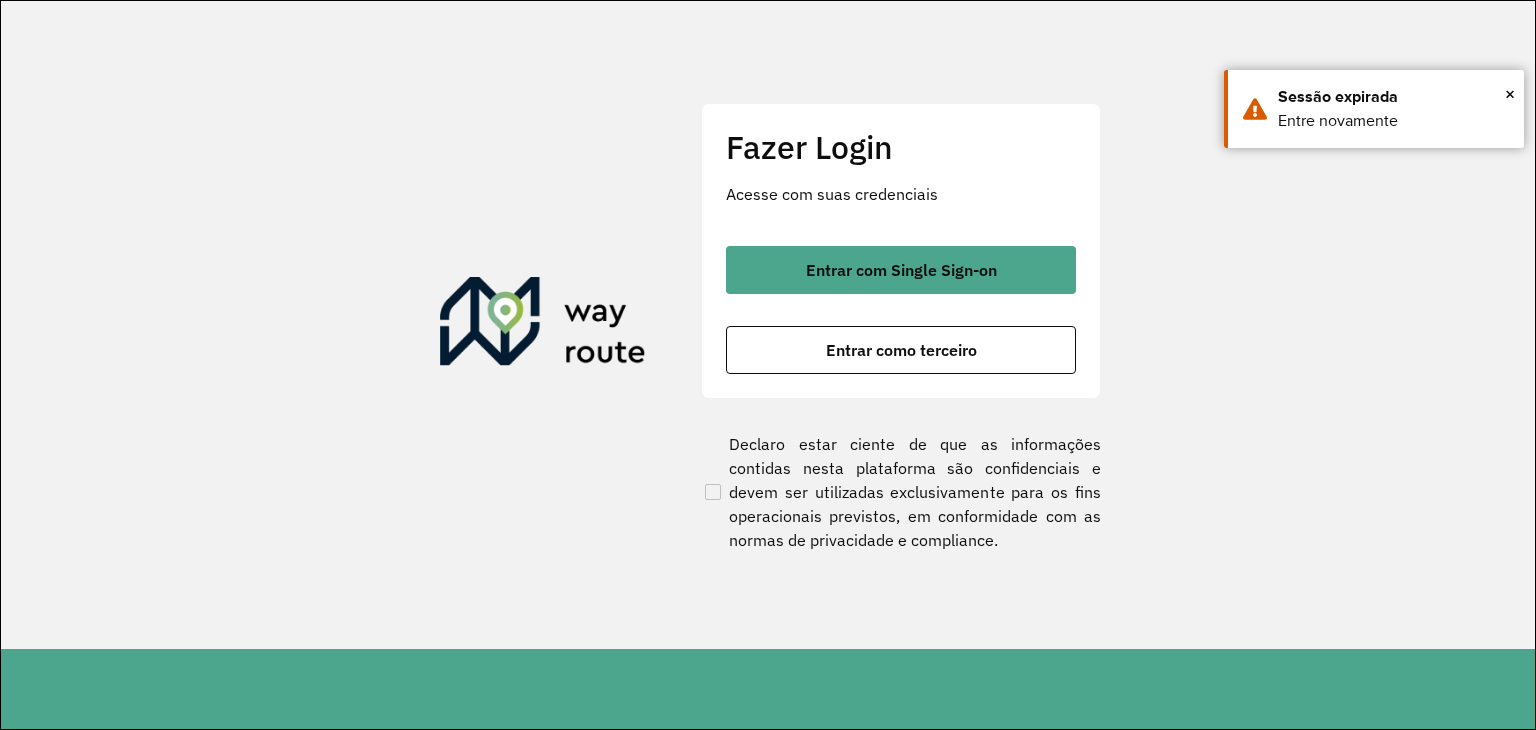 scroll, scrollTop: 0, scrollLeft: 0, axis: both 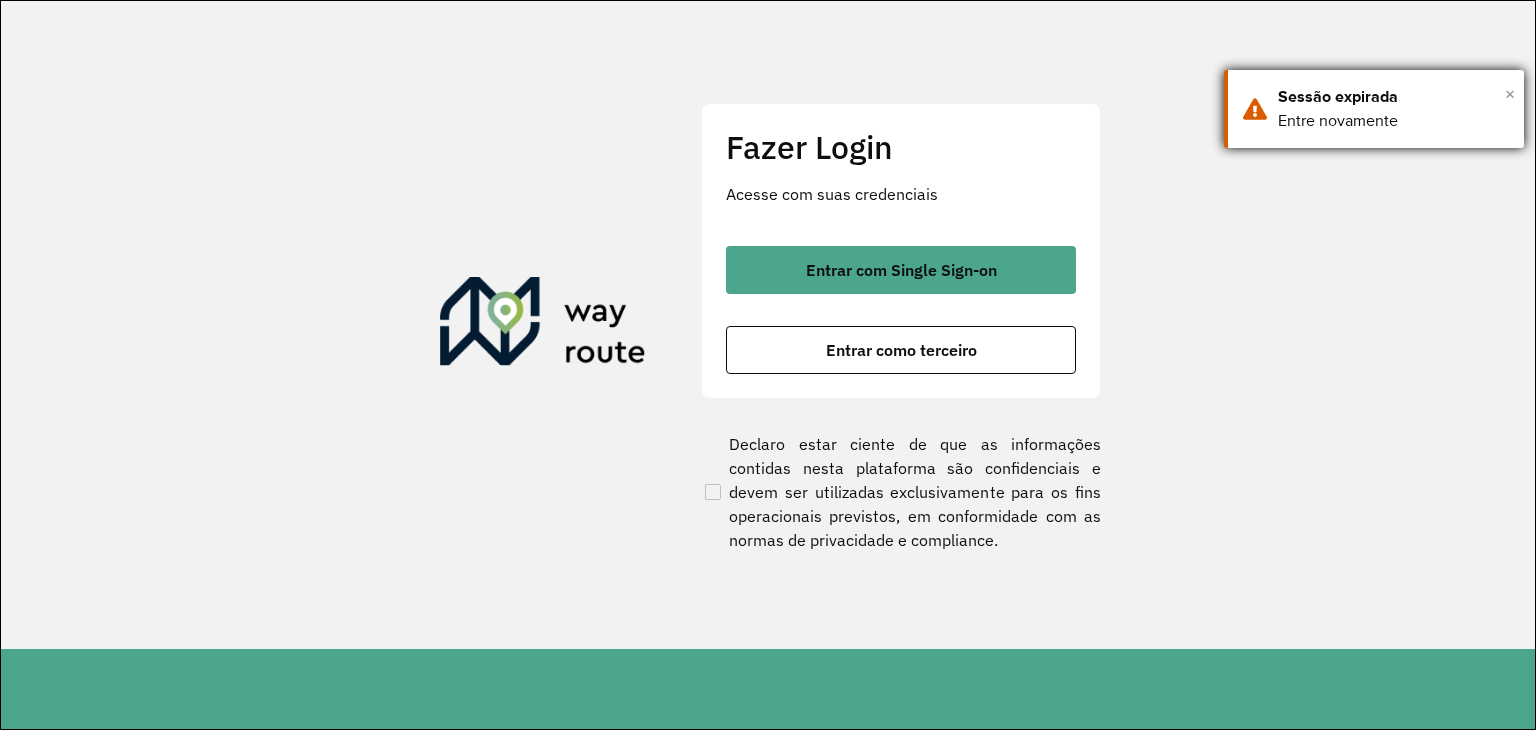 click on "×" at bounding box center [1510, 94] 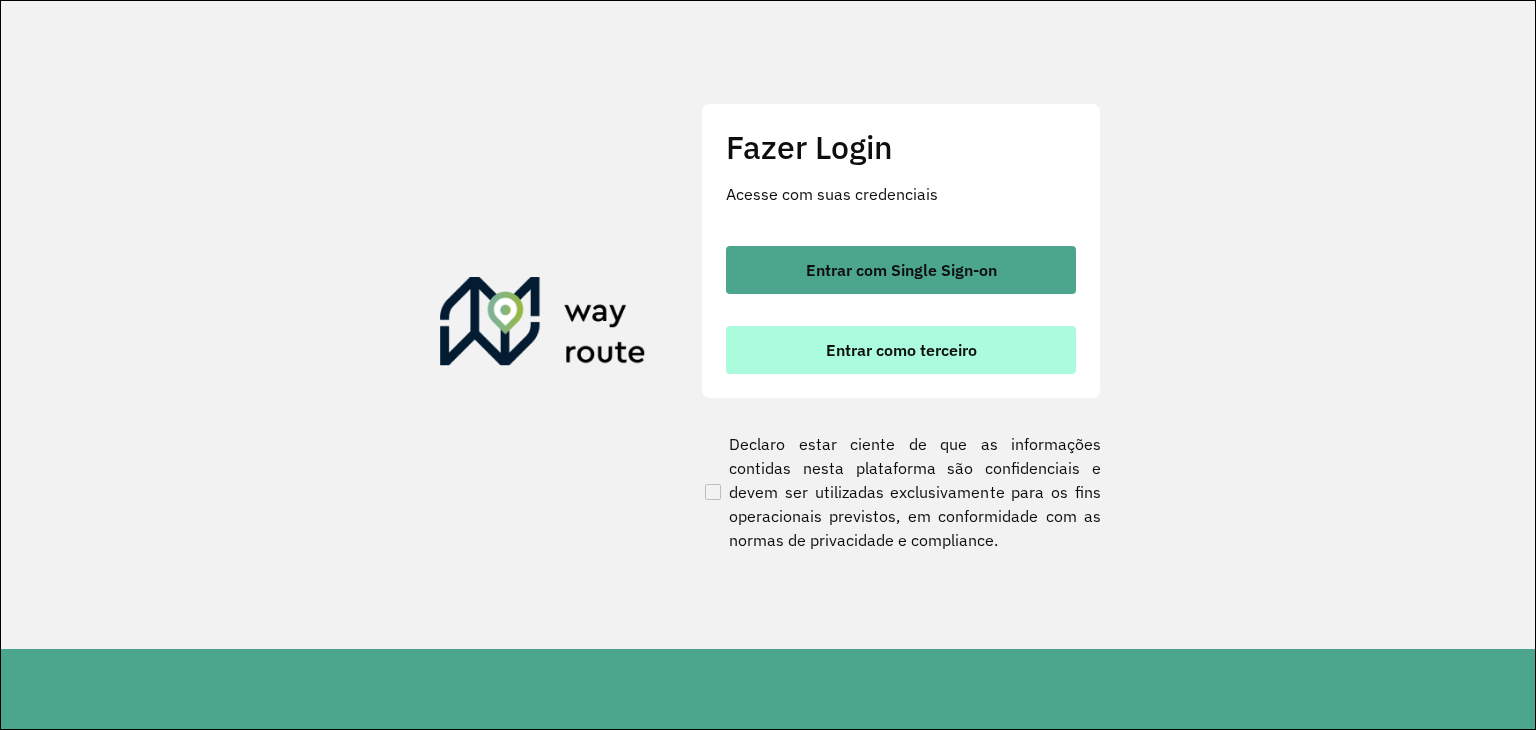 click on "Entrar como terceiro" at bounding box center [901, 350] 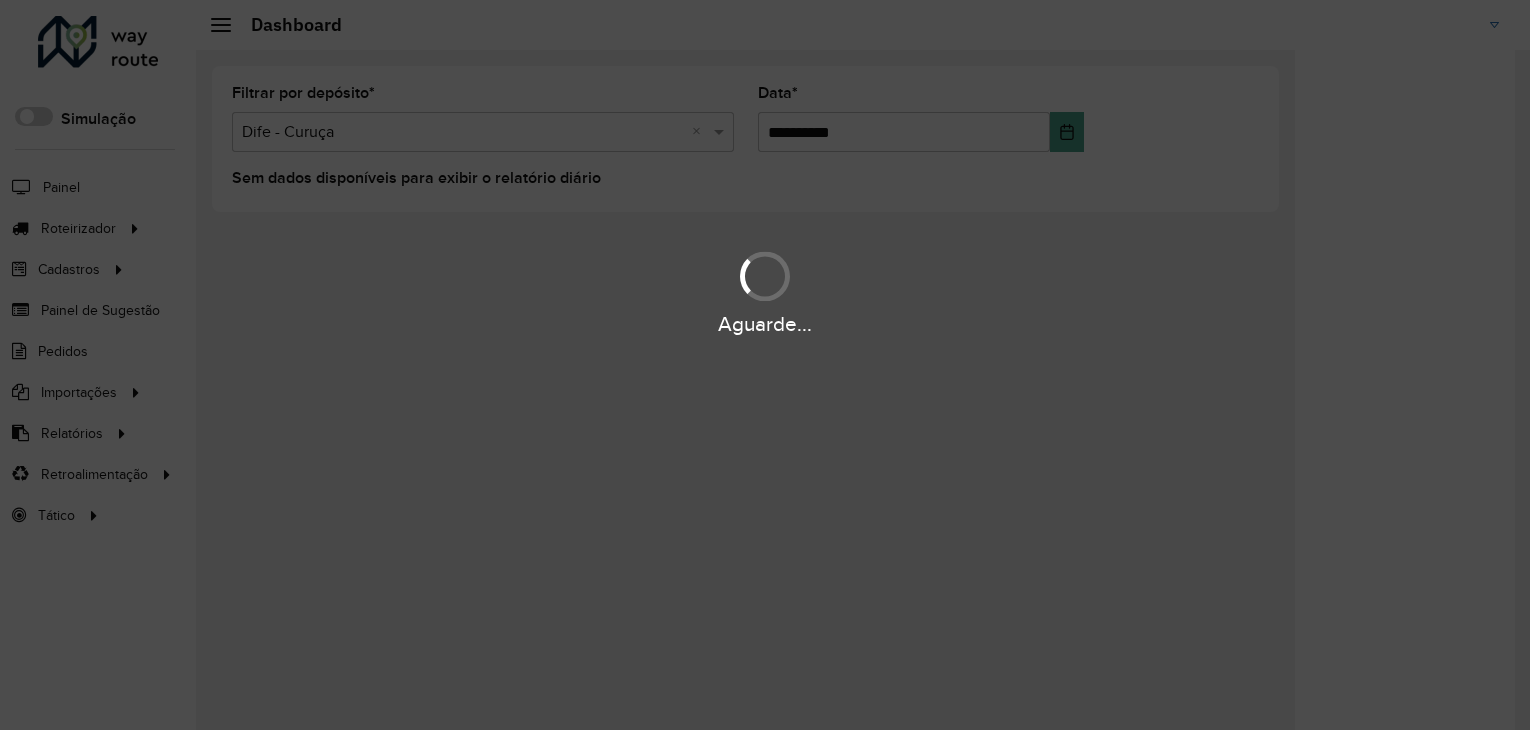 scroll, scrollTop: 0, scrollLeft: 0, axis: both 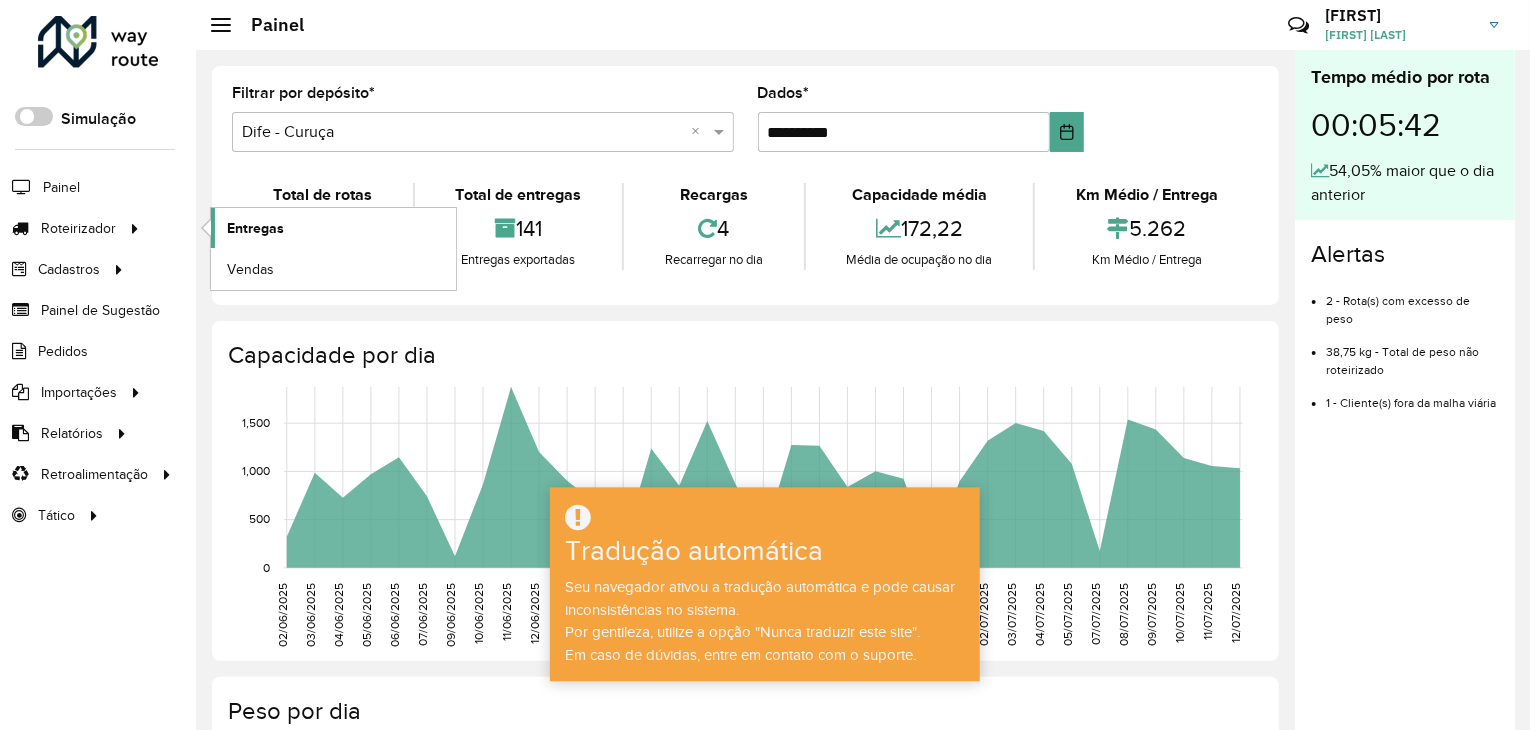 click on "Entregas" 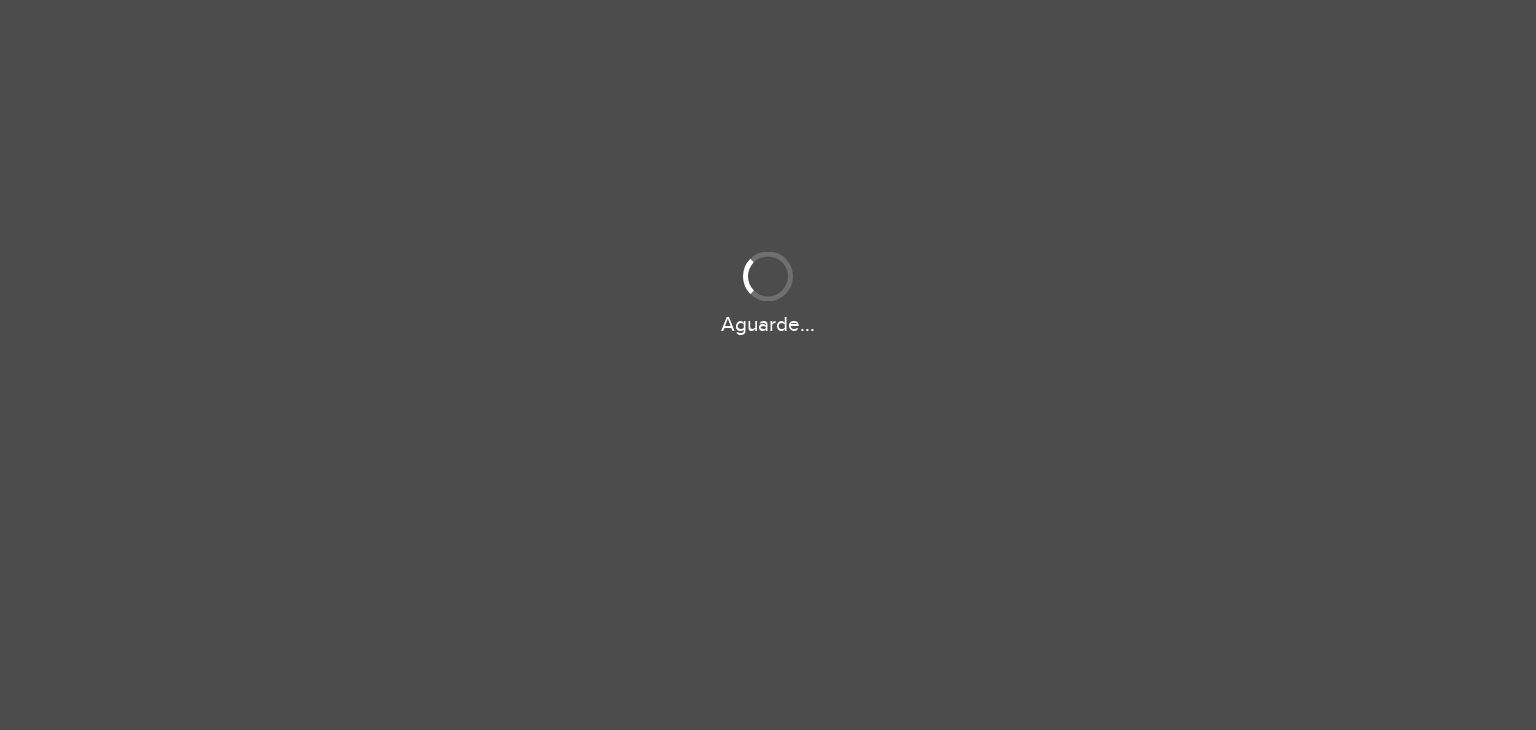 scroll, scrollTop: 0, scrollLeft: 0, axis: both 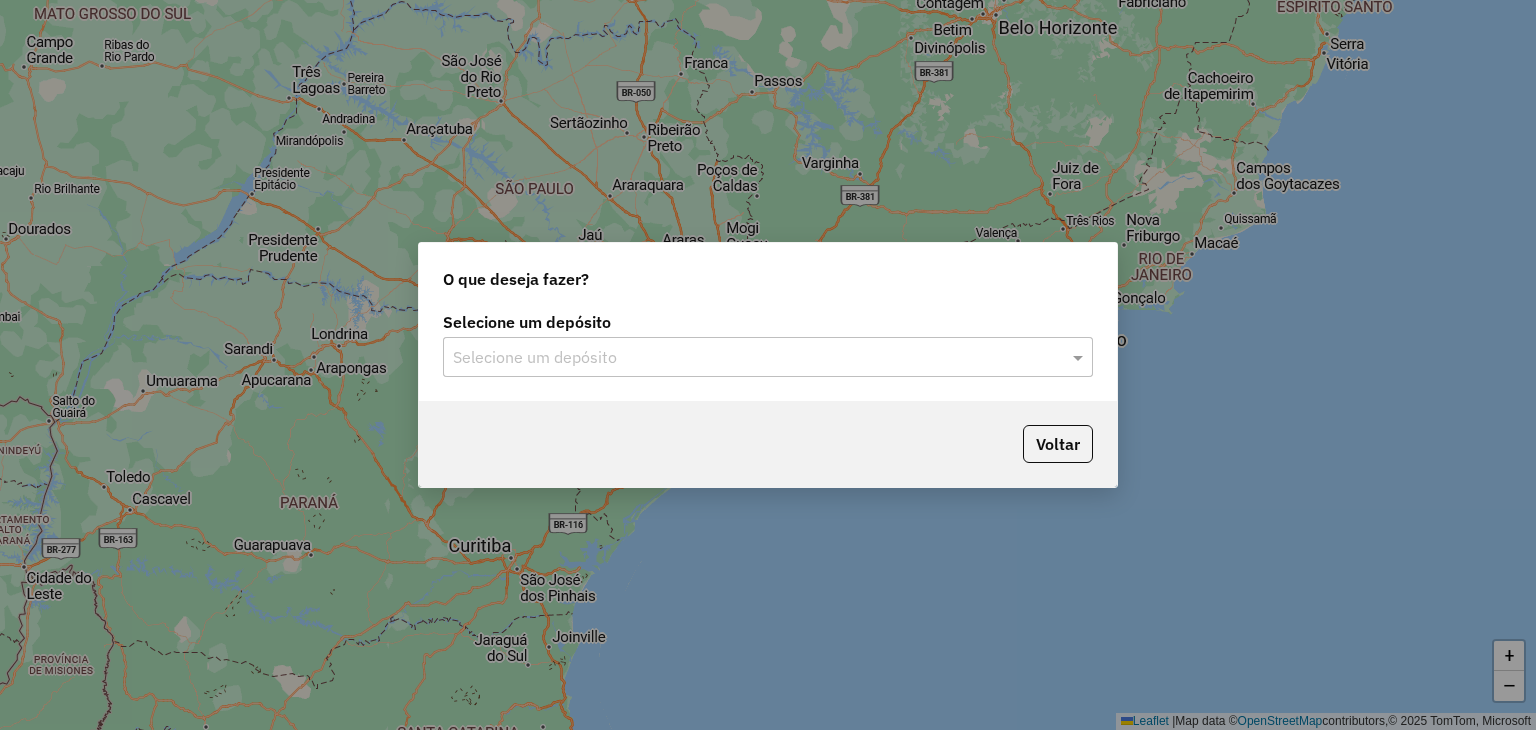 click 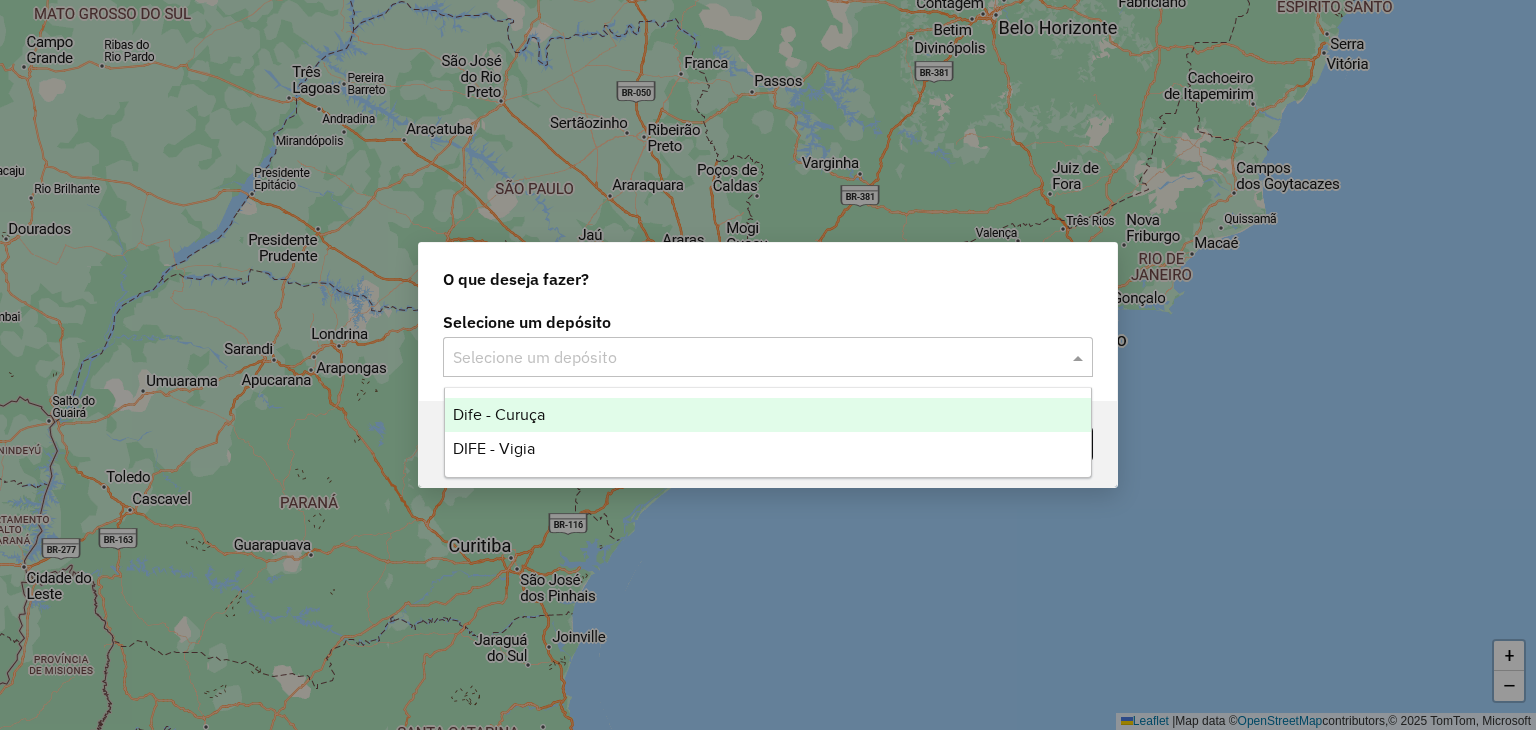 click on "Dife - Curuça" at bounding box center (768, 415) 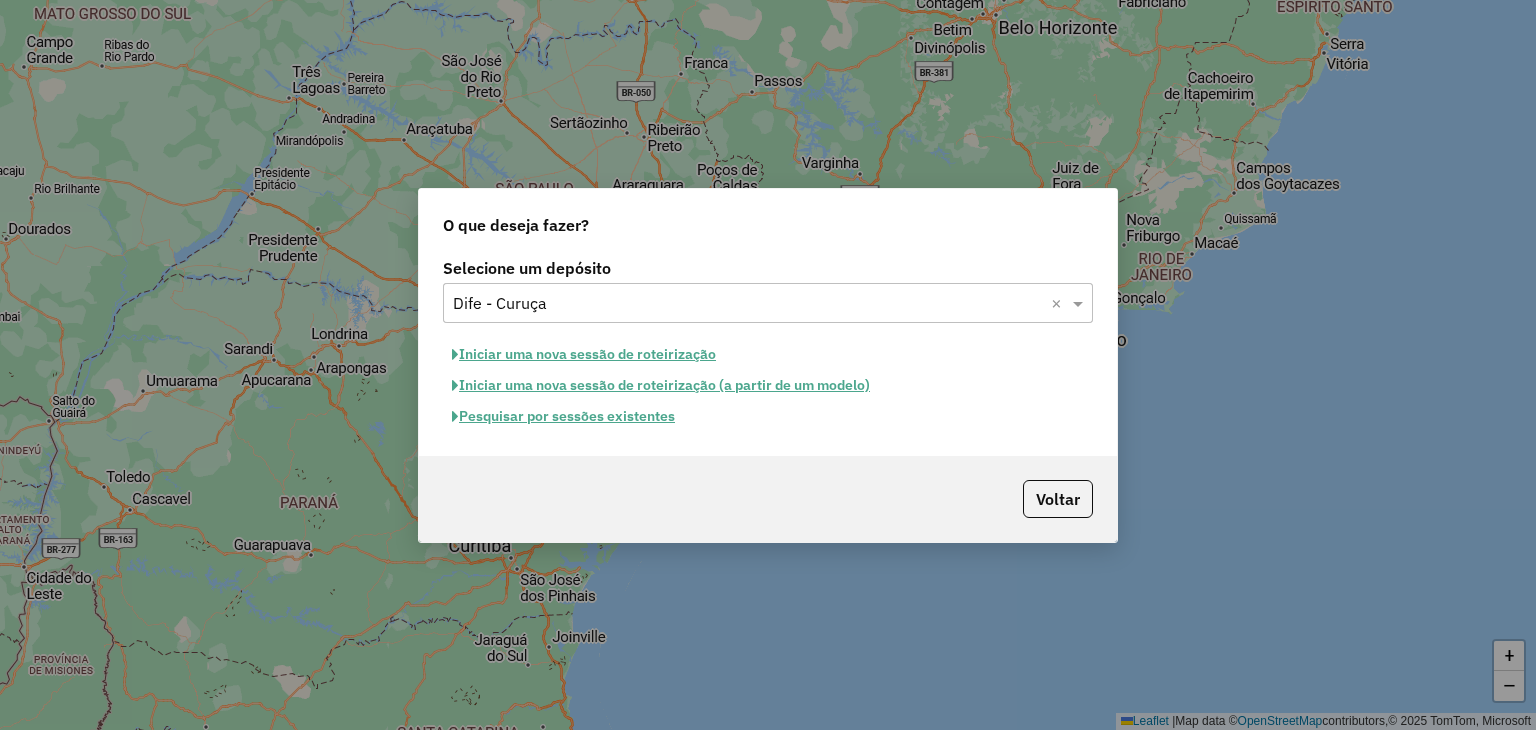 click on "Iniciar uma nova sessão de roteirização" 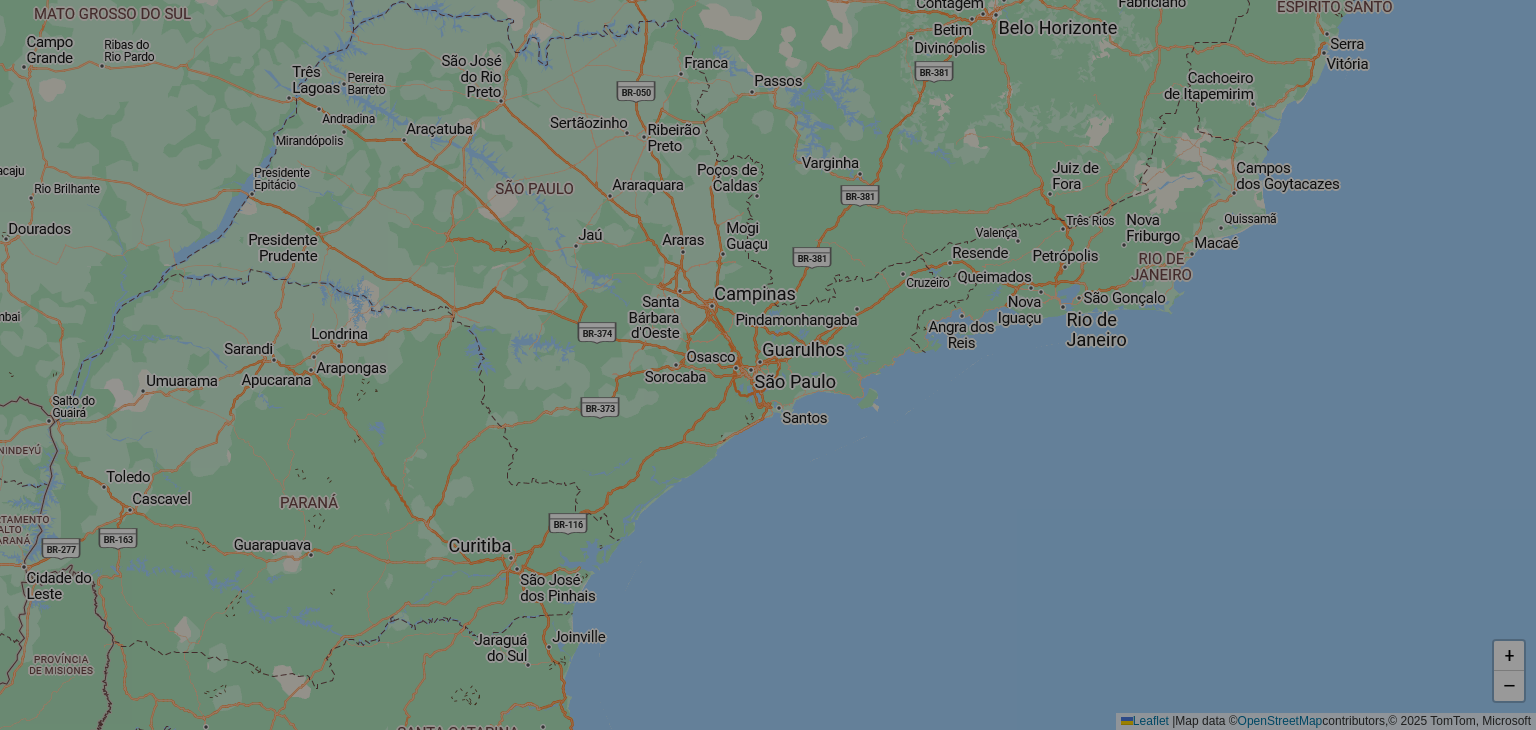 select on "*" 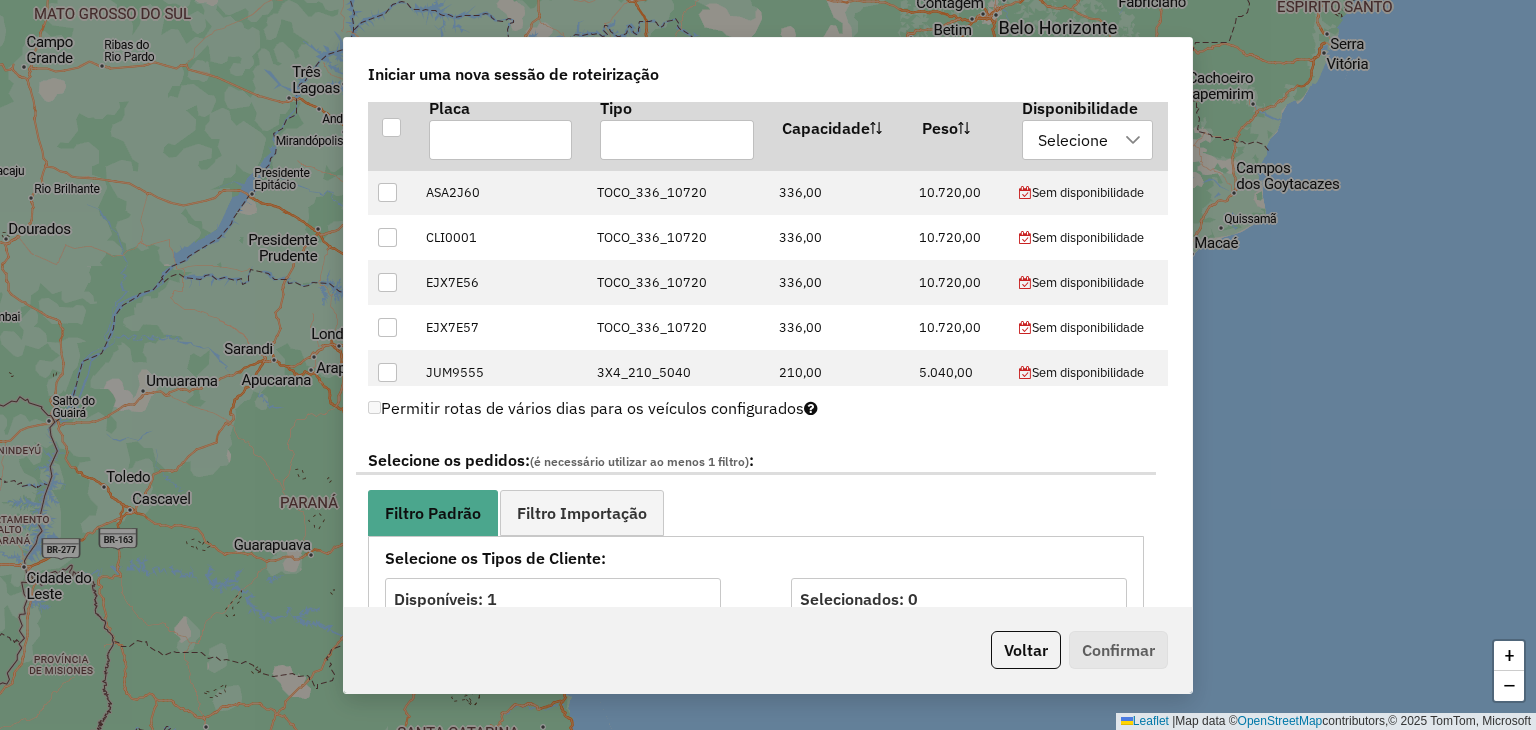 scroll, scrollTop: 600, scrollLeft: 0, axis: vertical 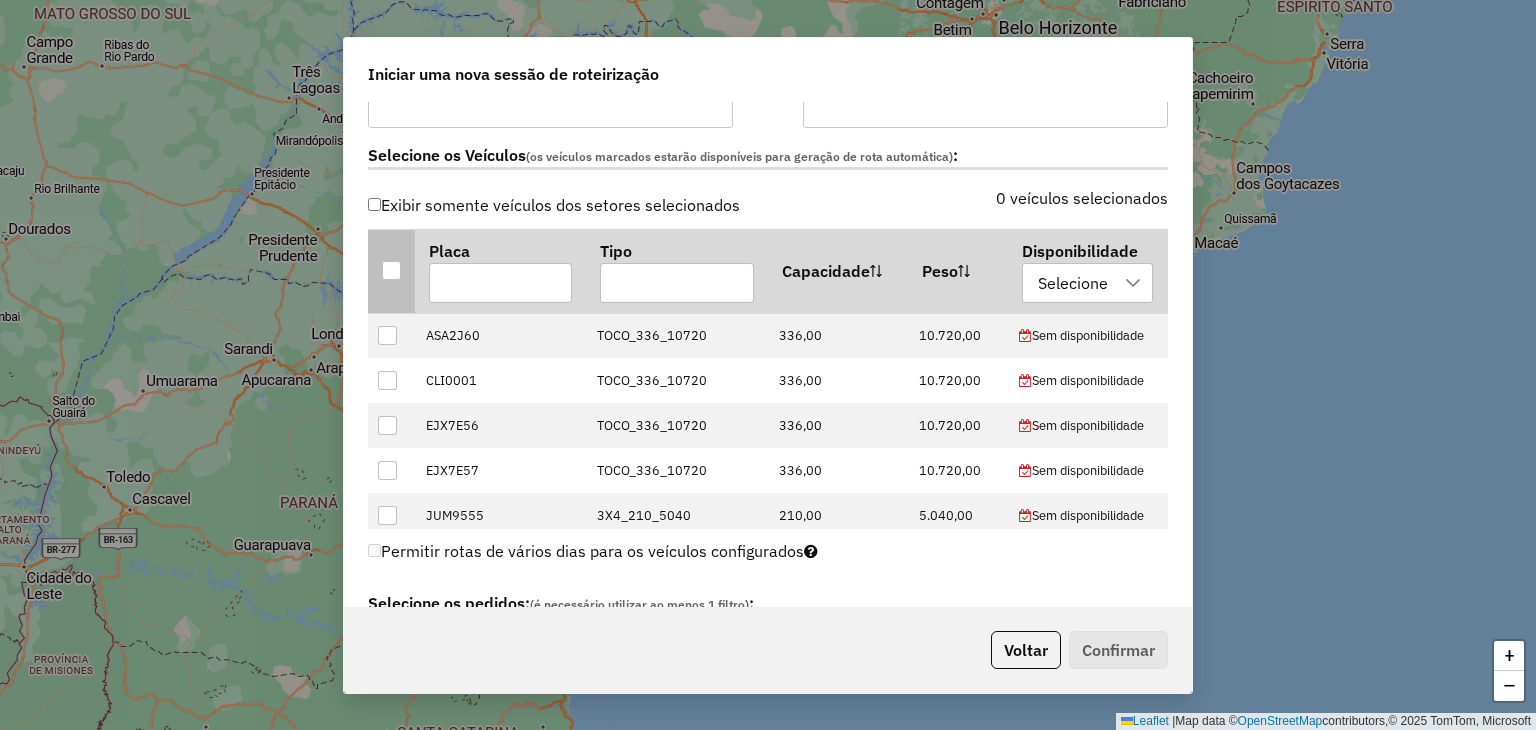 click at bounding box center (391, 271) 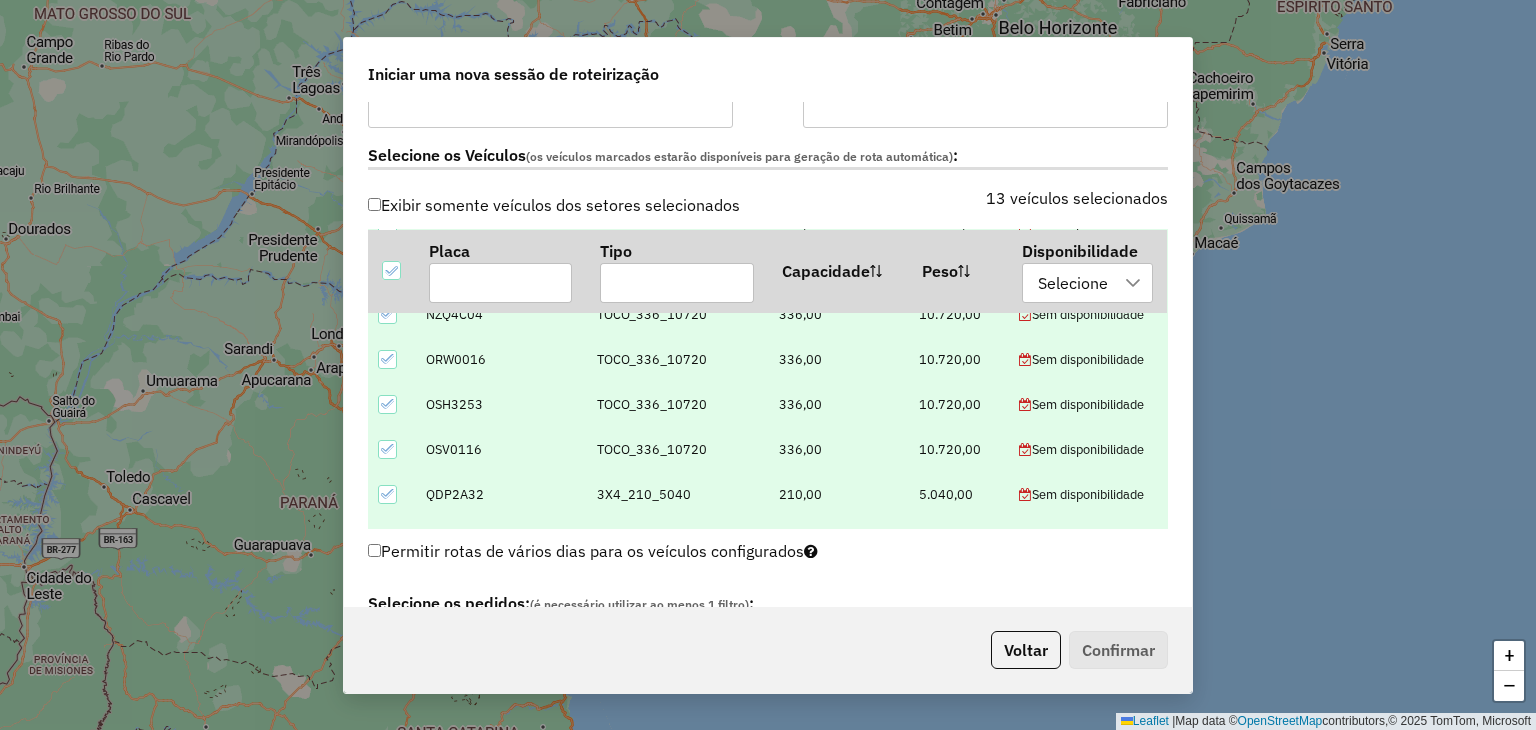 scroll, scrollTop: 368, scrollLeft: 0, axis: vertical 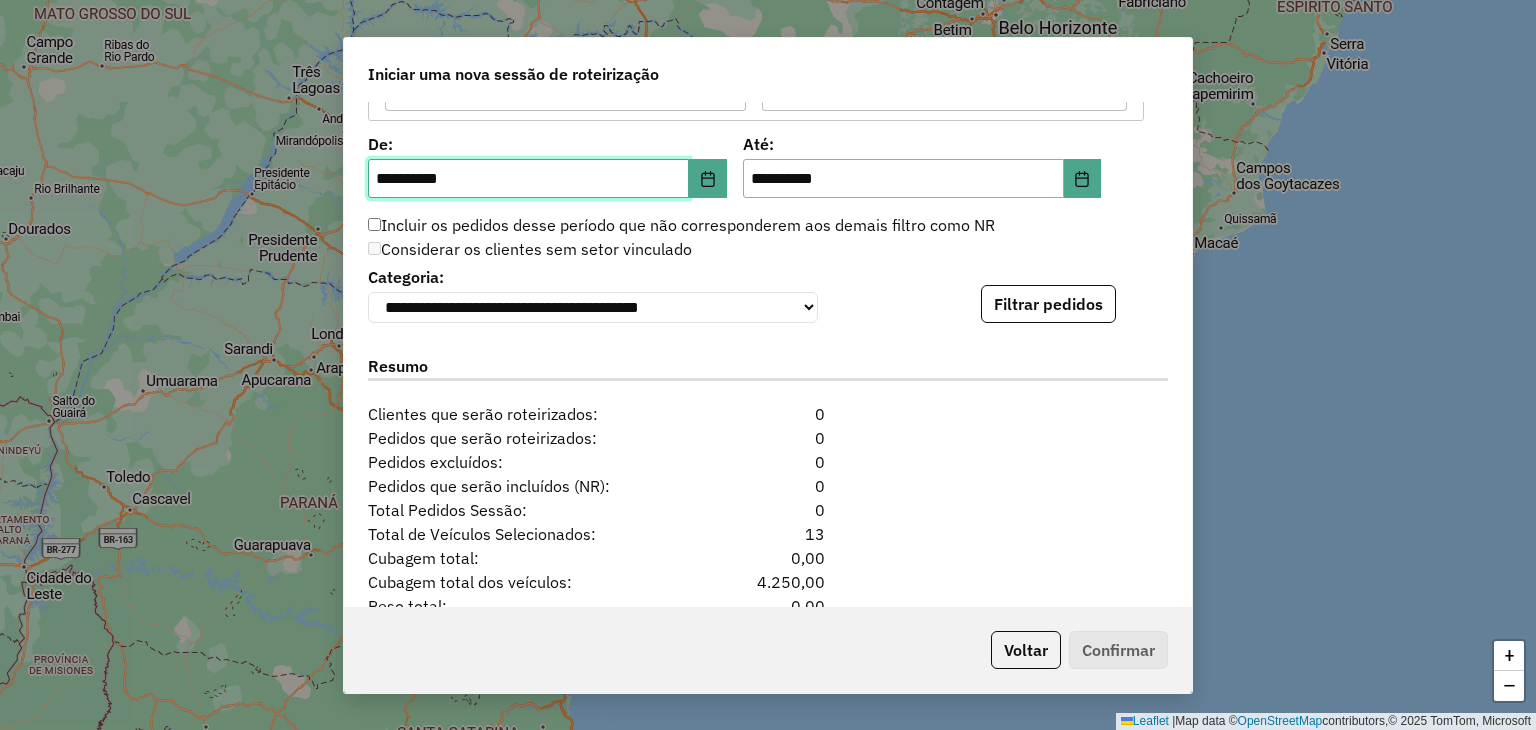 drag, startPoint x: 394, startPoint y: 177, endPoint x: 394, endPoint y: 261, distance: 84 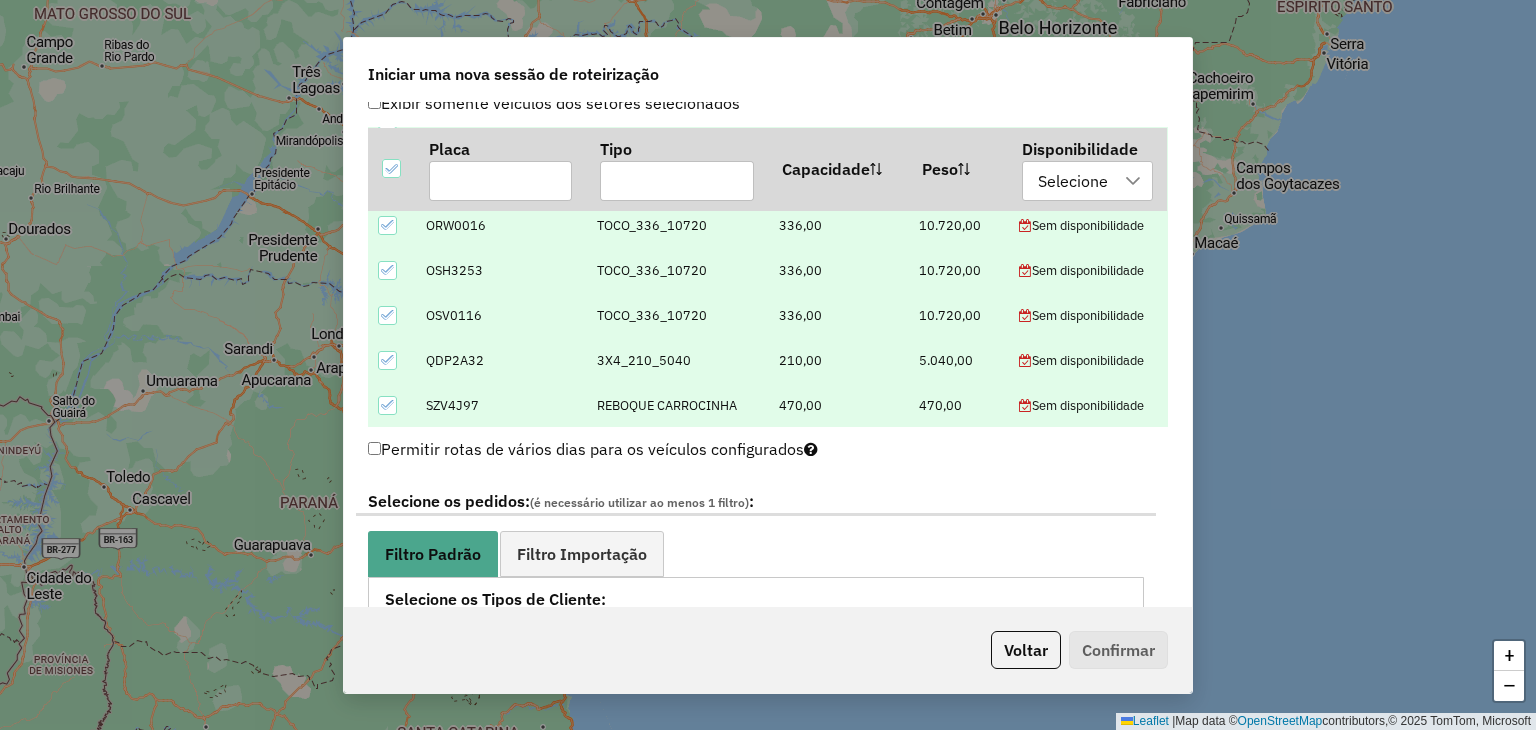 scroll, scrollTop: 729, scrollLeft: 0, axis: vertical 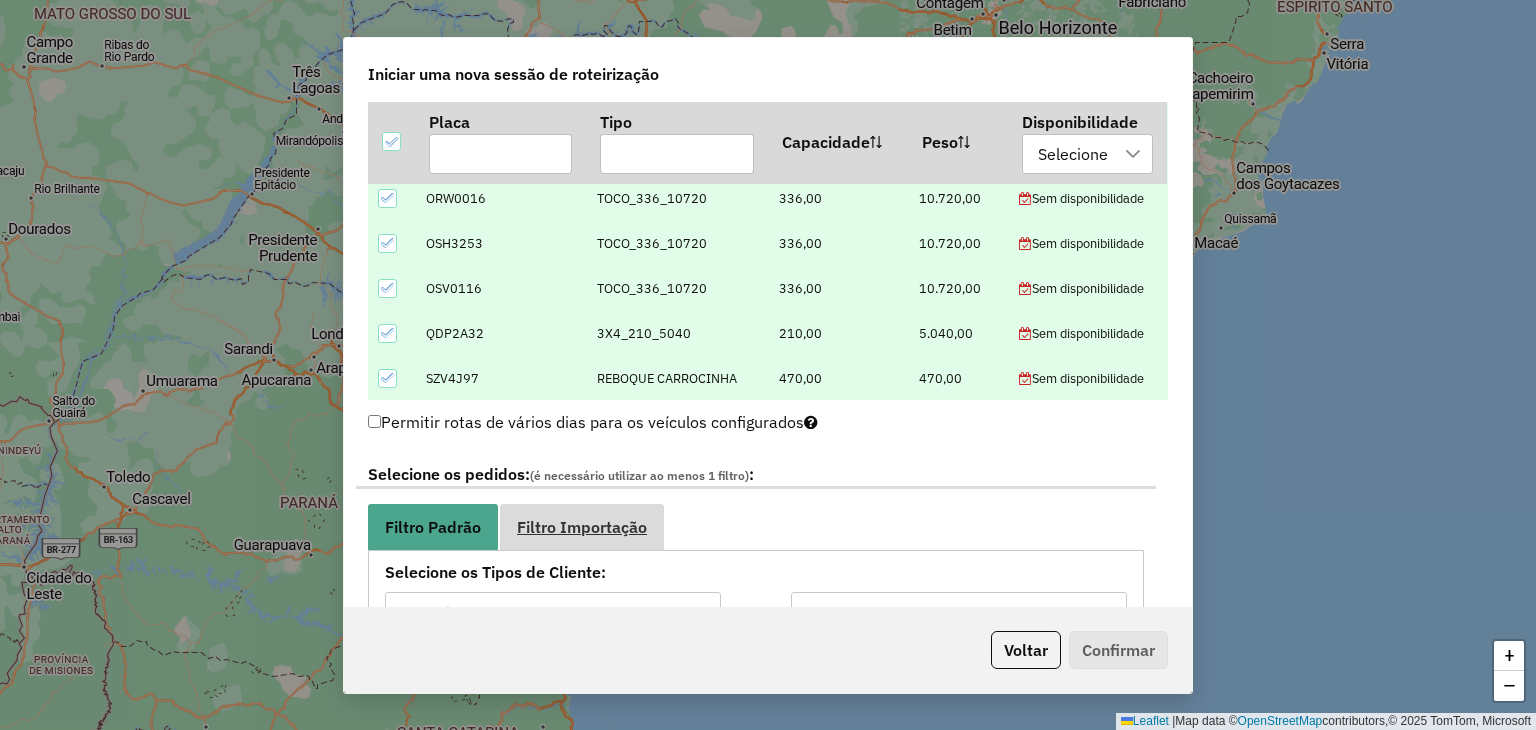 type on "**********" 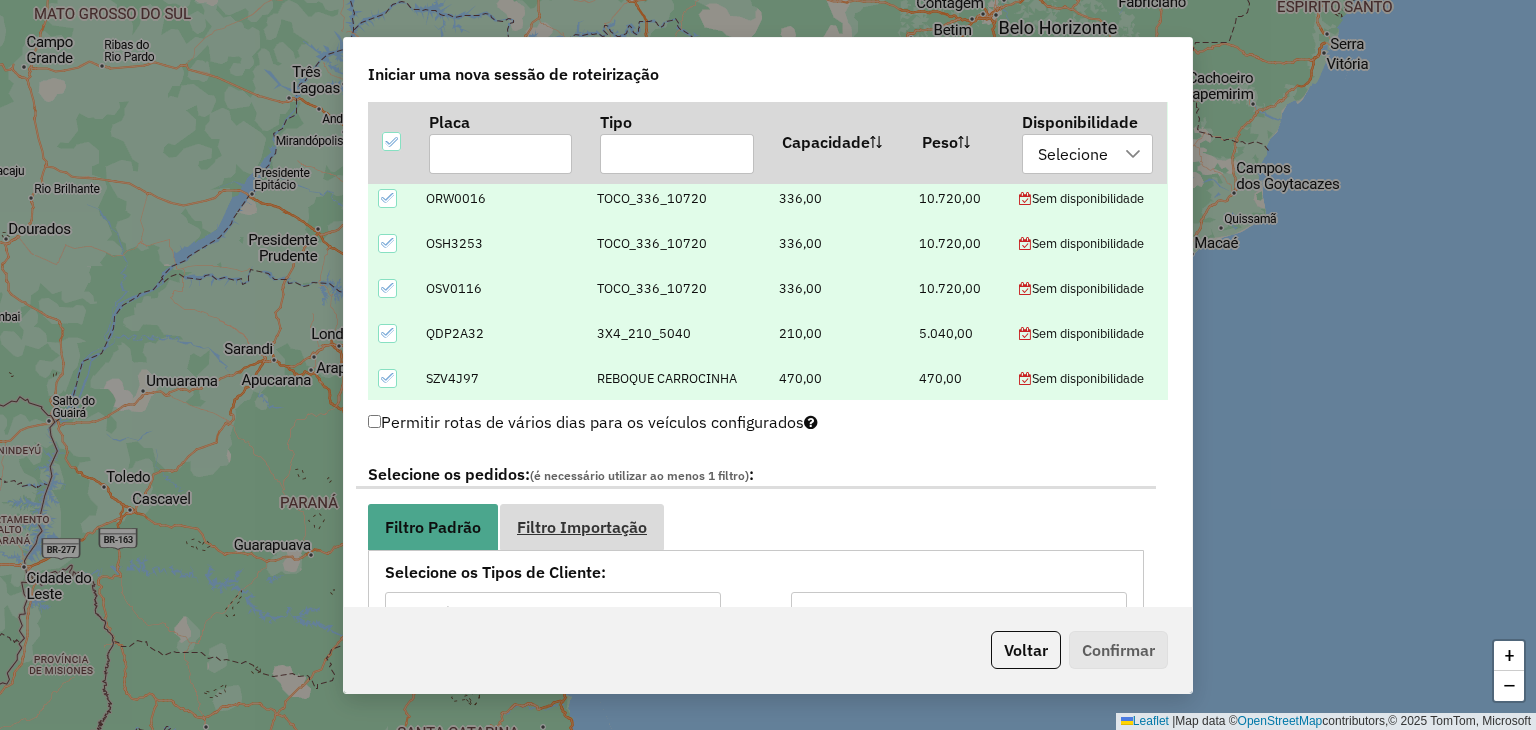click on "Filtro Importação" at bounding box center [582, 527] 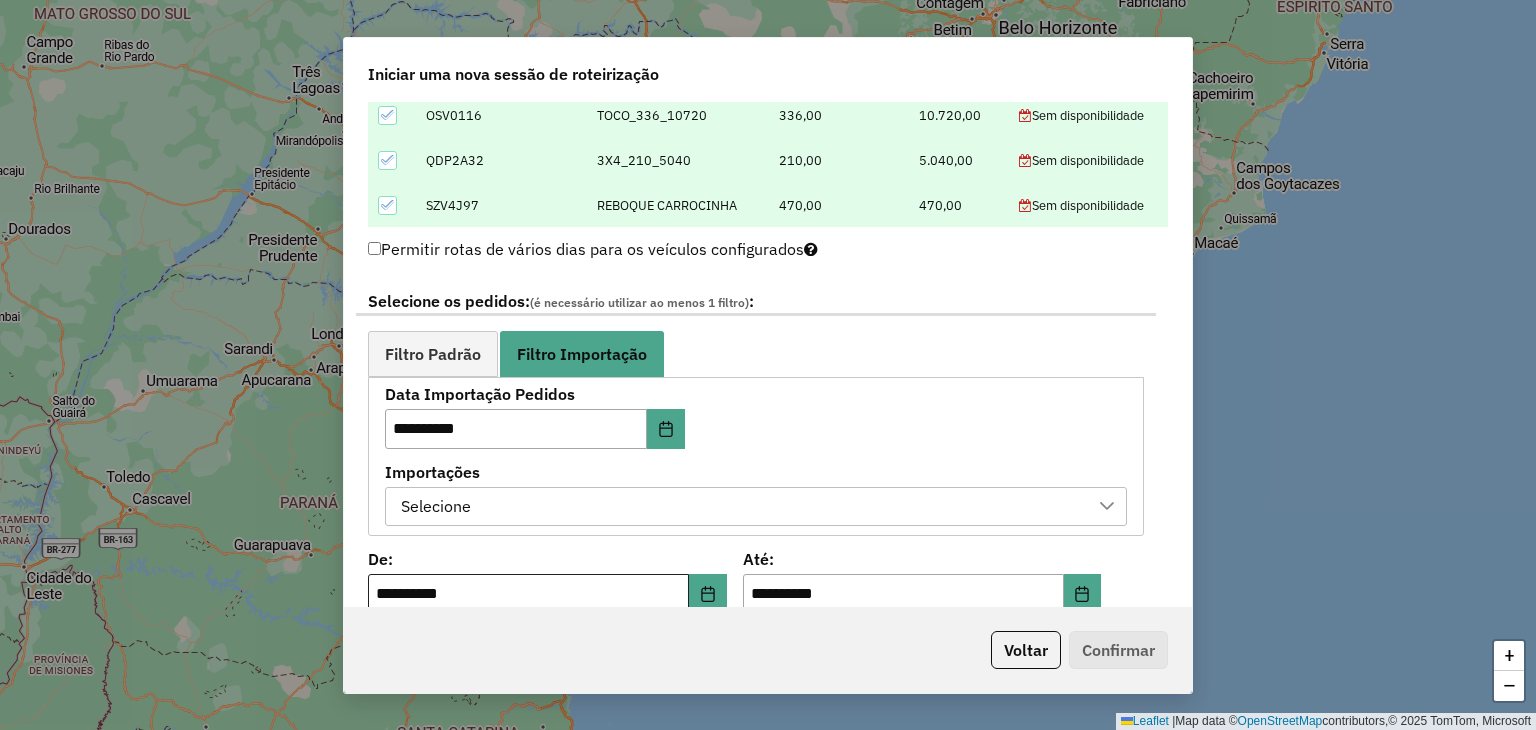 scroll, scrollTop: 1029, scrollLeft: 0, axis: vertical 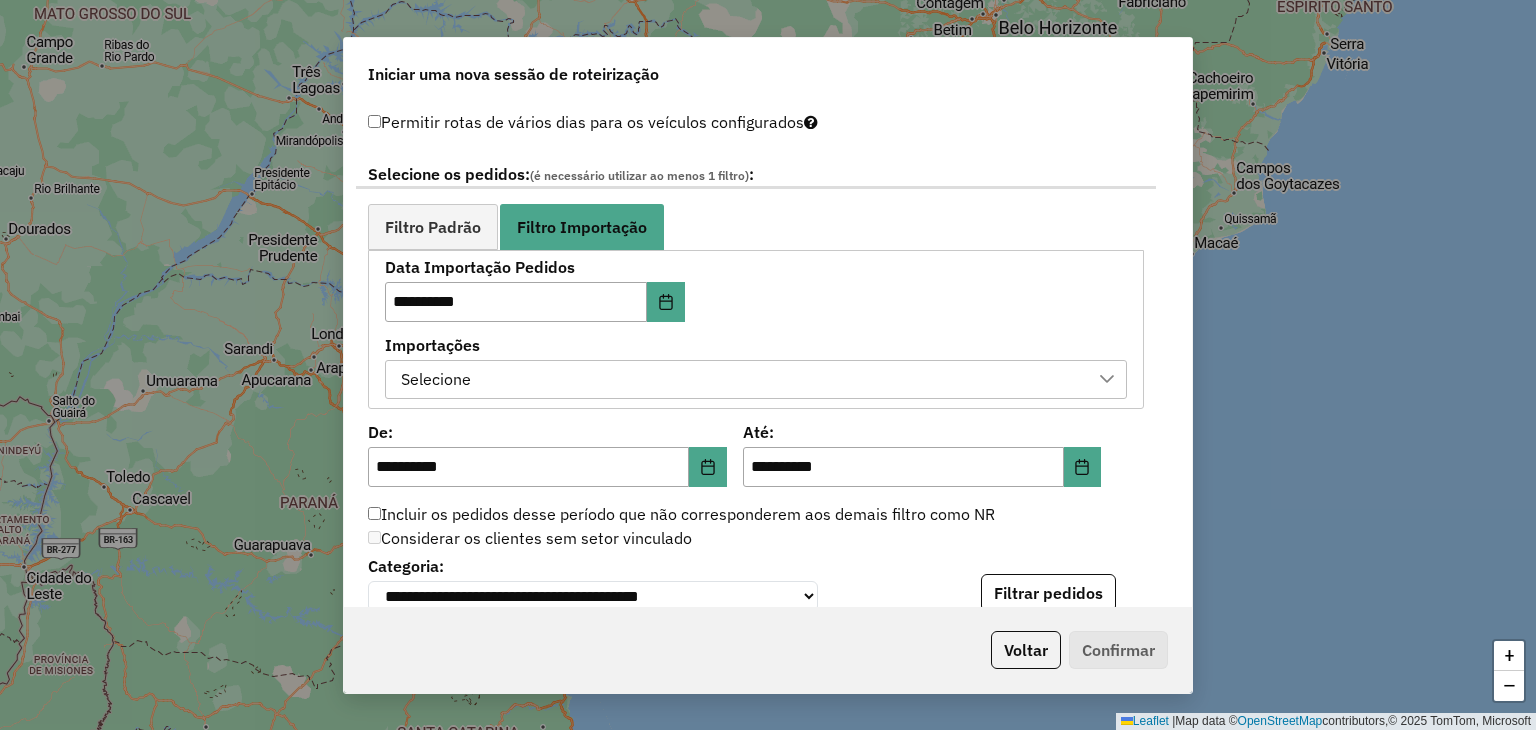 click on "Selecione" at bounding box center [741, 380] 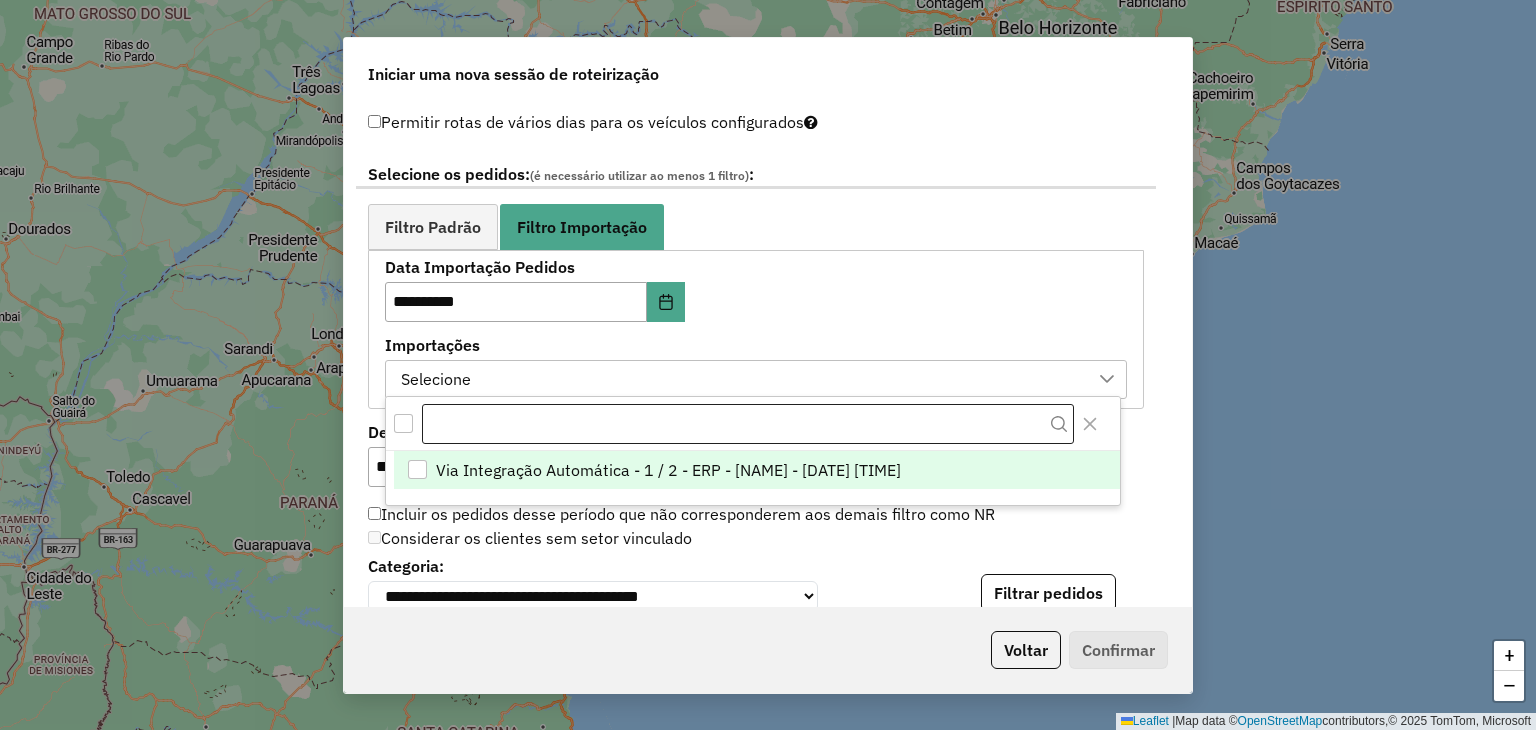 scroll, scrollTop: 14, scrollLeft: 90, axis: both 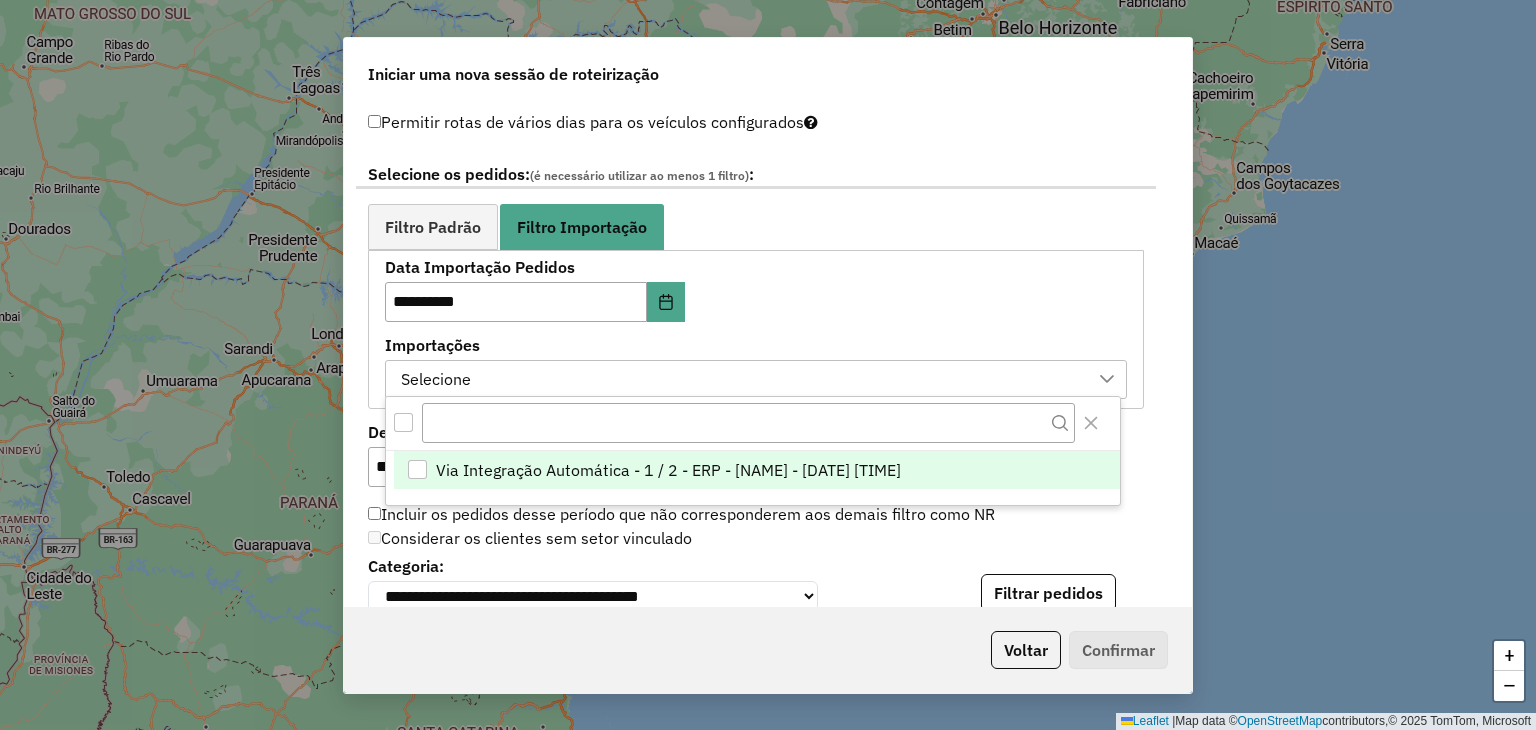 click on "Via Integração Automática - 1 / 2 - ERP - [NAME] - [DATE] [TIME]" at bounding box center (668, 470) 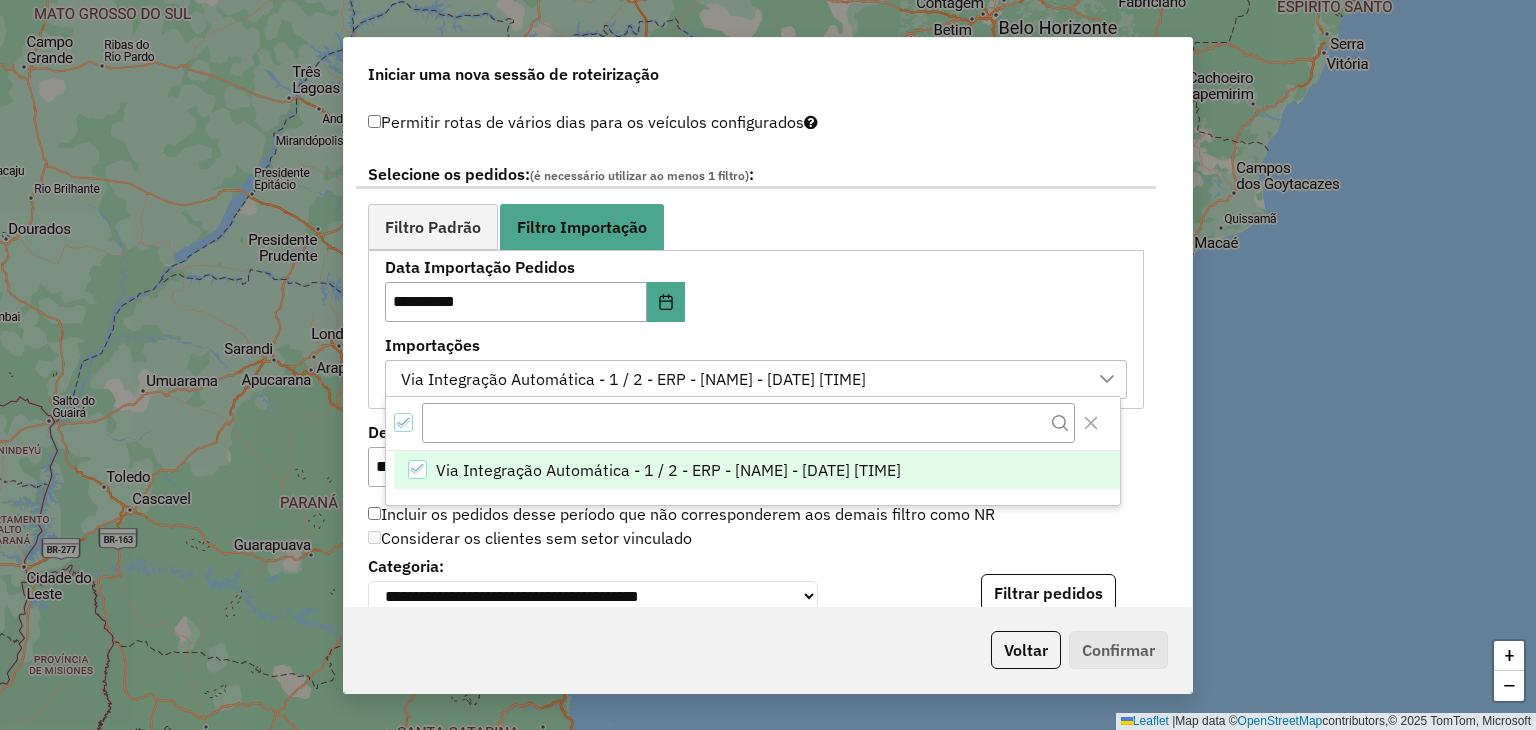 click on "Considerar os clientes sem setor vinculado" 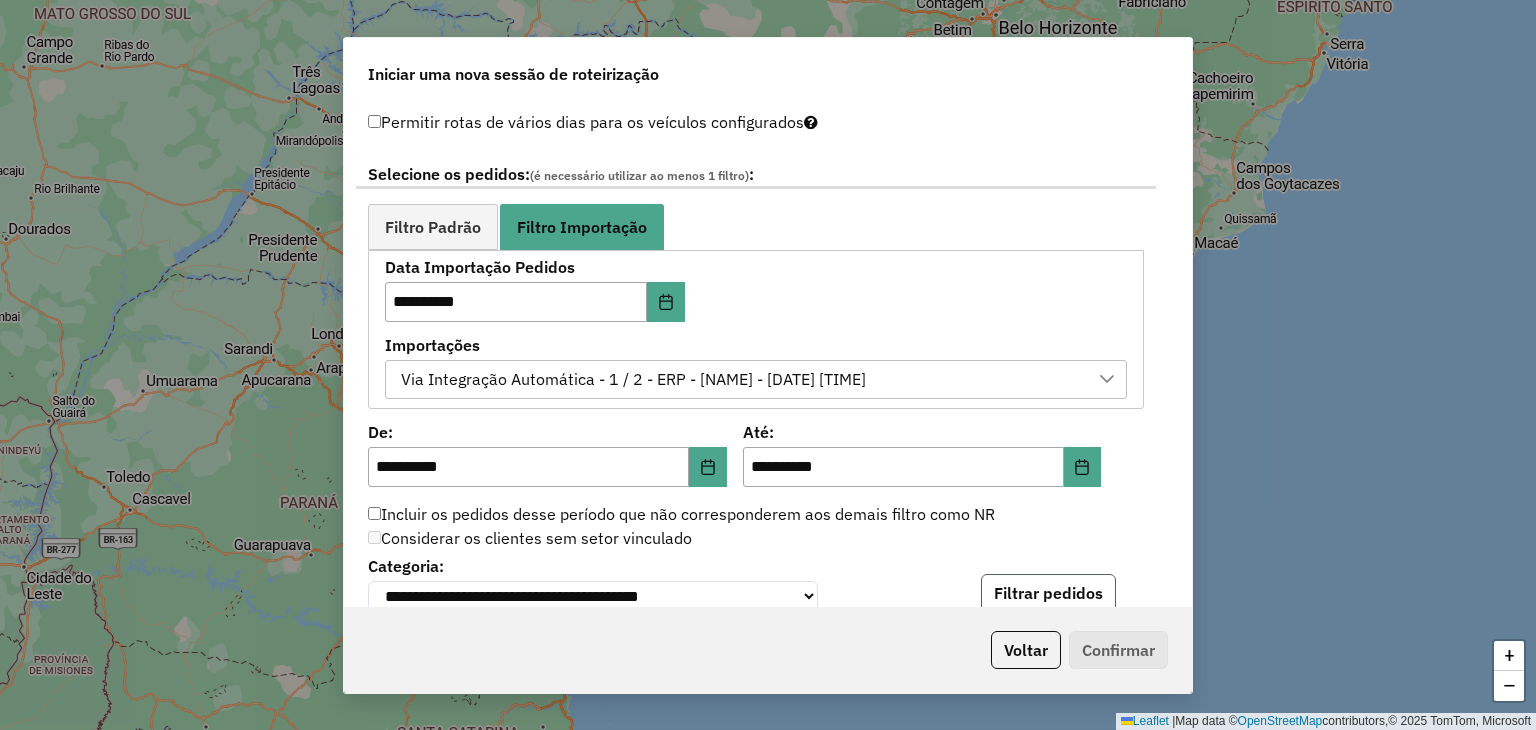 click on "Filtrar pedidos" 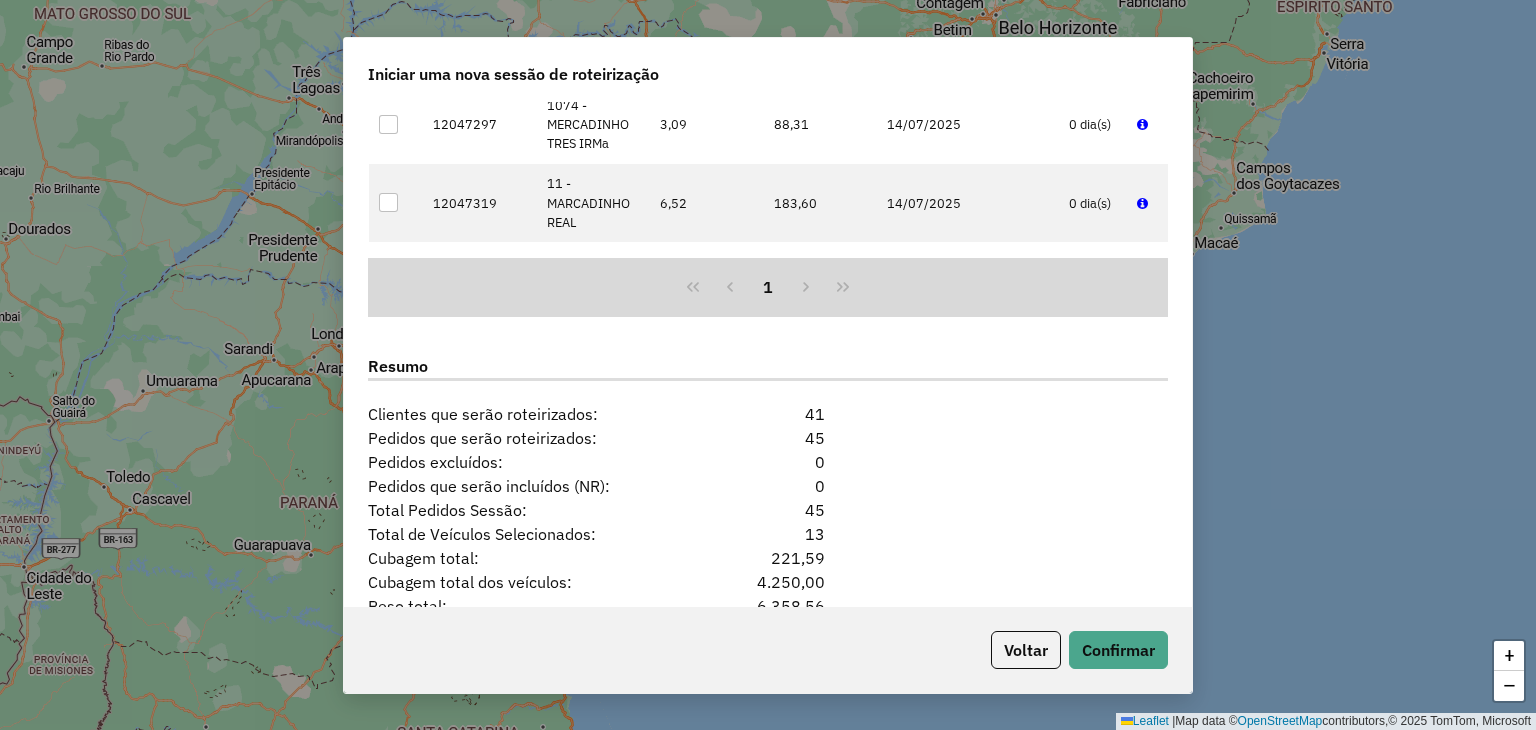 scroll, scrollTop: 1859, scrollLeft: 0, axis: vertical 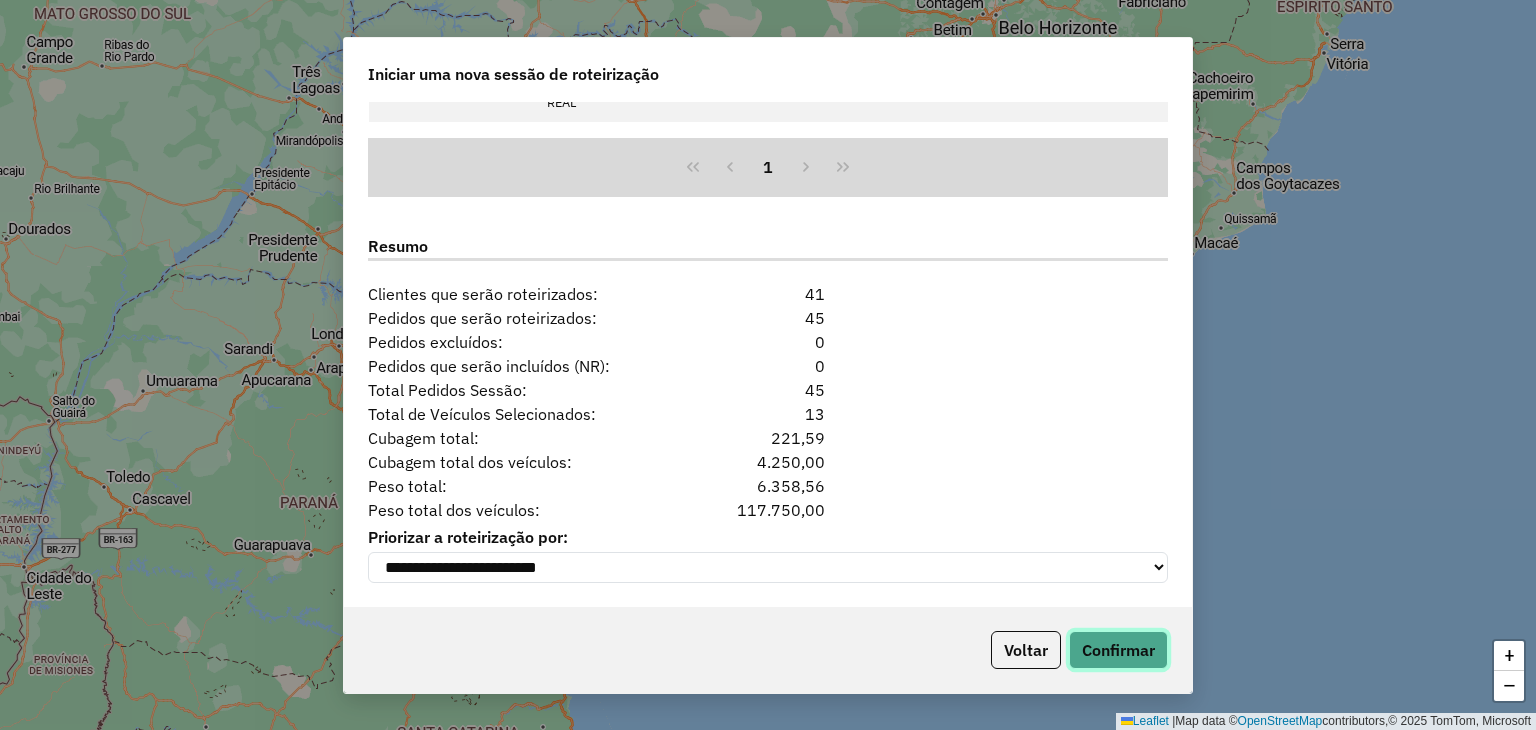 click on "Confirmar" 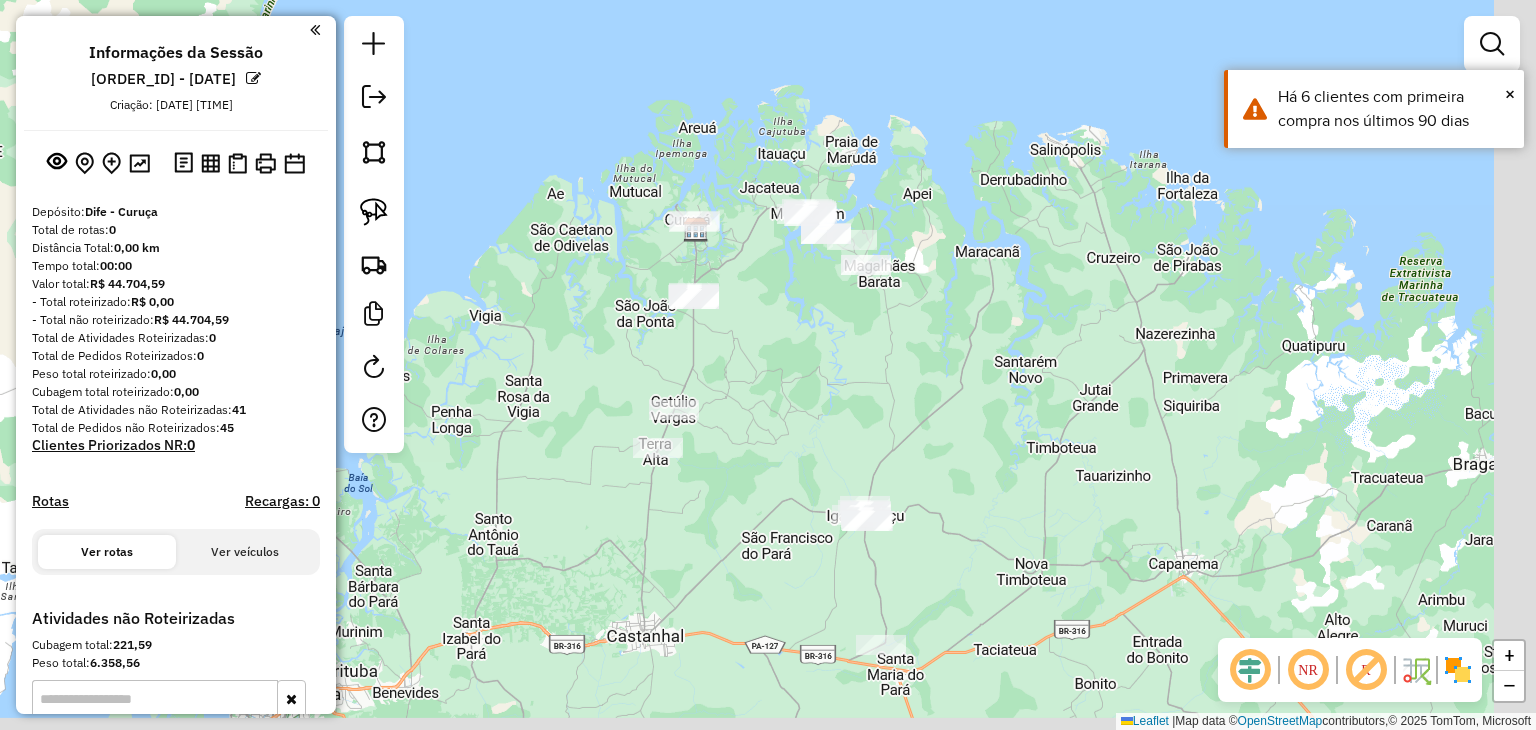 drag, startPoint x: 892, startPoint y: 510, endPoint x: 821, endPoint y: 376, distance: 151.64761 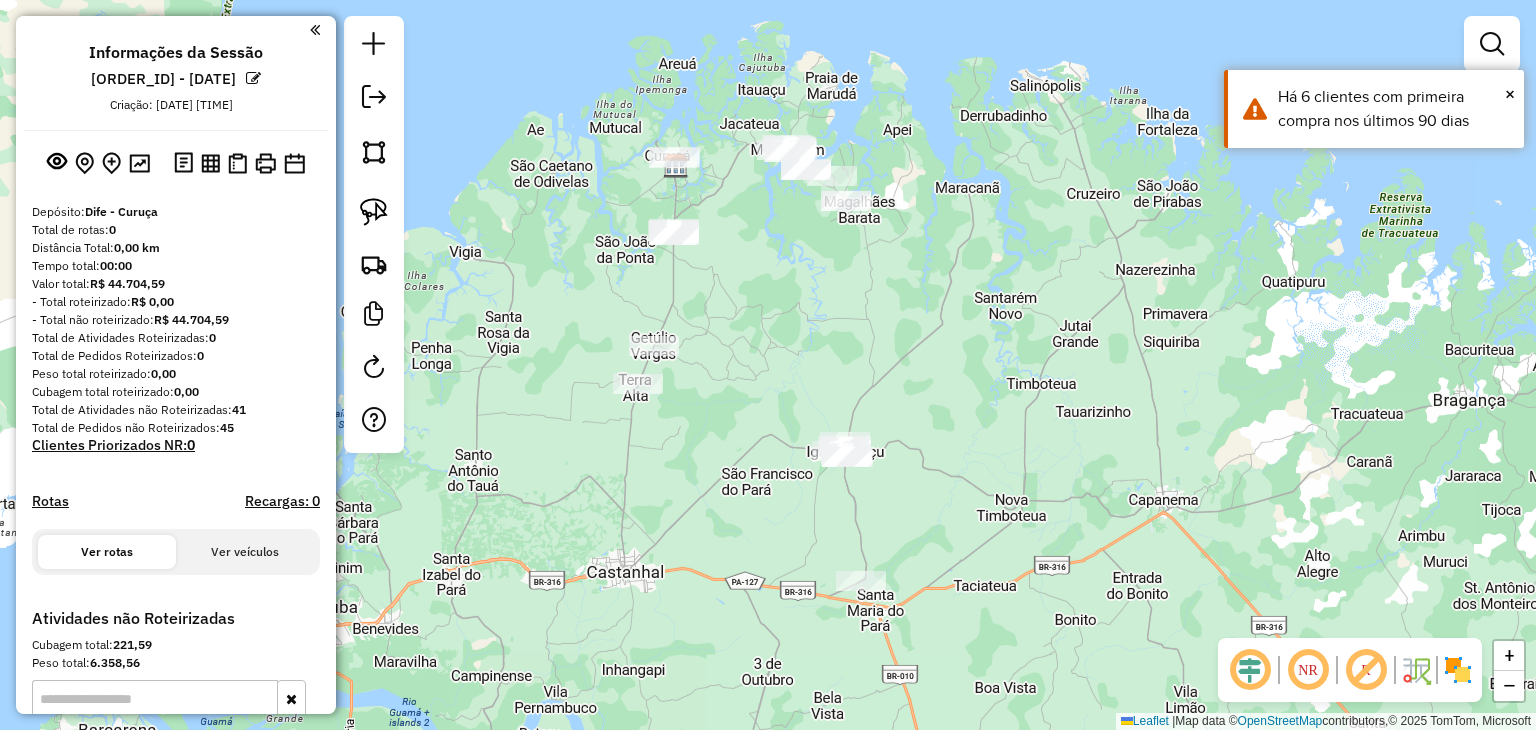 drag, startPoint x: 854, startPoint y: 437, endPoint x: 852, endPoint y: 416, distance: 21.095022 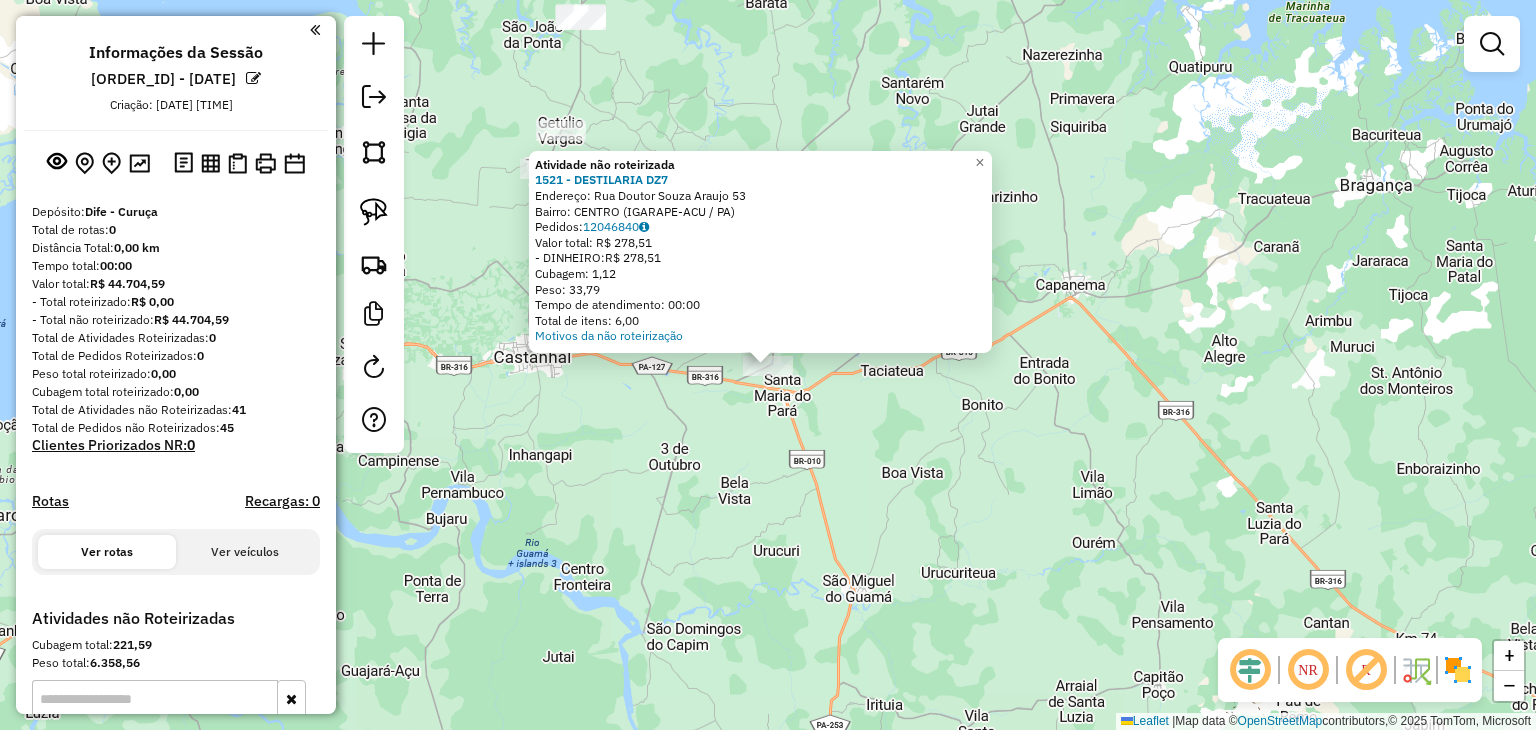 click on "Atividade não roteirizada 1521 - DESTILARIA DZ7  Endereço:  Rua Doutor Souza Araujo 53   Bairro: CENTRO ([CITY] / [STATE])   Pedidos:  12046840   Valor total: R$ 278,51   - DINHEIRO:  R$ 278,51   Cubagem: 1,12   Peso: 33,79   Tempo de atendimento: 00:00   Total de itens: 6,00  Motivos da não roteirização × Janela de atendimento Grade de atendimento Capacidade Transportadoras Veículos Cliente Pedidos  Rotas Selecione os dias de semana para filtrar as janelas de atendimento  Seg   Ter   Qua   Qui   Sex   Sáb   Dom  Informe o período da janela de atendimento: De: Até:  Filtrar exatamente a janela do cliente  Considerar janela de atendimento padrão  Selecione os dias de semana para filtrar as grades de atendimento  Seg   Ter   Qua   Qui   Sex   Sáb   Dom   Considerar clientes sem dia de atendimento cadastrado  Clientes fora do dia de atendimento selecionado Filtrar as atividades entre os valores definidos abaixo:  Peso mínimo:   Peso máximo:   Cubagem mínima:   Cubagem máxima:   De:   Até:   De:" 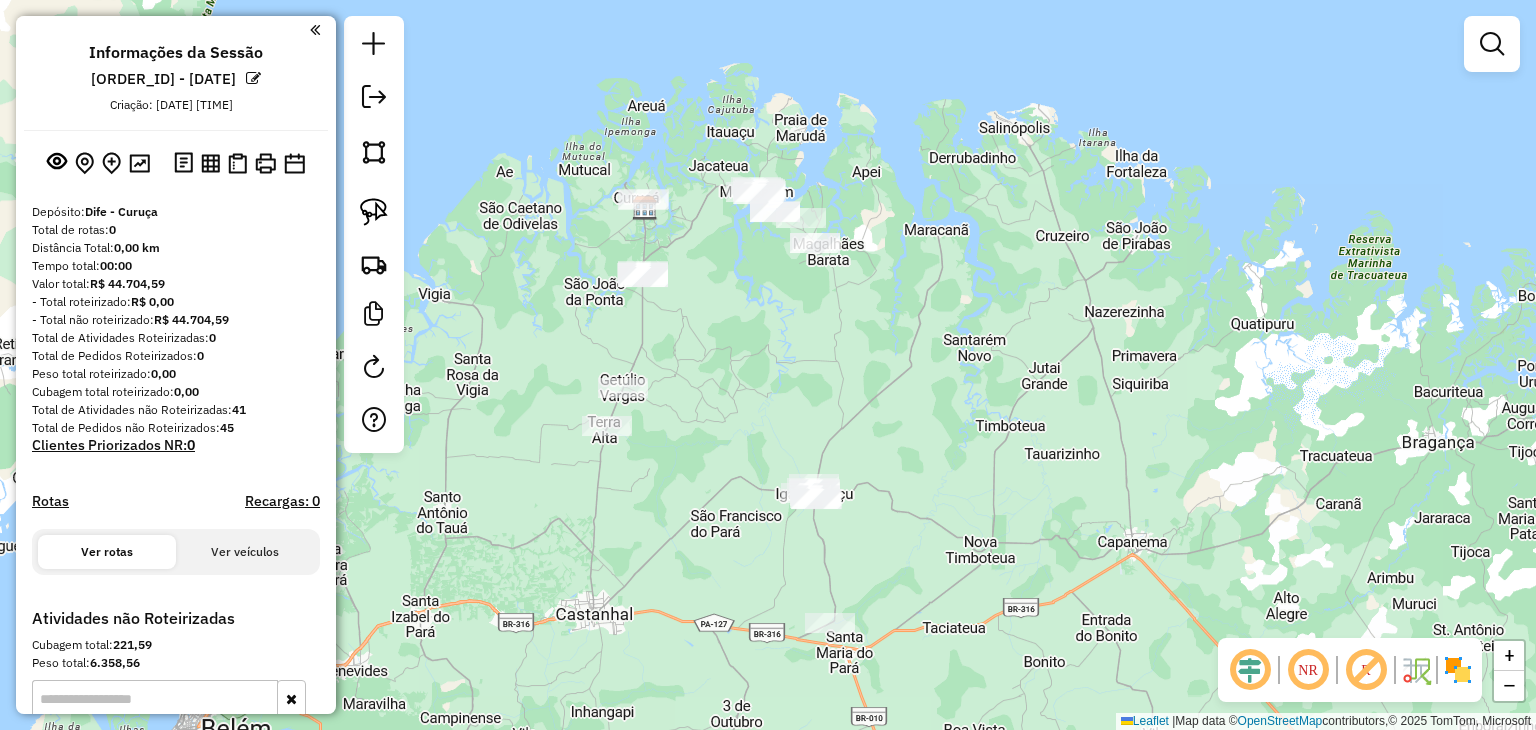 drag, startPoint x: 568, startPoint y: 295, endPoint x: 630, endPoint y: 552, distance: 264.37283 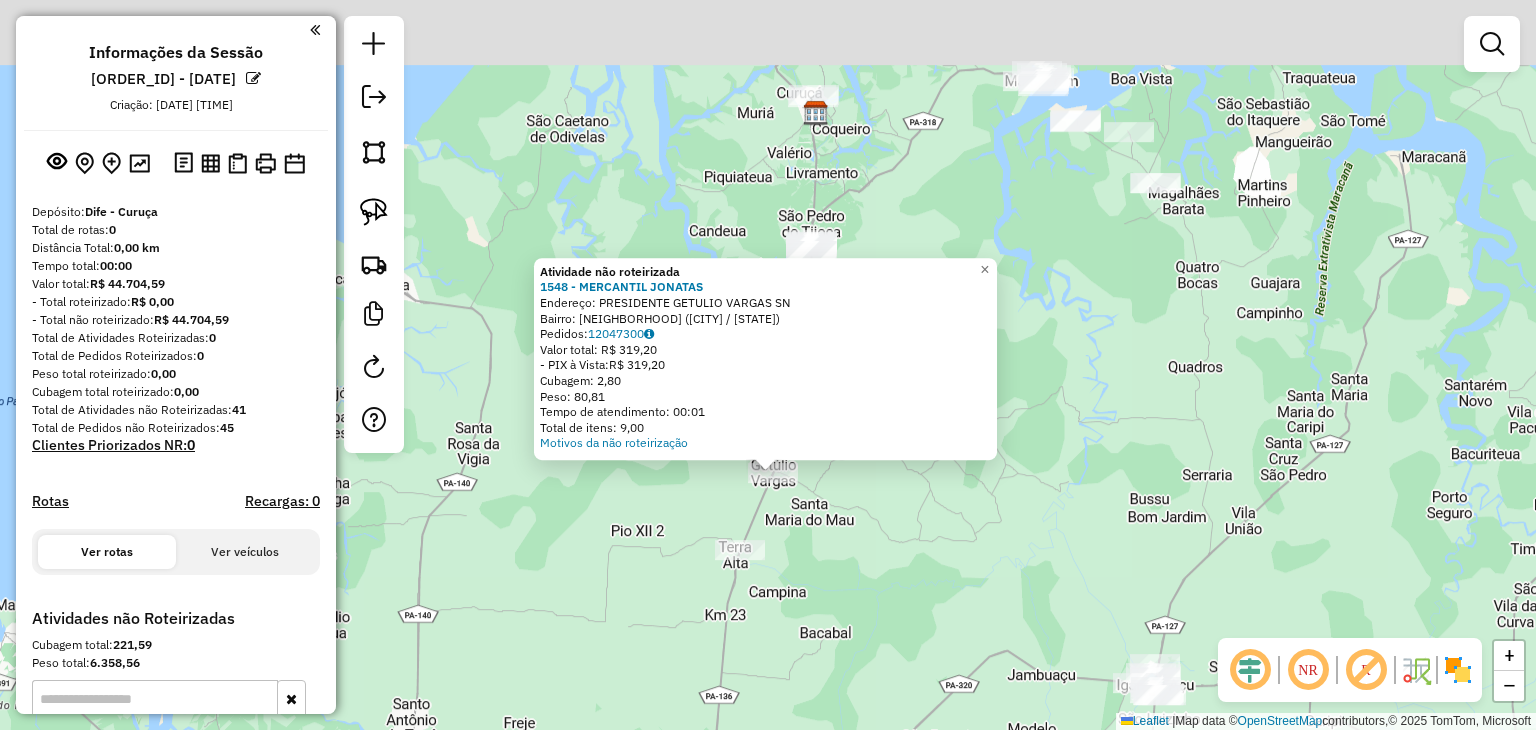 drag, startPoint x: 791, startPoint y: 441, endPoint x: 830, endPoint y: 536, distance: 102.69372 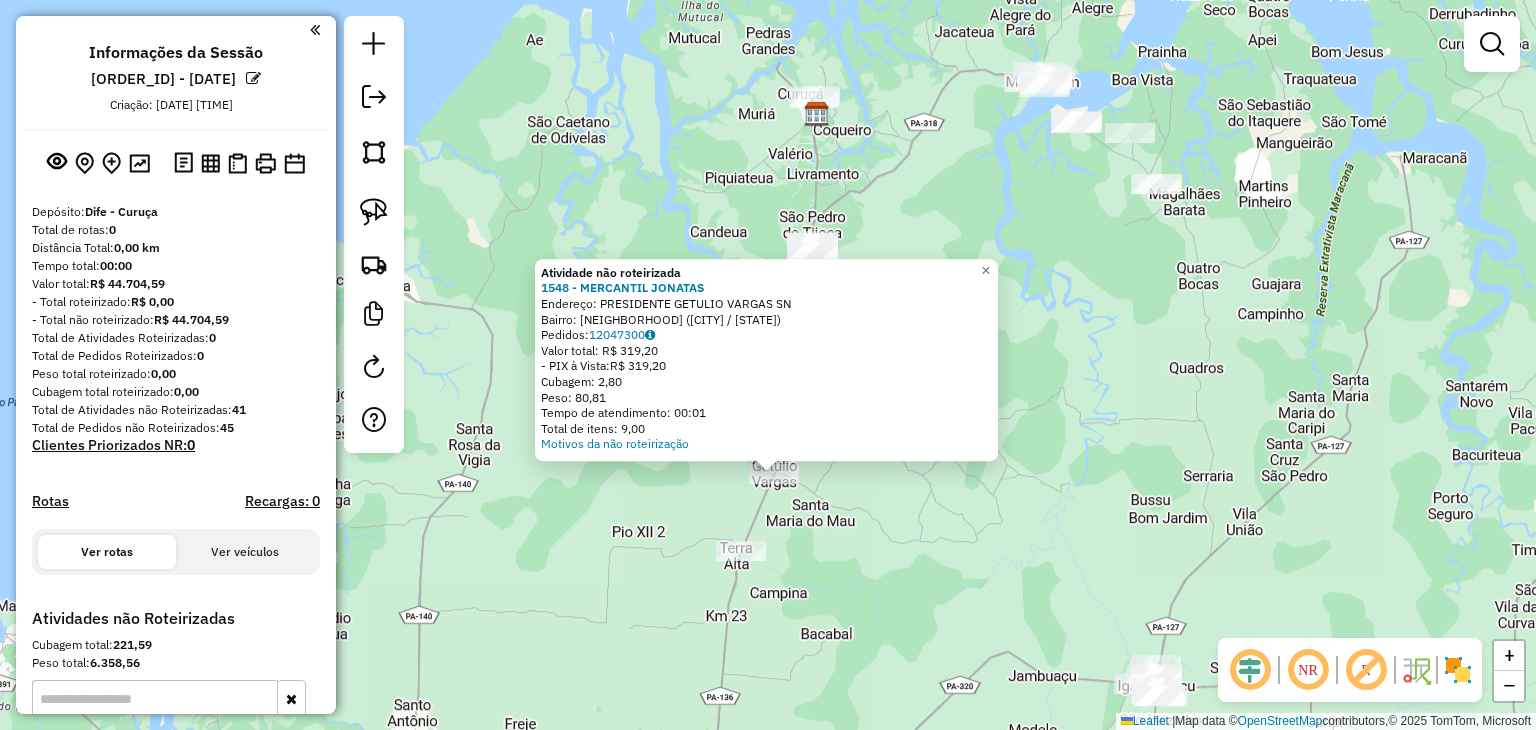 click on "Atividade não roteirizada 1548 - MERCANTIL JONATAS  Endereço:  PRESIDENTE GETULIO VARGAS SN   Bairro: IANETAMA ([CITY] / [STATE])   Pedidos:  12047300   Valor total: R$ 319,20   - PIX à Vista:  R$ 319,20   Cubagem: 2,80   Peso: 80,81   Tempo de atendimento: 00:01   Total de itens: 9,00  Motivos da não roteirização × Janela de atendimento Grade de atendimento Capacidade Transportadoras Veículos Cliente Pedidos  Rotas Selecione os dias de semana para filtrar as janelas de atendimento  Seg   Ter   Qua   Qui   Sex   Sáb   Dom  Informe o período da janela de atendimento: De: Até:  Filtrar exatamente a janela do cliente  Considerar janela de atendimento padrão  Selecione os dias de semana para filtrar as grades de atendimento  Seg   Ter   Qua   Qui   Sex   Sáb   Dom   Considerar clientes sem dia de atendimento cadastrado  Clientes fora do dia de atendimento selecionado Filtrar as atividades entre os valores definidos abaixo:  Peso mínimo:   Peso máximo:   Cubagem mínima:   Cubagem máxima:   De:  De:" 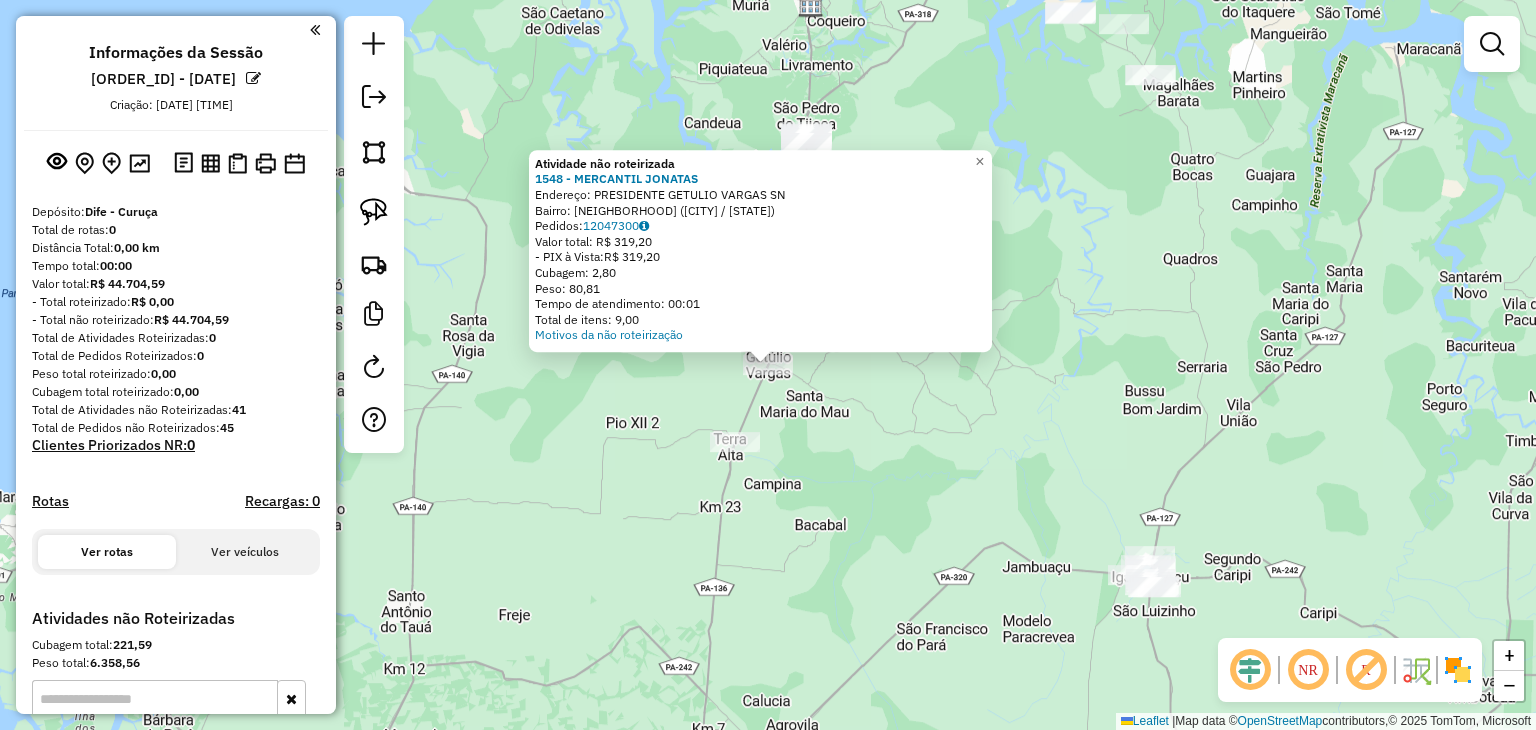 click on "Atividade não roteirizada 1548 - MERCANTIL JONATAS  Endereço:  PRESIDENTE GETULIO VARGAS SN   Bairro: IANETAMA ([CITY] / [STATE])   Pedidos:  12047300   Valor total: R$ 319,20   - PIX à Vista:  R$ 319,20   Cubagem: 2,80   Peso: 80,81   Tempo de atendimento: 00:01   Total de itens: 9,00  Motivos da não roteirização × Janela de atendimento Grade de atendimento Capacidade Transportadoras Veículos Cliente Pedidos  Rotas Selecione os dias de semana para filtrar as janelas de atendimento  Seg   Ter   Qua   Qui   Sex   Sáb   Dom  Informe o período da janela de atendimento: De: Até:  Filtrar exatamente a janela do cliente  Considerar janela de atendimento padrão  Selecione os dias de semana para filtrar as grades de atendimento  Seg   Ter   Qua   Qui   Sex   Sáb   Dom   Considerar clientes sem dia de atendimento cadastrado  Clientes fora do dia de atendimento selecionado Filtrar as atividades entre os valores definidos abaixo:  Peso mínimo:   Peso máximo:   Cubagem mínima:   Cubagem máxima:   De:  De:" 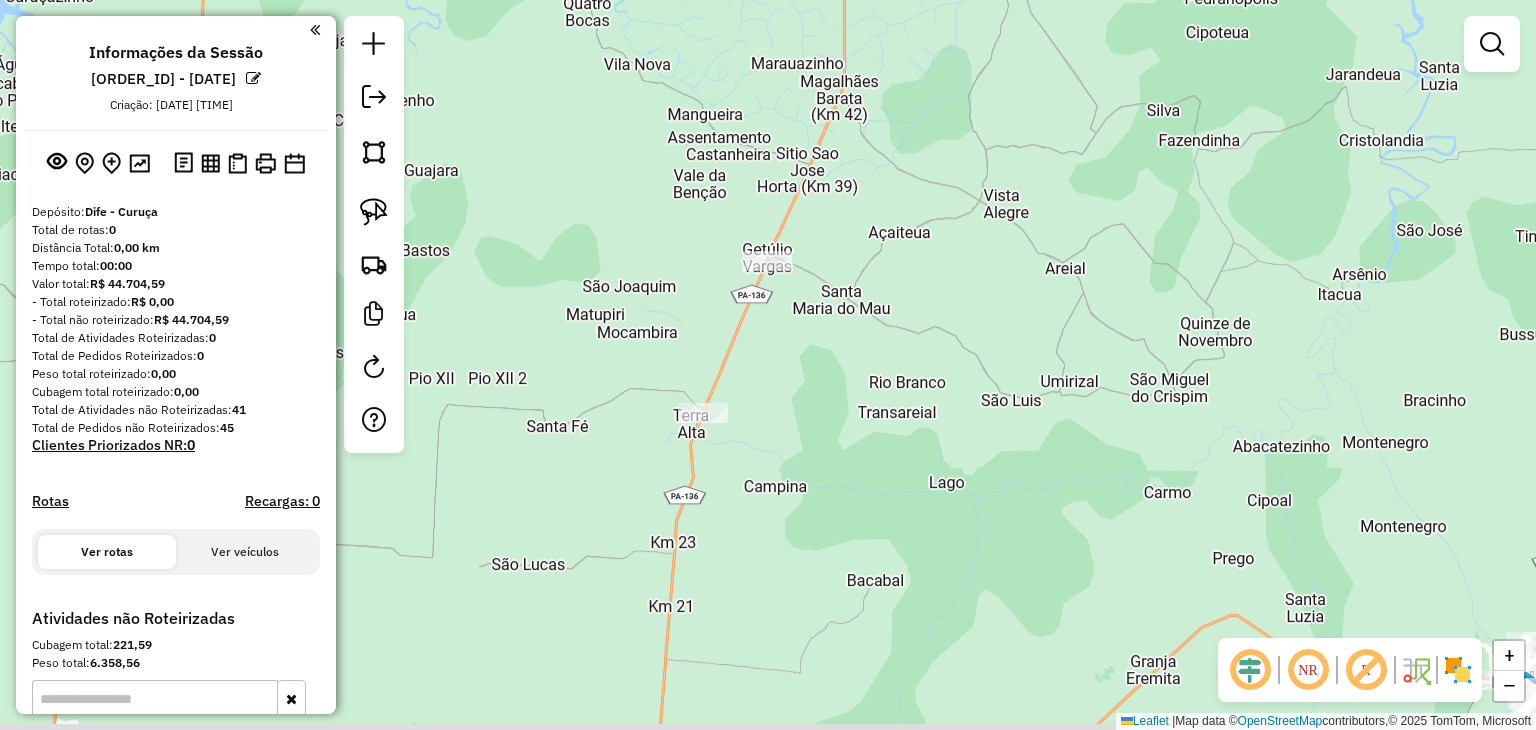 drag, startPoint x: 776, startPoint y: 429, endPoint x: 793, endPoint y: 388, distance: 44.38468 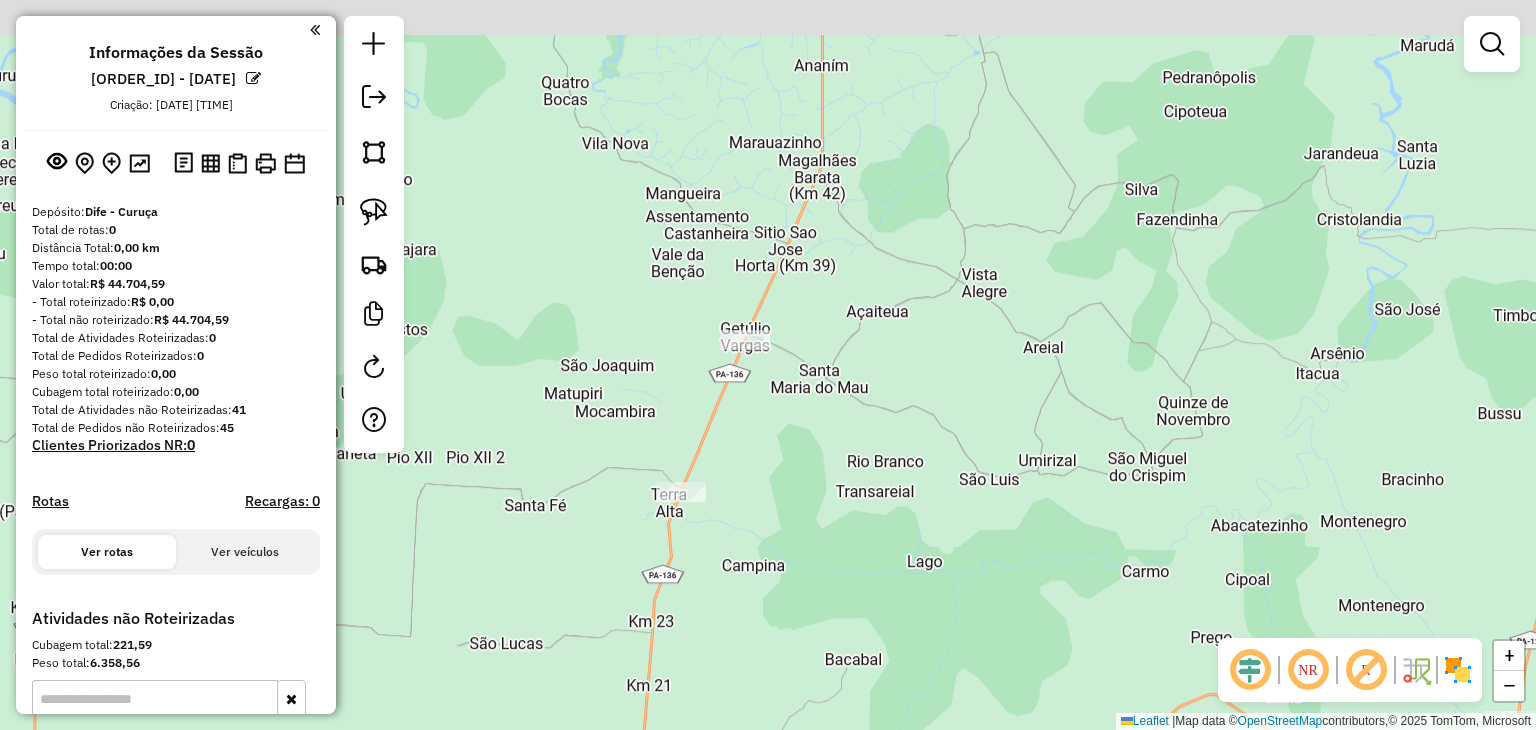 drag, startPoint x: 795, startPoint y: 401, endPoint x: 773, endPoint y: 481, distance: 82.96987 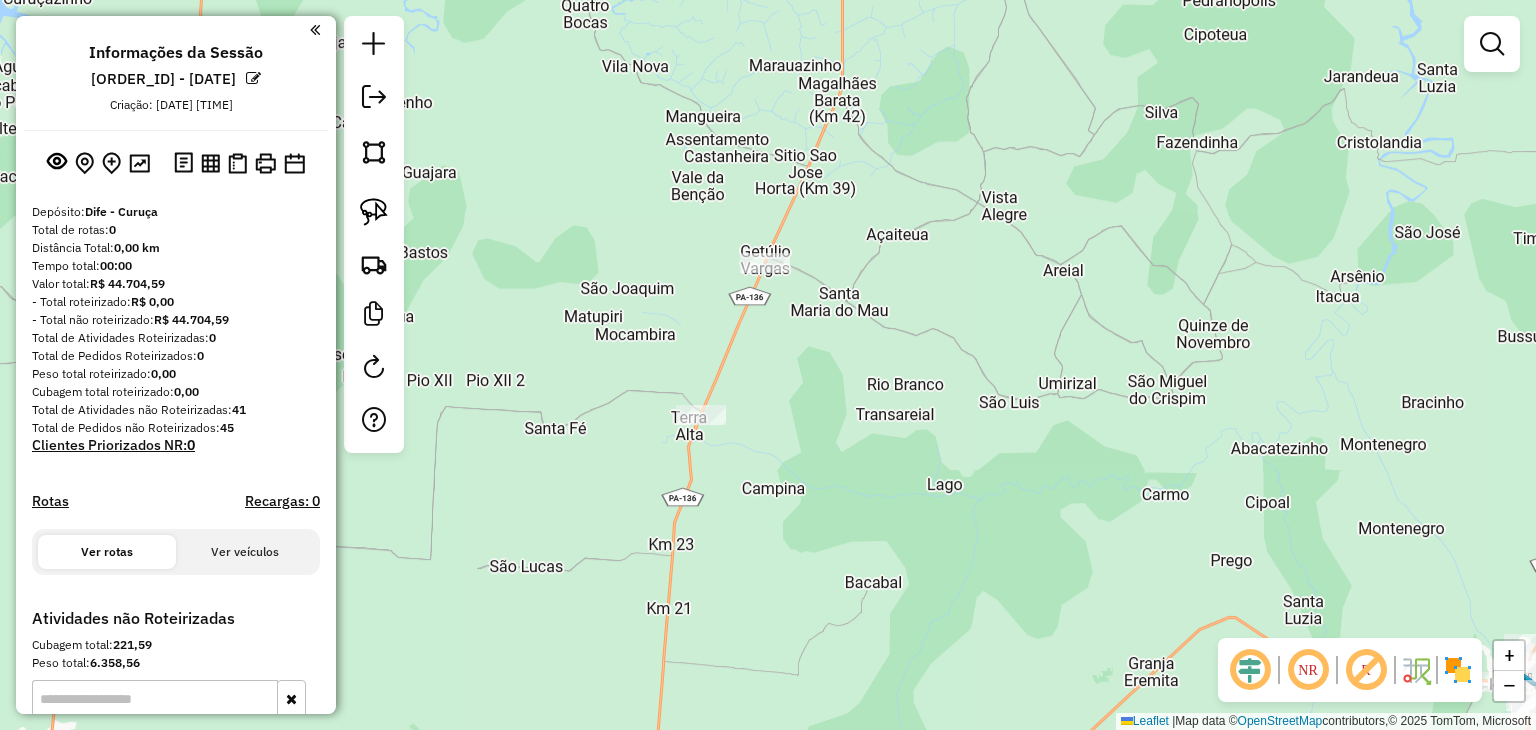 drag, startPoint x: 788, startPoint y: 409, endPoint x: 802, endPoint y: 306, distance: 103.947105 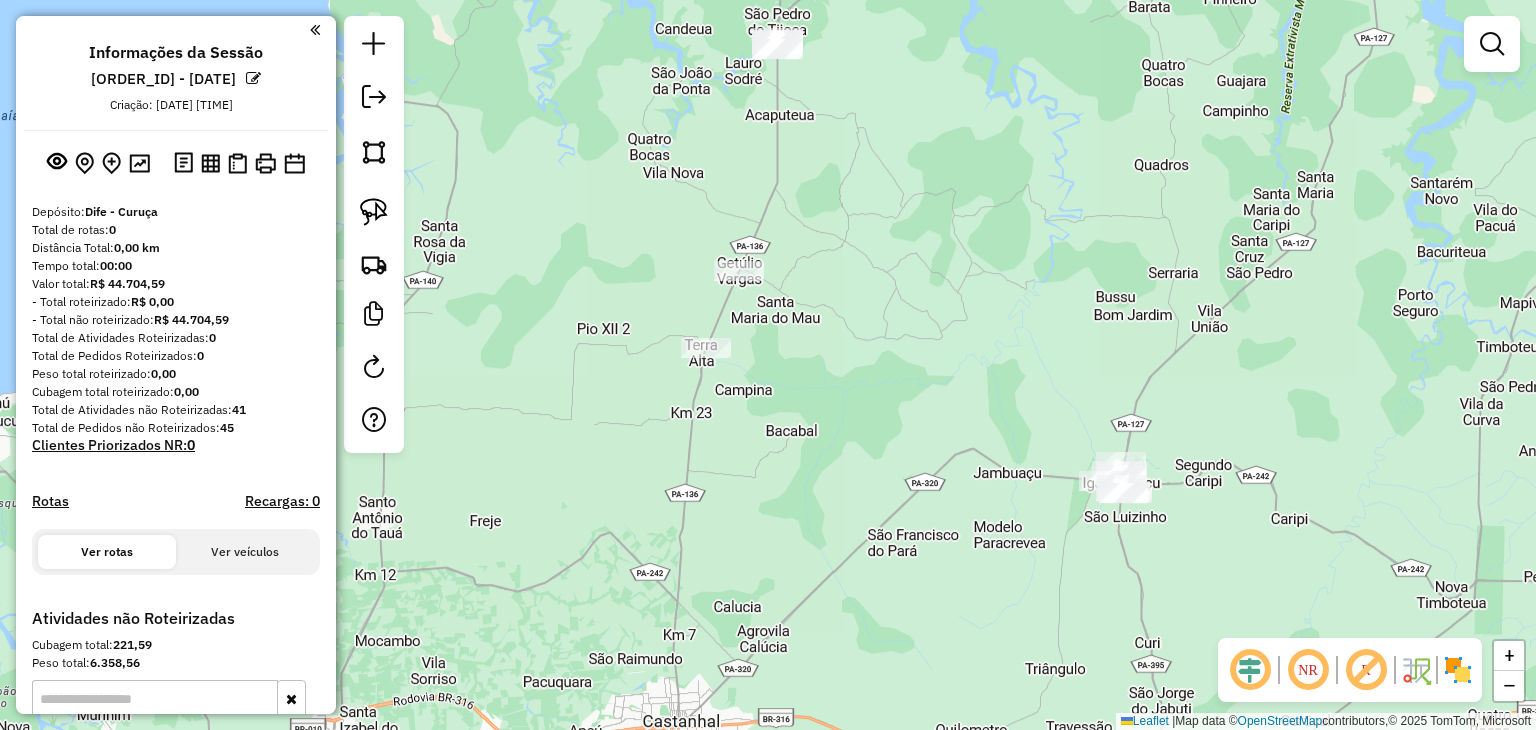 drag, startPoint x: 865, startPoint y: 369, endPoint x: 822, endPoint y: 361, distance: 43.737854 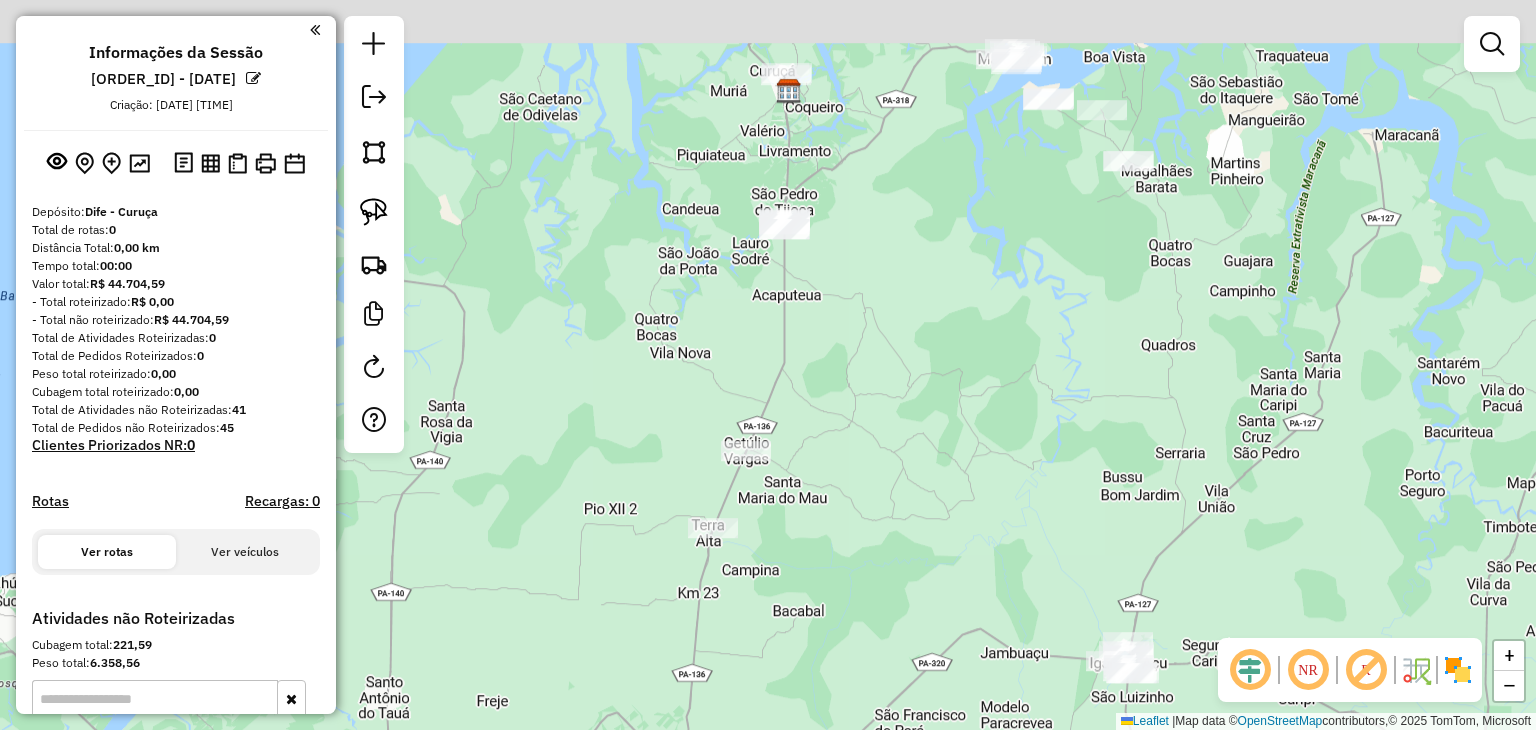 drag, startPoint x: 820, startPoint y: 361, endPoint x: 825, endPoint y: 550, distance: 189.06613 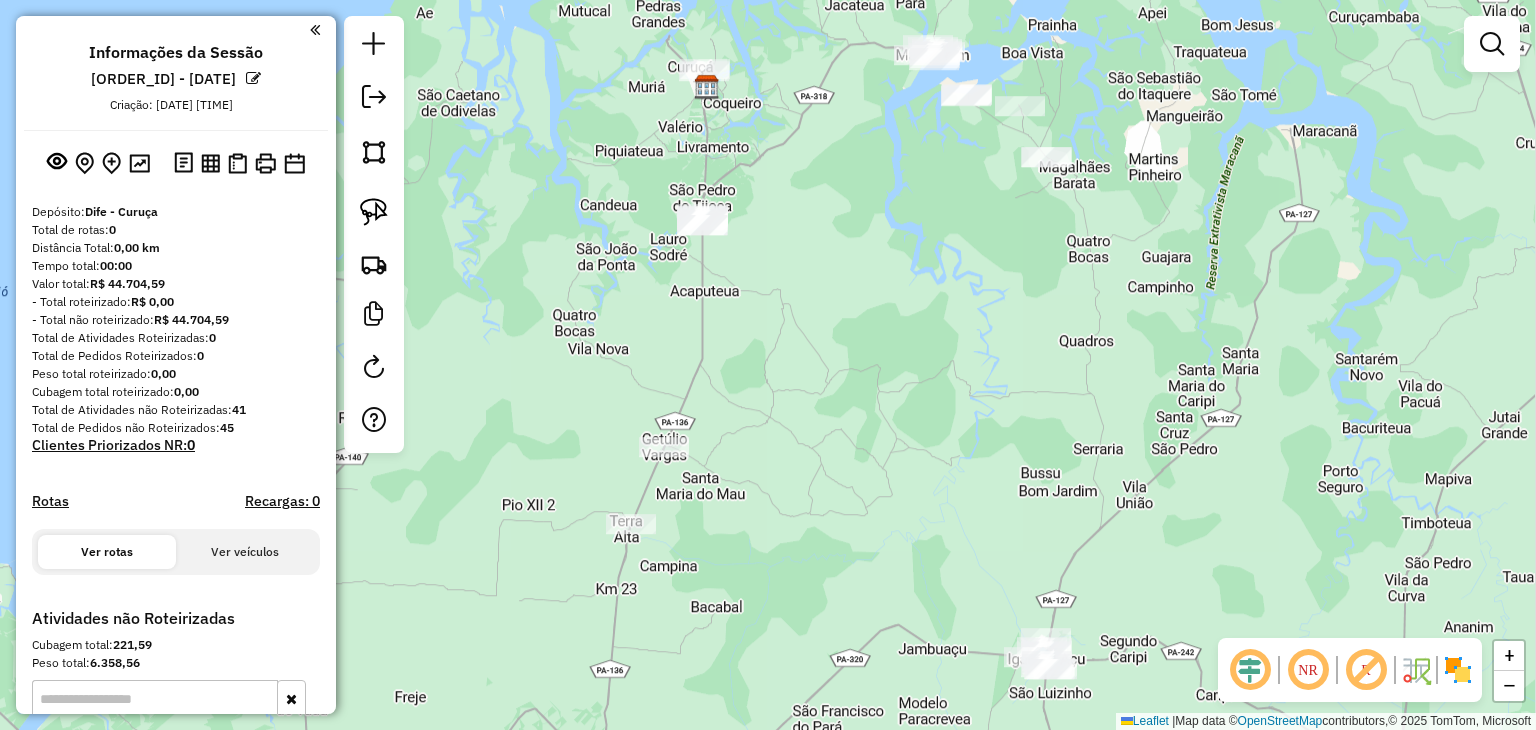 drag, startPoint x: 953, startPoint y: 339, endPoint x: 868, endPoint y: 325, distance: 86.145226 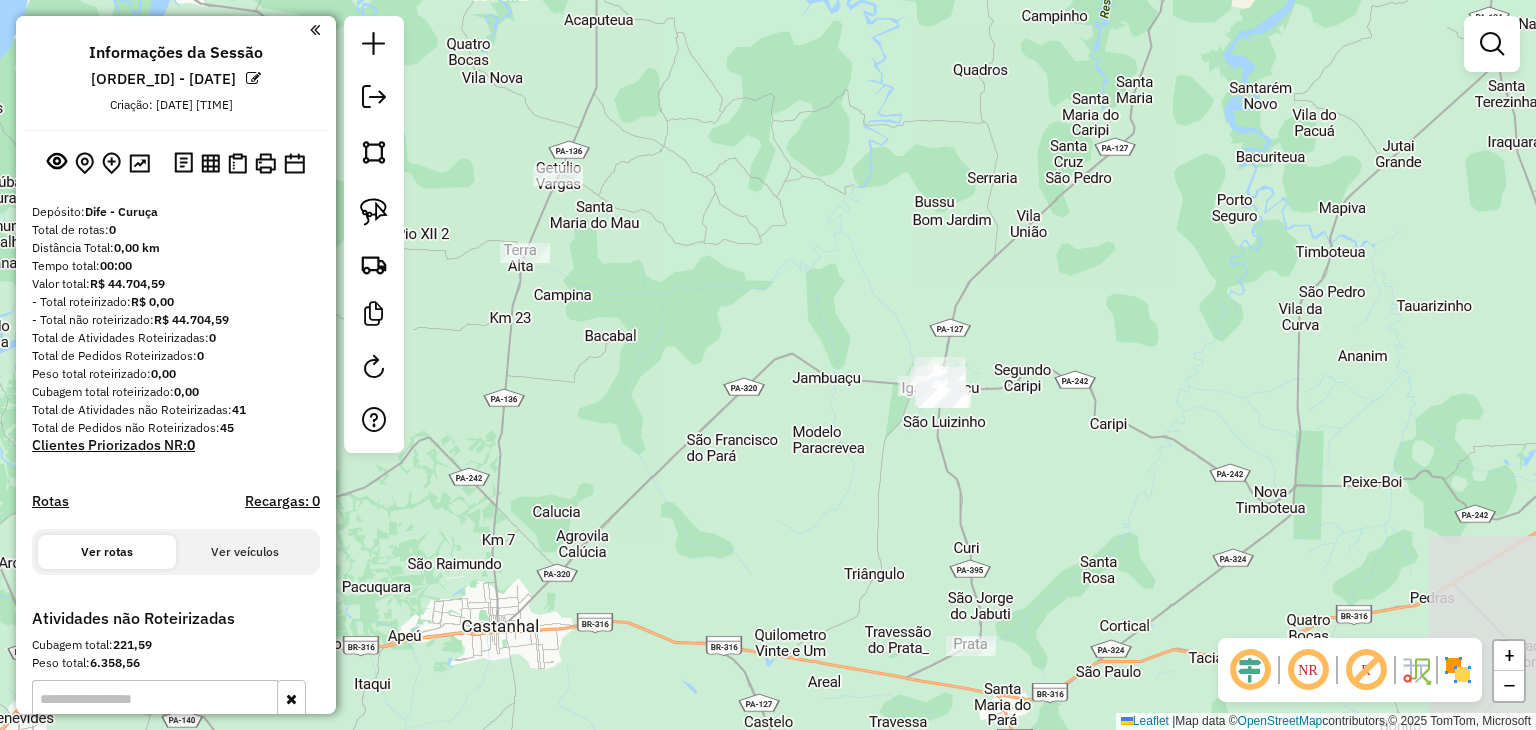 drag, startPoint x: 1040, startPoint y: 480, endPoint x: 935, endPoint y: 211, distance: 288.76633 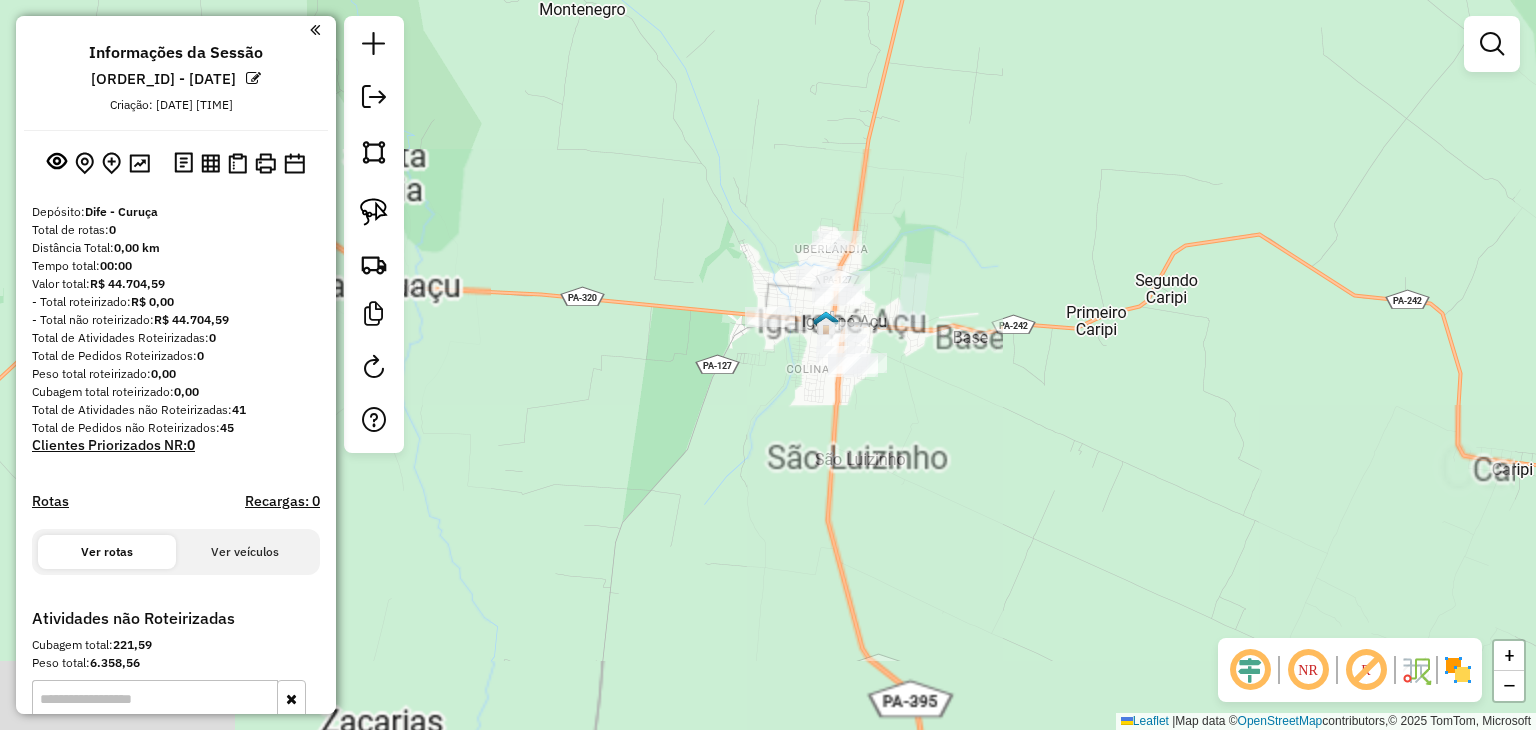 drag, startPoint x: 905, startPoint y: 501, endPoint x: 923, endPoint y: 392, distance: 110.47624 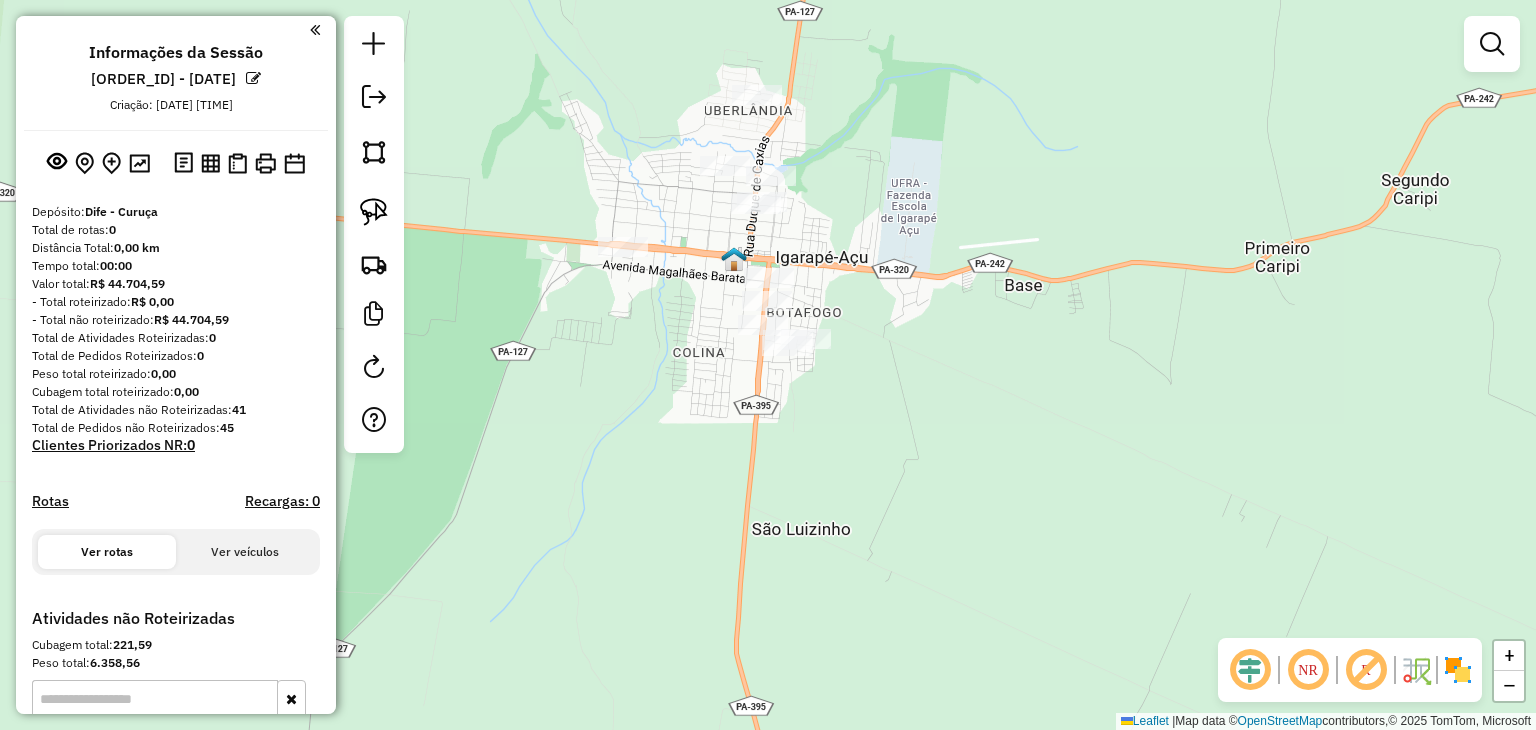 drag, startPoint x: 843, startPoint y: 230, endPoint x: 904, endPoint y: 321, distance: 109.55364 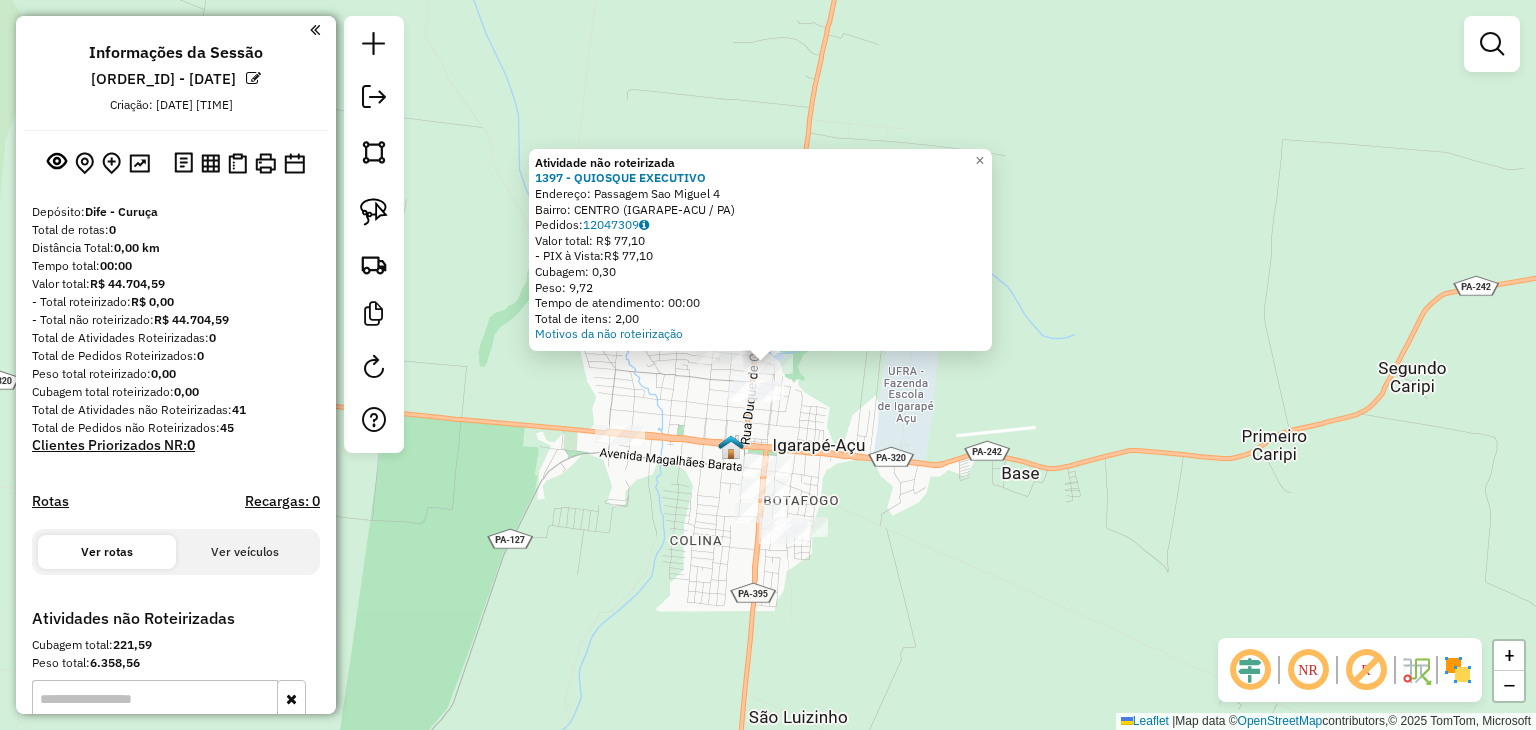 click on "Atividade não roteirizada 1397 - QUIOSQUE EXECUTIVO  Endereço:  [STREET] [NUMBER]   Bairro: [NEIGHBORHOOD] ([CITY] / [STATE])   Pedidos:  [ORDER_ID]   Valor total: [CURRENCY] [PRICE]   - PIX à Vista:  [CURRENCY] [PRICE]   Cubagem: [CUBAGE]   Peso: [WEIGHT]   Tempo de atendimento: [TIME]   Total de itens: [ITEMS]  Motivos da não roteirização × Janela de atendimento Grade de atendimento Capacidade Transportadoras Veículos Cliente Pedidos  Rotas Selecione os dias de semana para filtrar as janelas de atendimento  Seg   Ter   Qua   Qui   Sex   Sáb   Dom  Informe o período da janela de atendimento: De: Até:  Filtrar exatamente a janela do cliente  Considerar janela de atendimento padrão  Selecione os dias de semana para filtrar as grades de atendimento  Seg   Ter   Qua   Qui   Sex   Sáb   Dom   Considerar clientes sem dia de atendimento cadastrado  Clientes fora do dia de atendimento selecionado Filtrar as atividades entre os valores definidos abaixo:  Peso mínimo:   Peso máximo:   Cubagem mínima:   Cubagem máxima:   De:   Até:   De:" 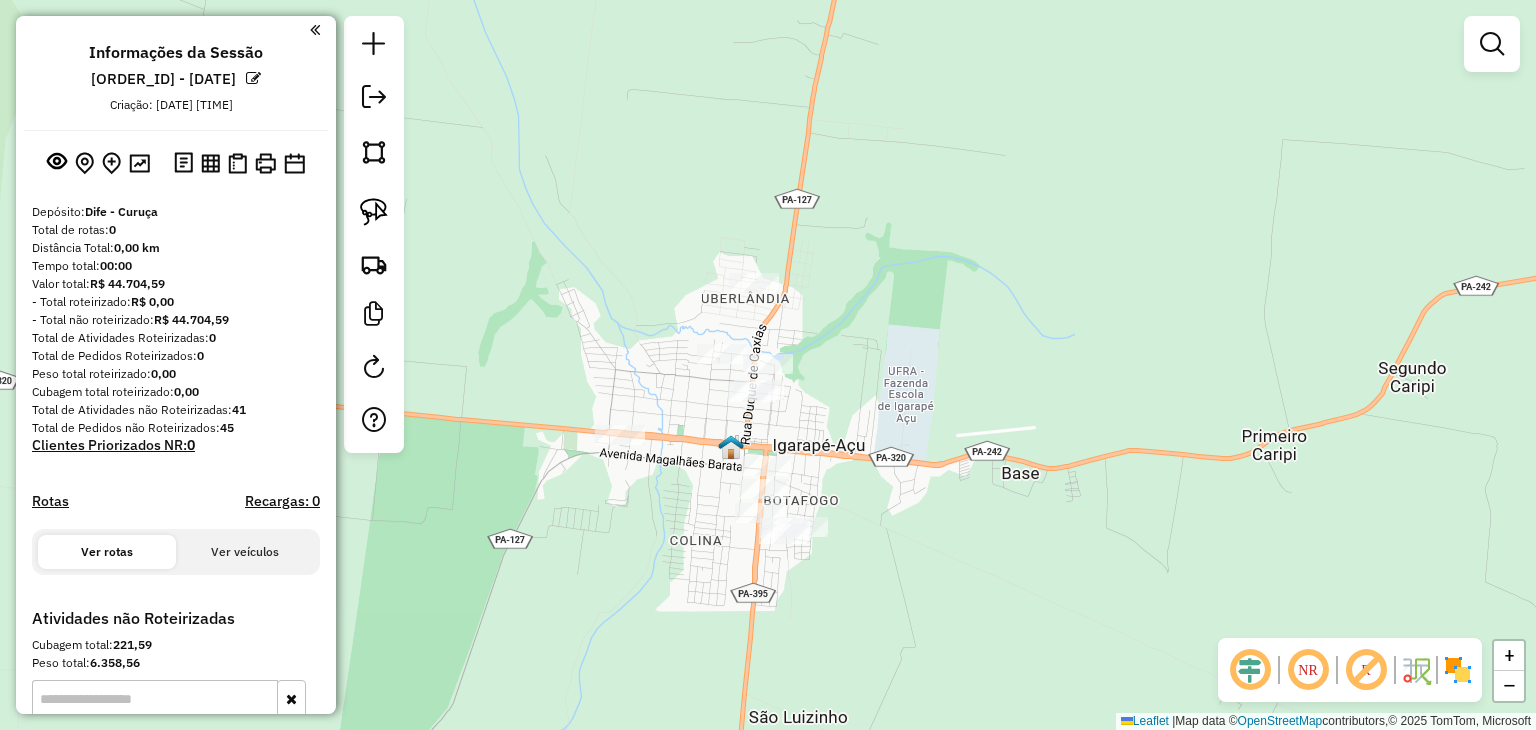 drag, startPoint x: 373, startPoint y: 198, endPoint x: 948, endPoint y: 222, distance: 575.5007 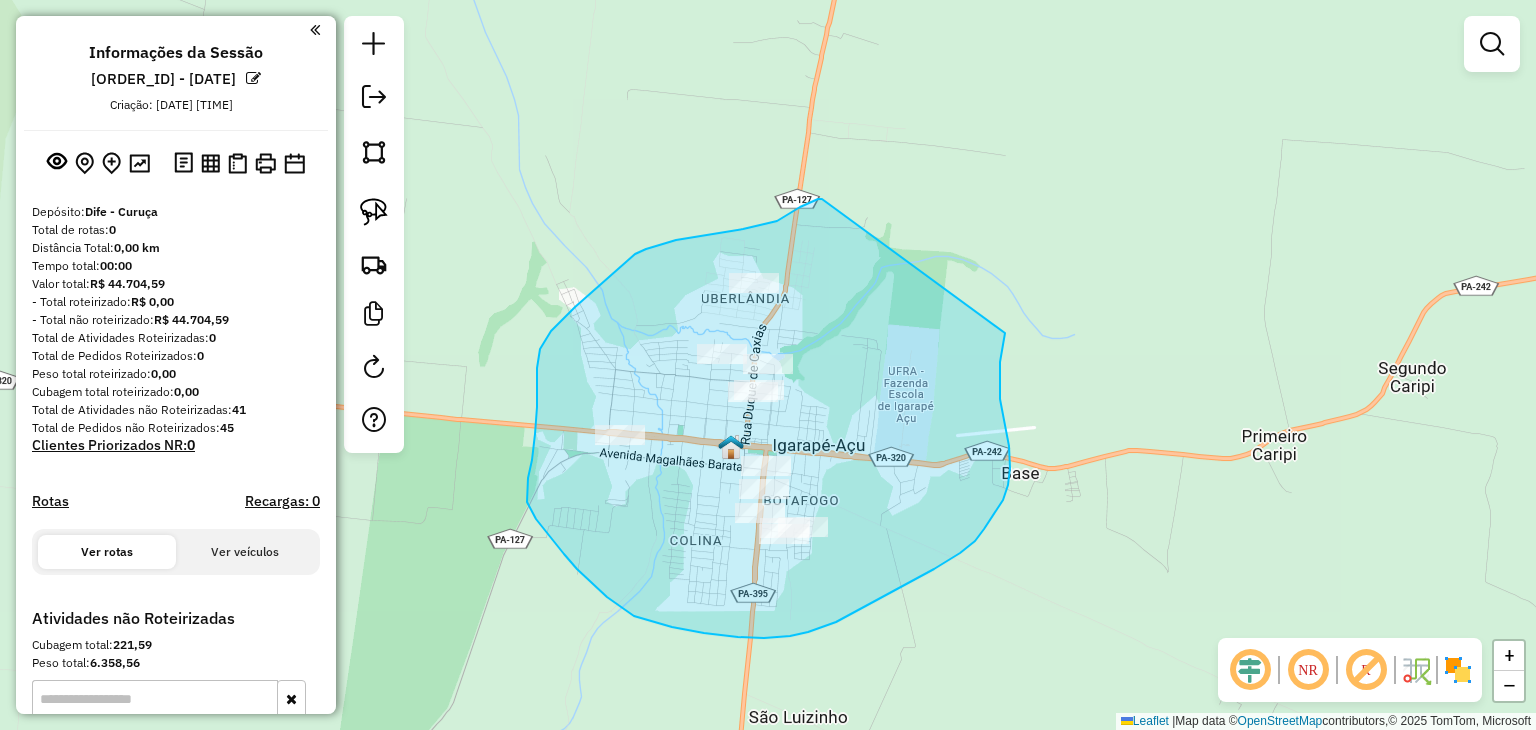 drag, startPoint x: 822, startPoint y: 199, endPoint x: 1005, endPoint y: 332, distance: 226.22556 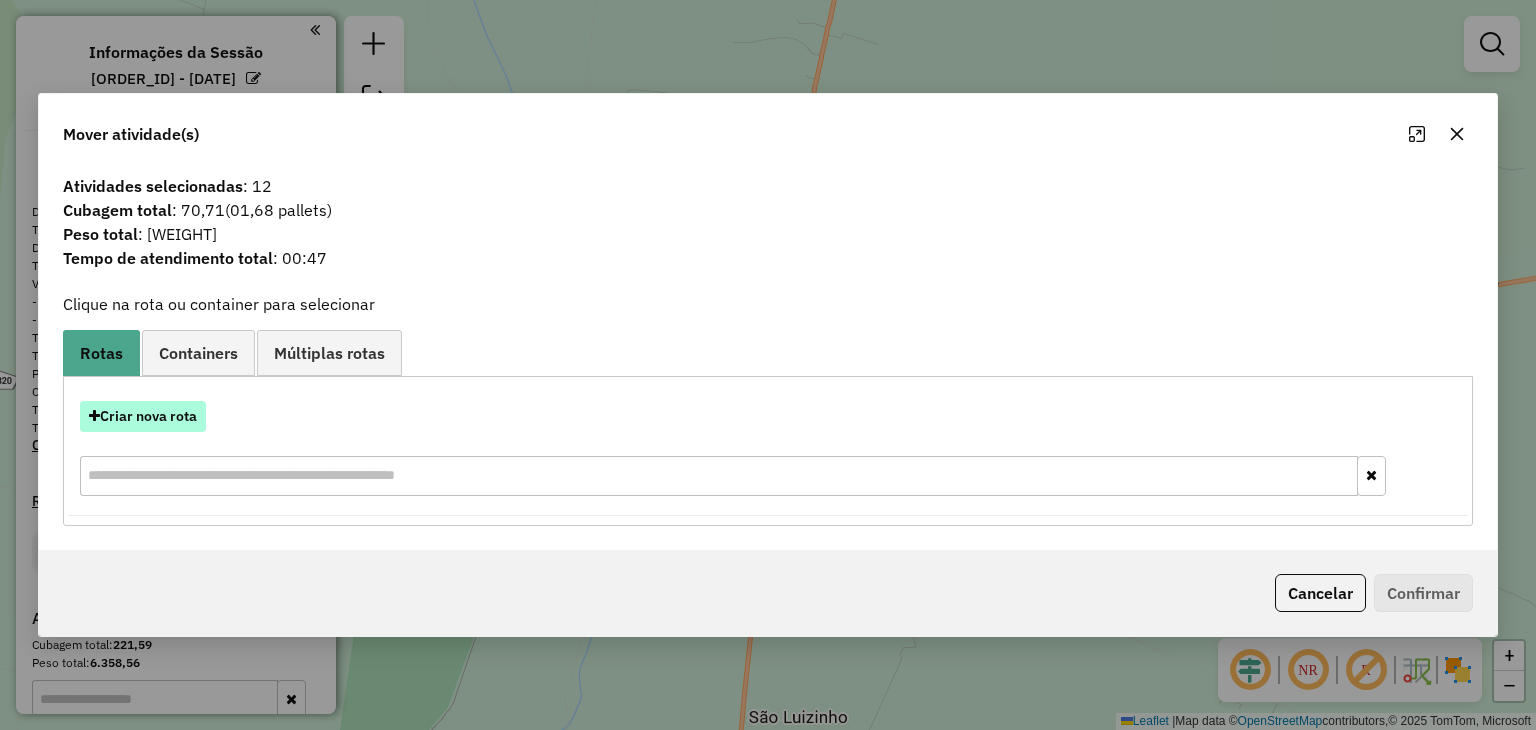 click on "Criar nova rota" at bounding box center (143, 416) 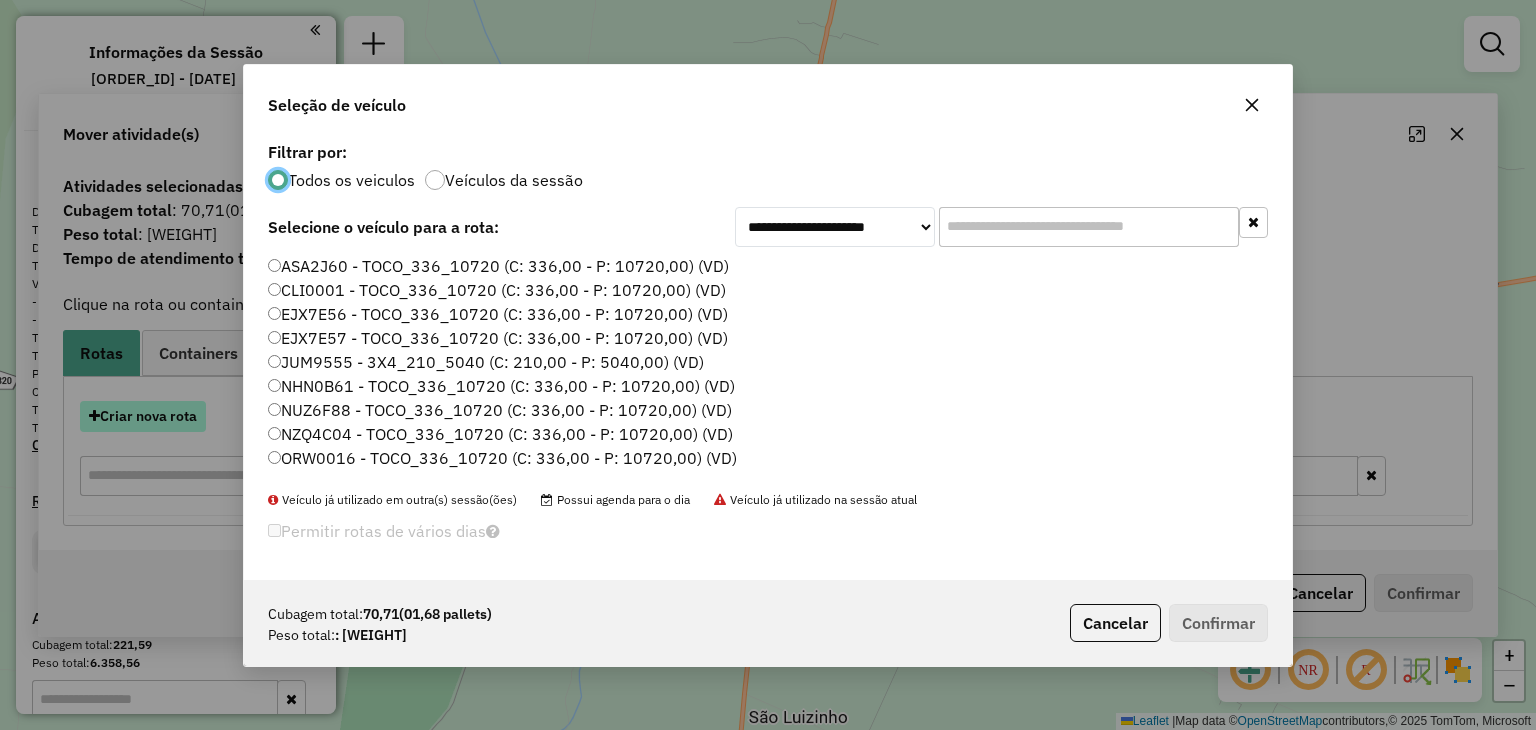 scroll, scrollTop: 10, scrollLeft: 6, axis: both 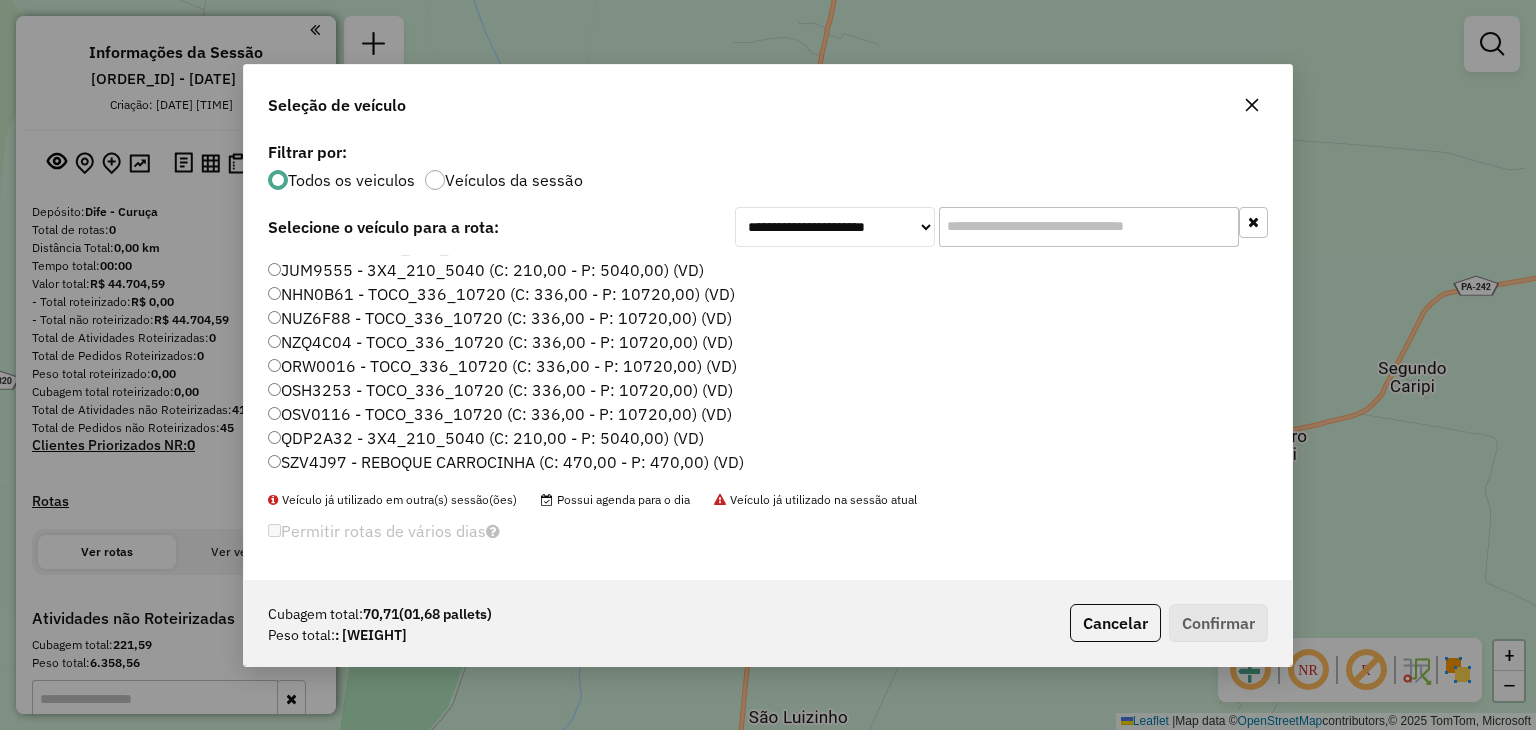 click 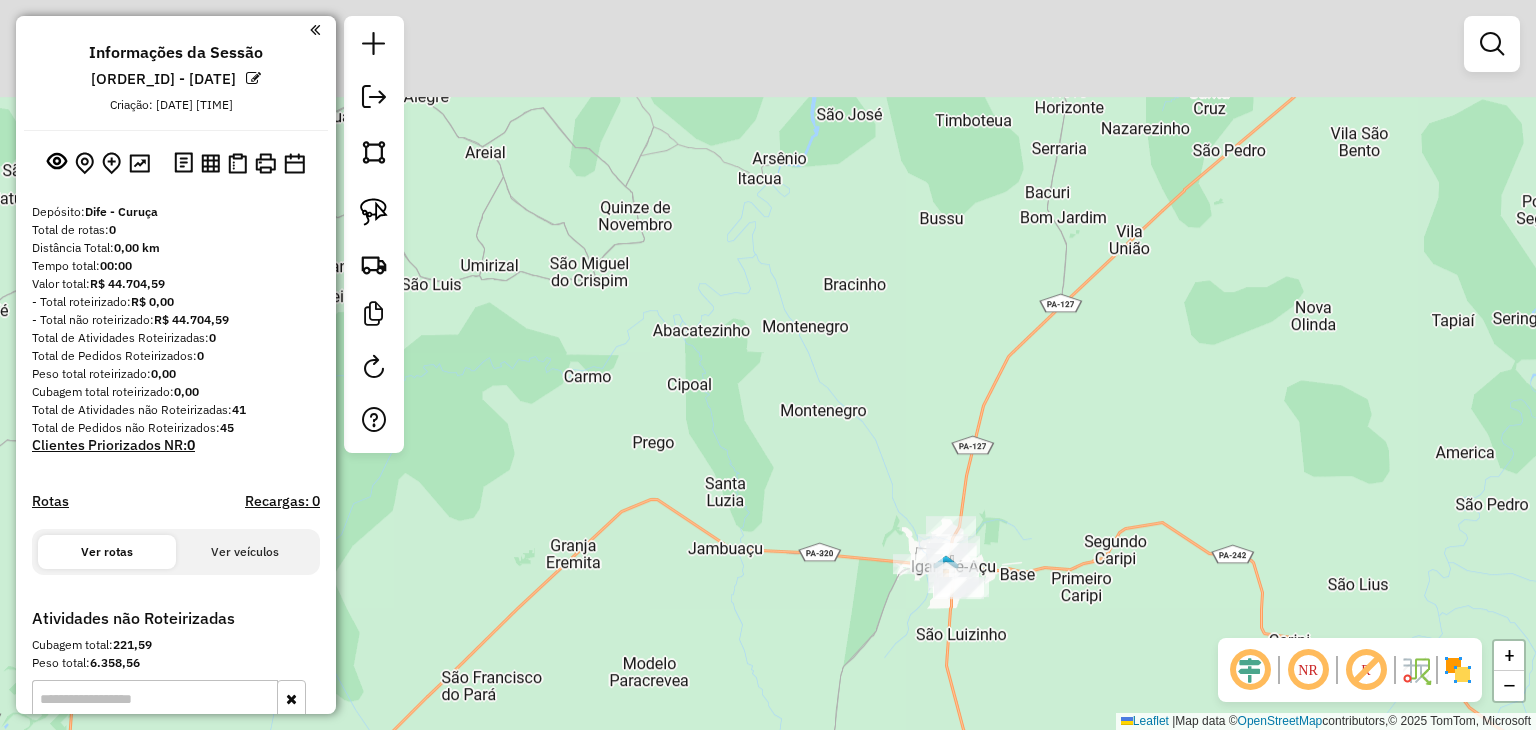 drag, startPoint x: 862, startPoint y: 313, endPoint x: 915, endPoint y: 401, distance: 102.7278 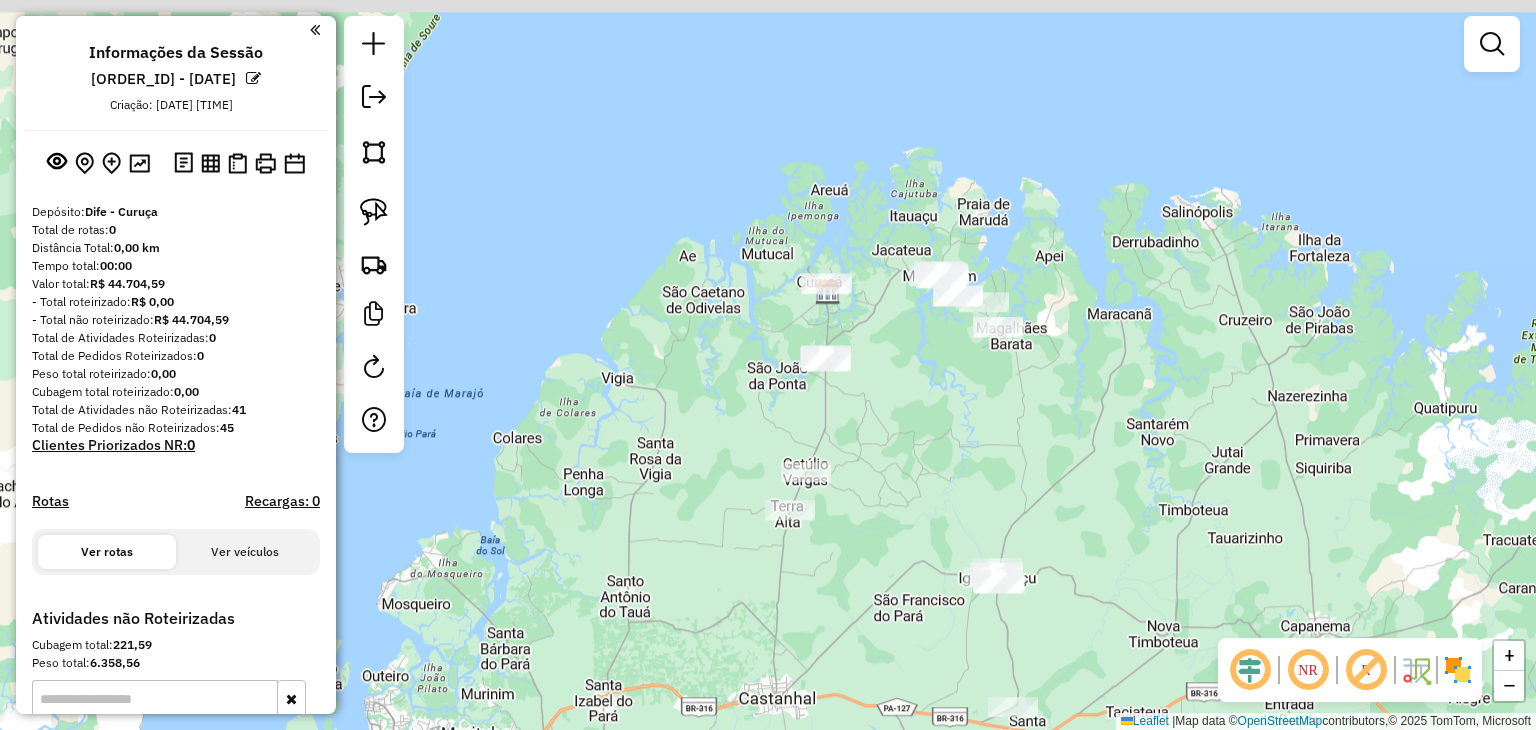 drag, startPoint x: 820, startPoint y: 225, endPoint x: 909, endPoint y: 401, distance: 197.22322 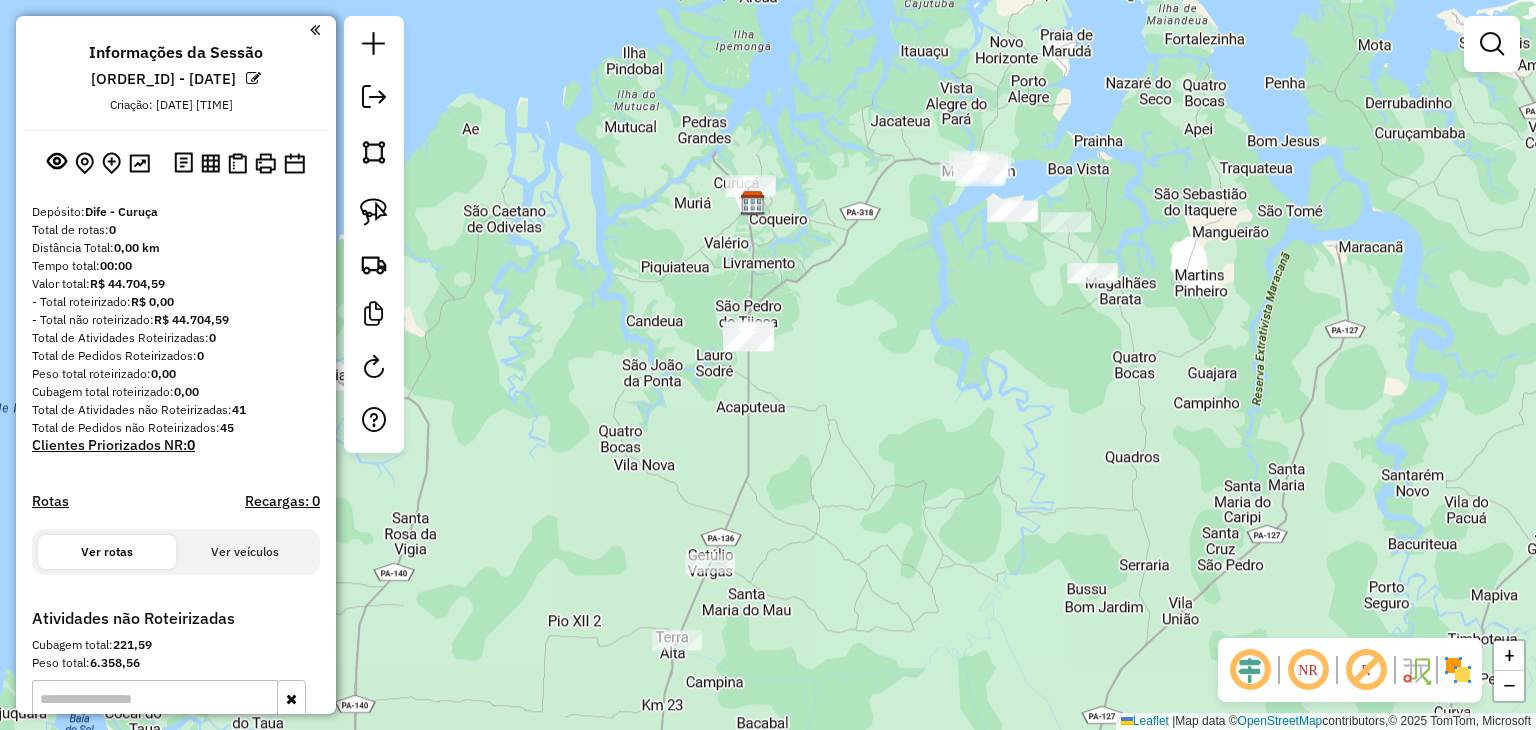 drag, startPoint x: 824, startPoint y: 307, endPoint x: 799, endPoint y: 339, distance: 40.60788 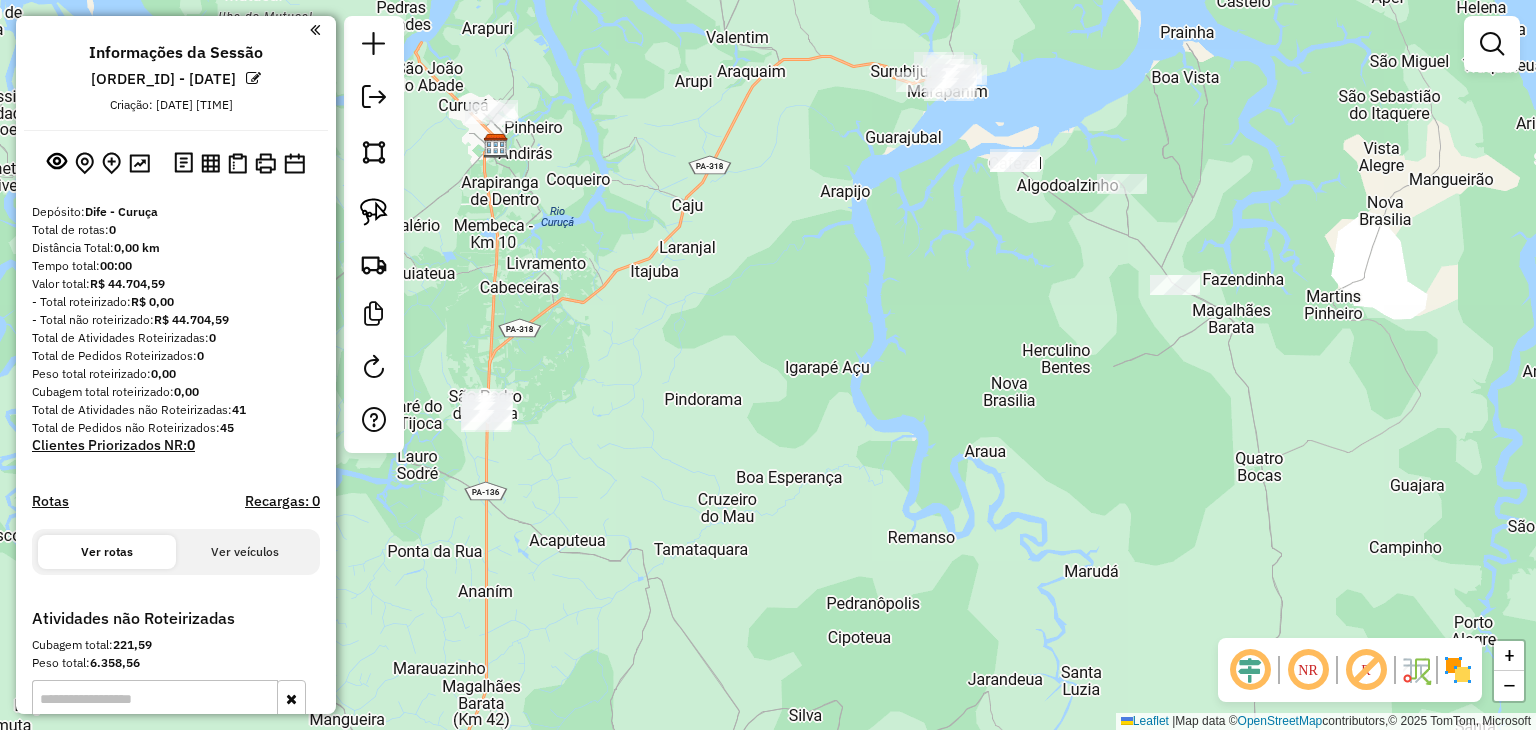 drag, startPoint x: 1052, startPoint y: 312, endPoint x: 1172, endPoint y: 265, distance: 128.87592 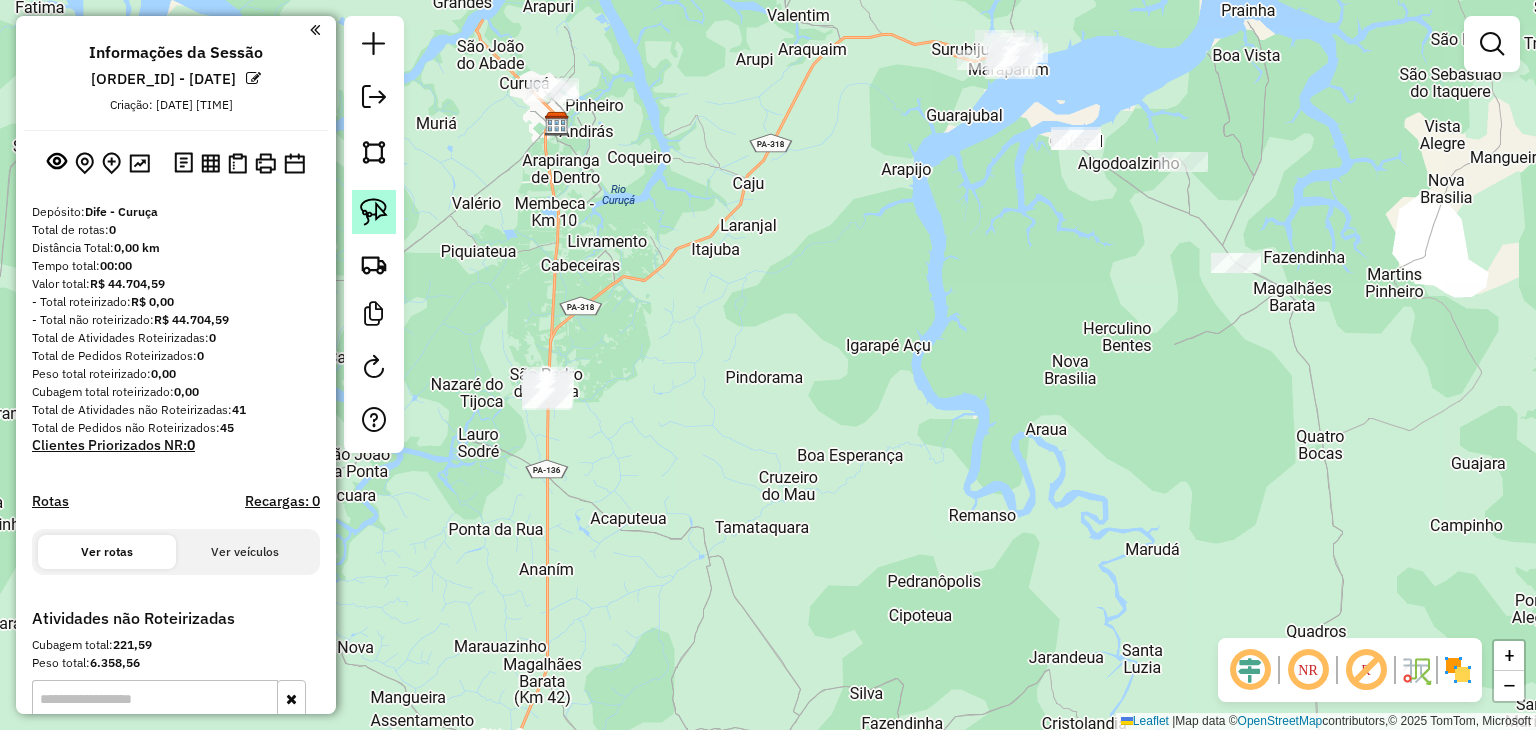 click 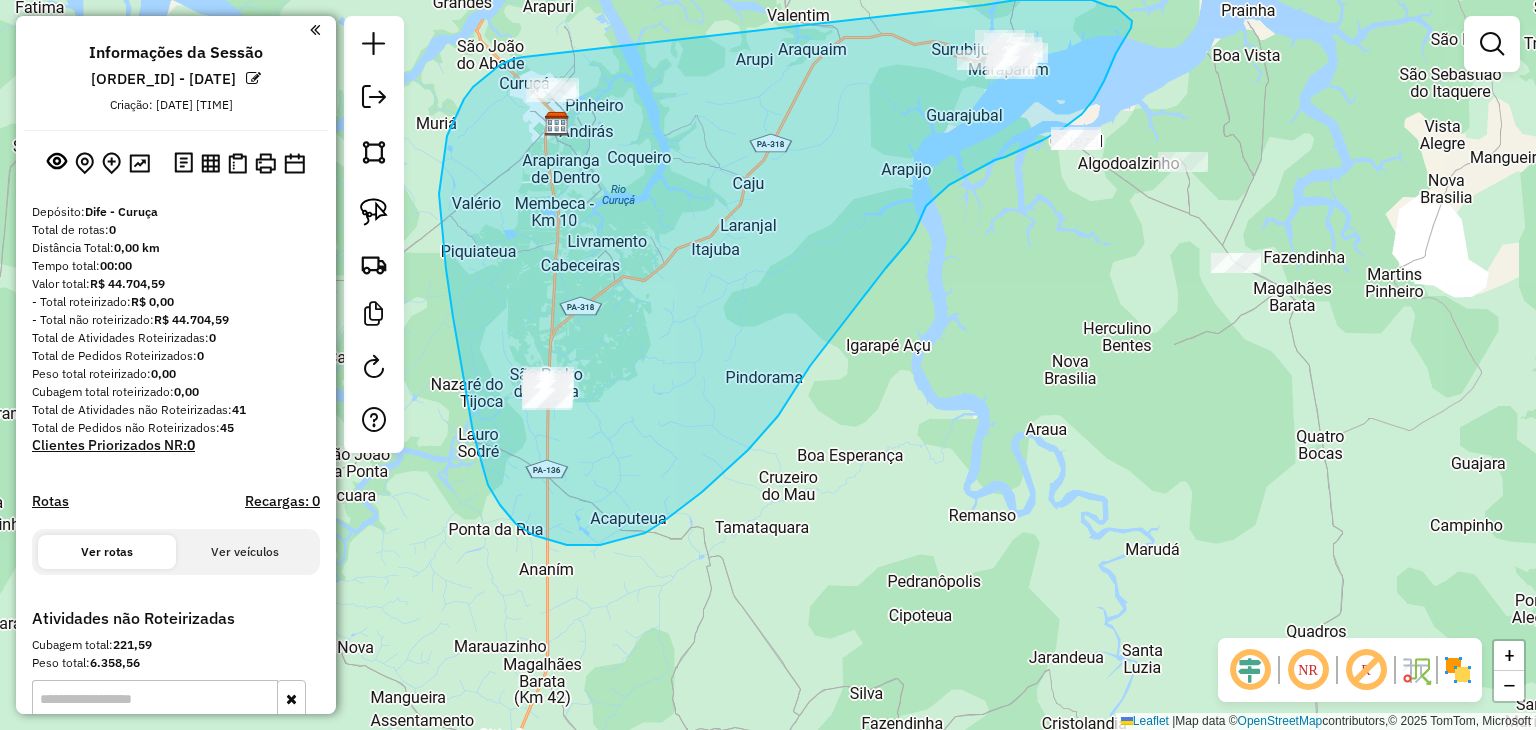 drag, startPoint x: 524, startPoint y: 57, endPoint x: 984, endPoint y: 7, distance: 462.7094 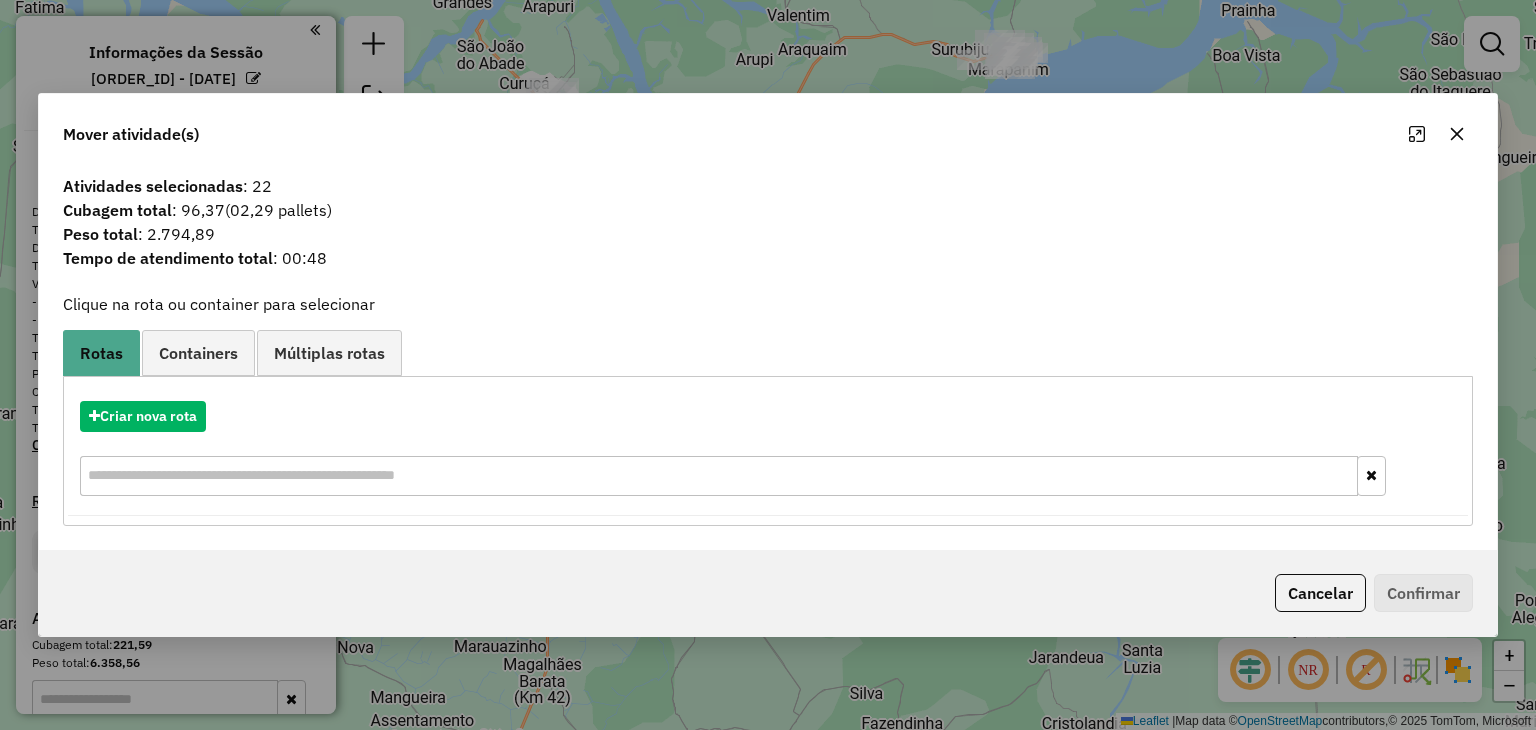 click 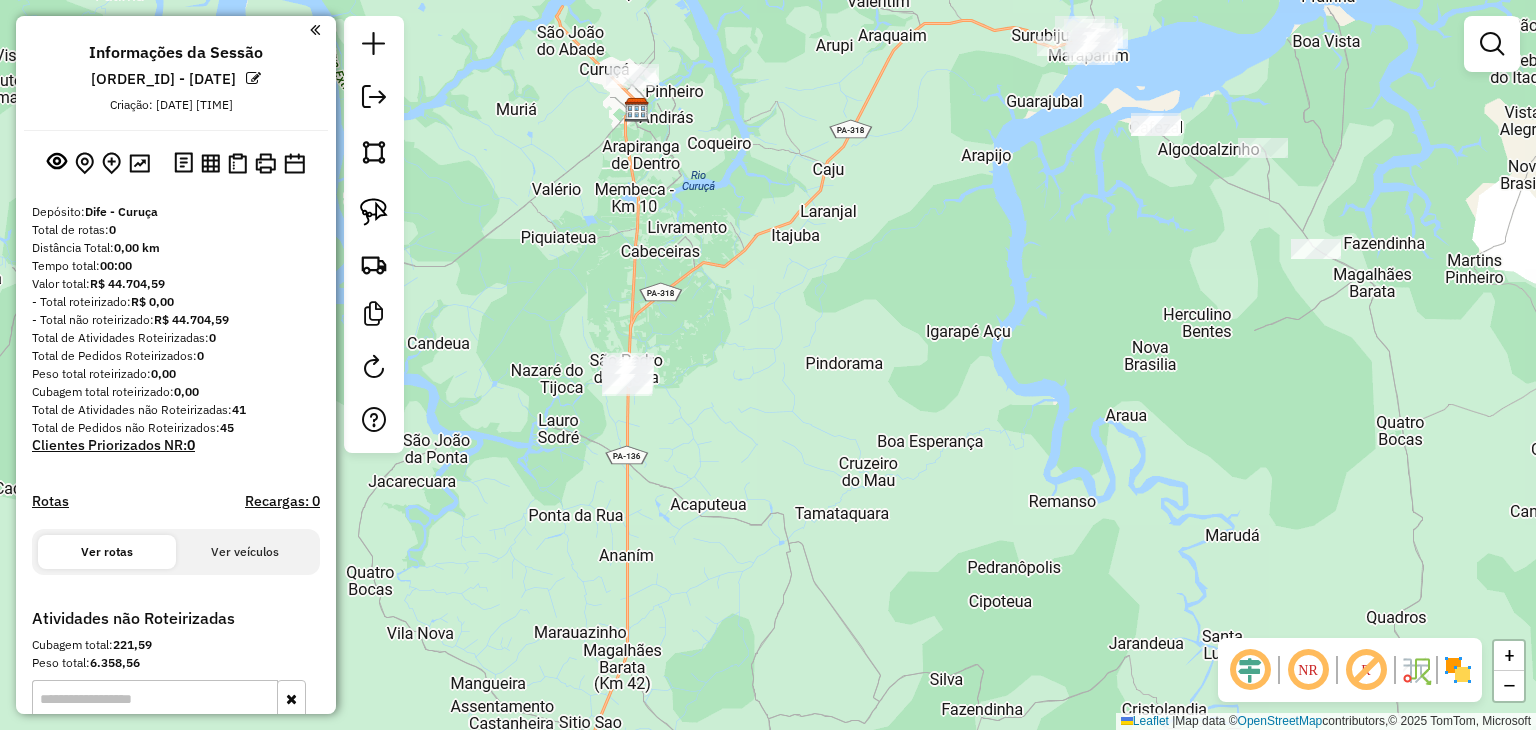 drag, startPoint x: 796, startPoint y: 297, endPoint x: 876, endPoint y: 284, distance: 81.04937 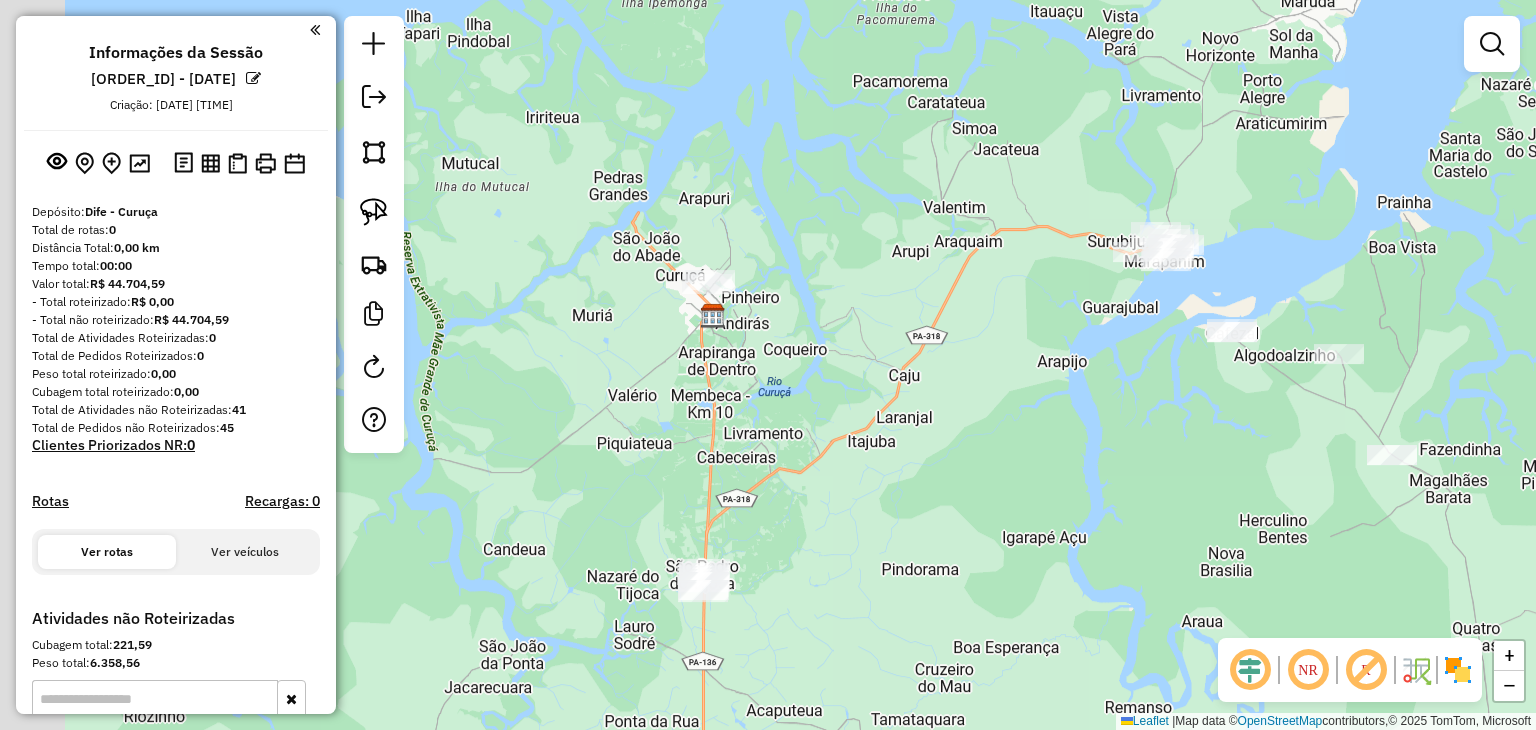 drag, startPoint x: 744, startPoint y: 258, endPoint x: 788, endPoint y: 378, distance: 127.81236 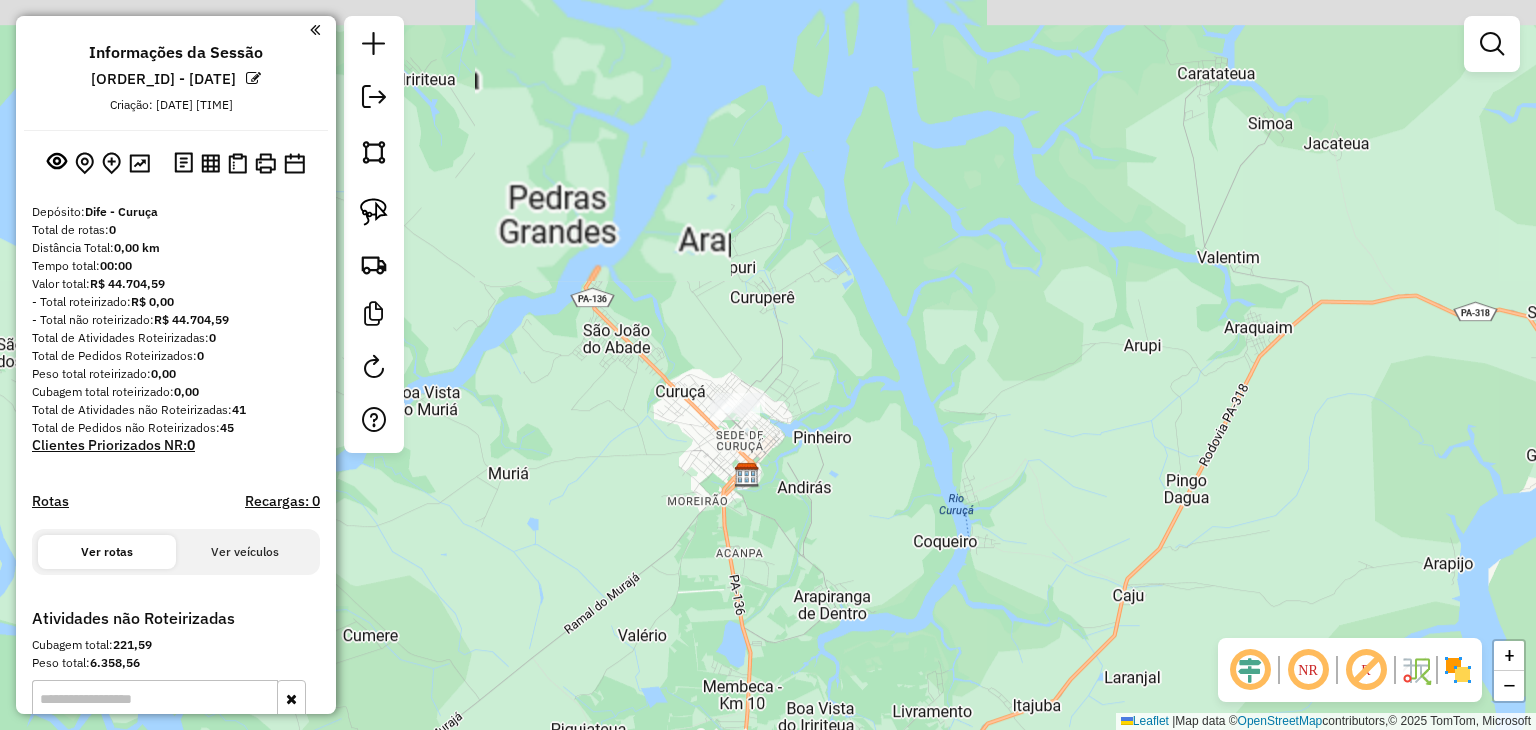 drag, startPoint x: 722, startPoint y: 293, endPoint x: 797, endPoint y: 473, distance: 195 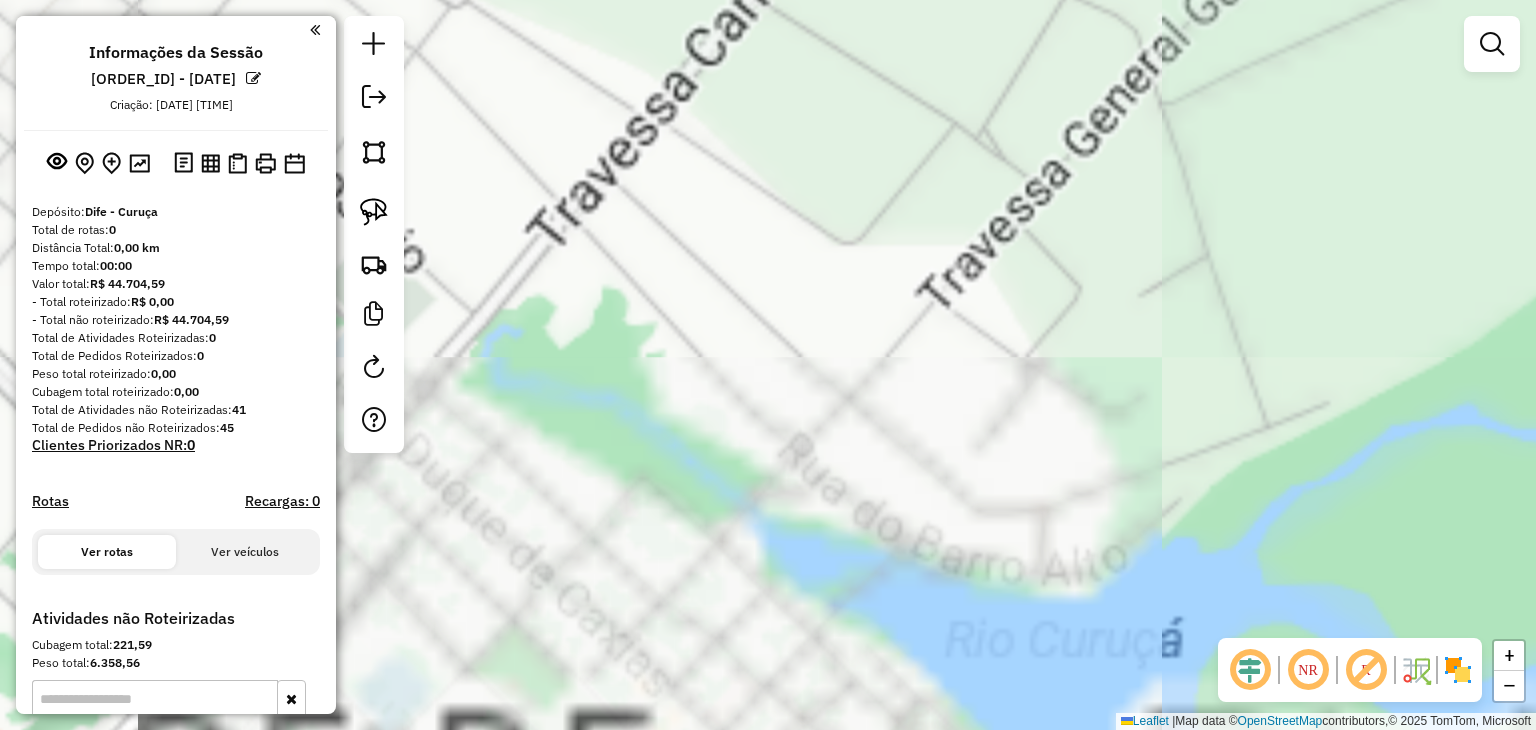 drag, startPoint x: 741, startPoint y: 458, endPoint x: 784, endPoint y: 449, distance: 43.931767 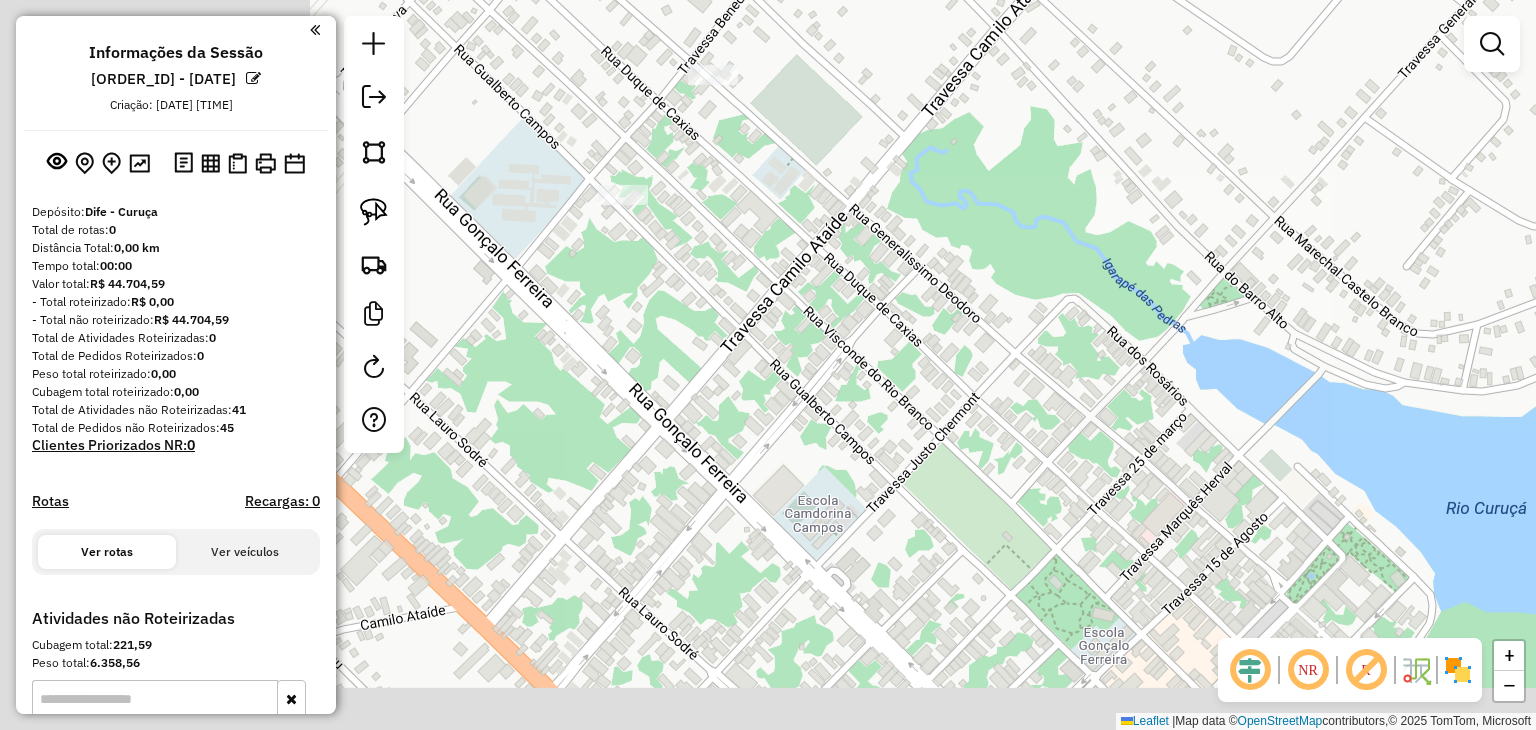 drag, startPoint x: 852, startPoint y: 445, endPoint x: 1282, endPoint y: 228, distance: 481.65237 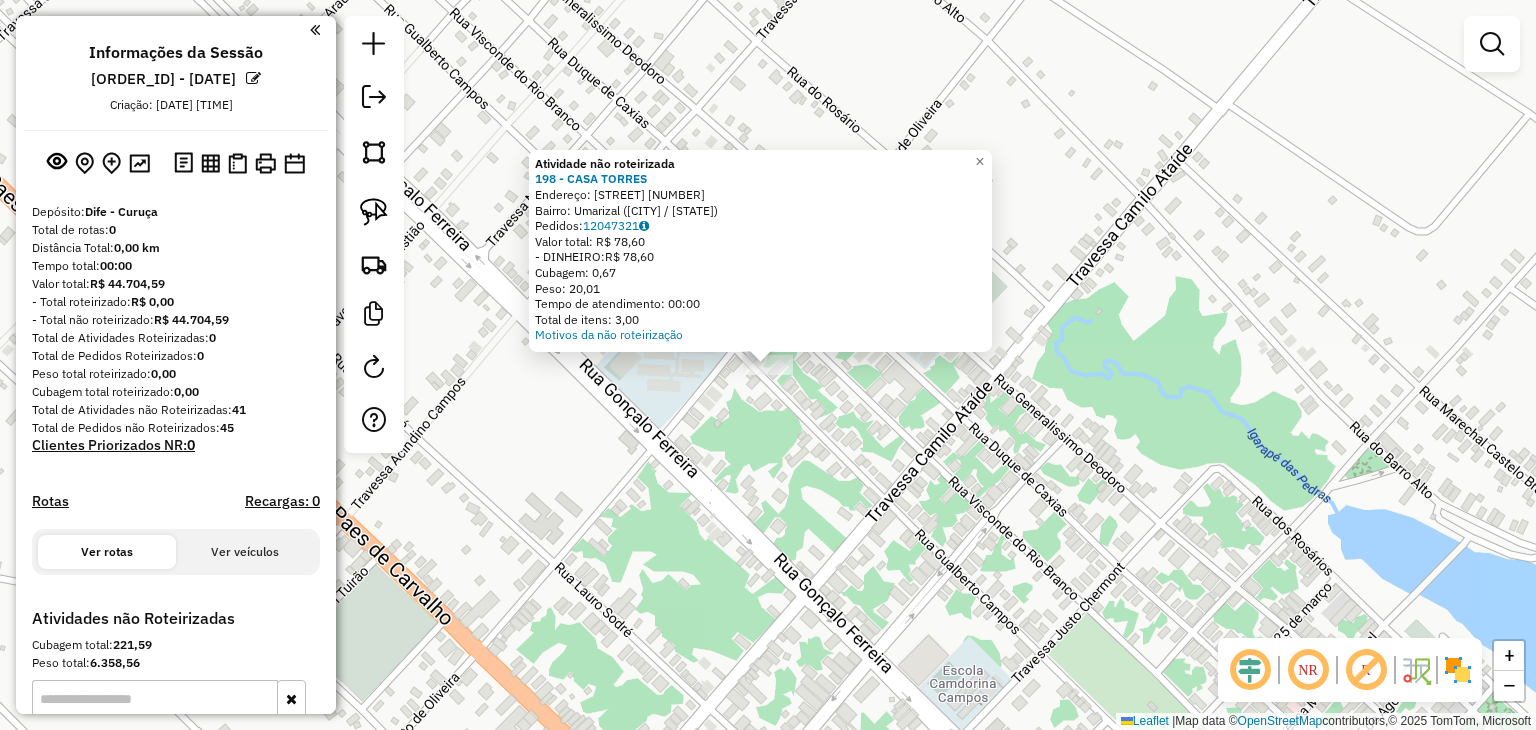 click on "Atividade não roteirizada 198 - CASA TORRES  Endereço:  BENEDITO DE OLIVEIRA 101   Bairro: Umarizal ([CITY] / [STATE])   Pedidos:  12047321   Valor total: R$ 78,60   - DINHEIRO:  R$ 78,60   Cubagem: 0,67   Peso: 20,01   Tempo de atendimento: 00:00   Total de itens: 3,00  Motivos da não roteirização × Janela de atendimento Grade de atendimento Capacidade Transportadoras Veículos Cliente Pedidos  Rotas Selecione os dias de semana para filtrar as janelas de atendimento  Seg   Ter   Qua   Qui   Sex   Sáb   Dom  Informe o período da janela de atendimento: De: Até:  Filtrar exatamente a janela do cliente  Considerar janela de atendimento padrão  Selecione os dias de semana para filtrar as grades de atendimento  Seg   Ter   Qua   Qui   Sex   Sáb   Dom   Considerar clientes sem dia de atendimento cadastrado  Clientes fora do dia de atendimento selecionado Filtrar as atividades entre os valores definidos abaixo:  Peso mínimo:   Peso máximo:   Cubagem mínima:   Cubagem máxima:   De:   Até:   De:   Até:  +" 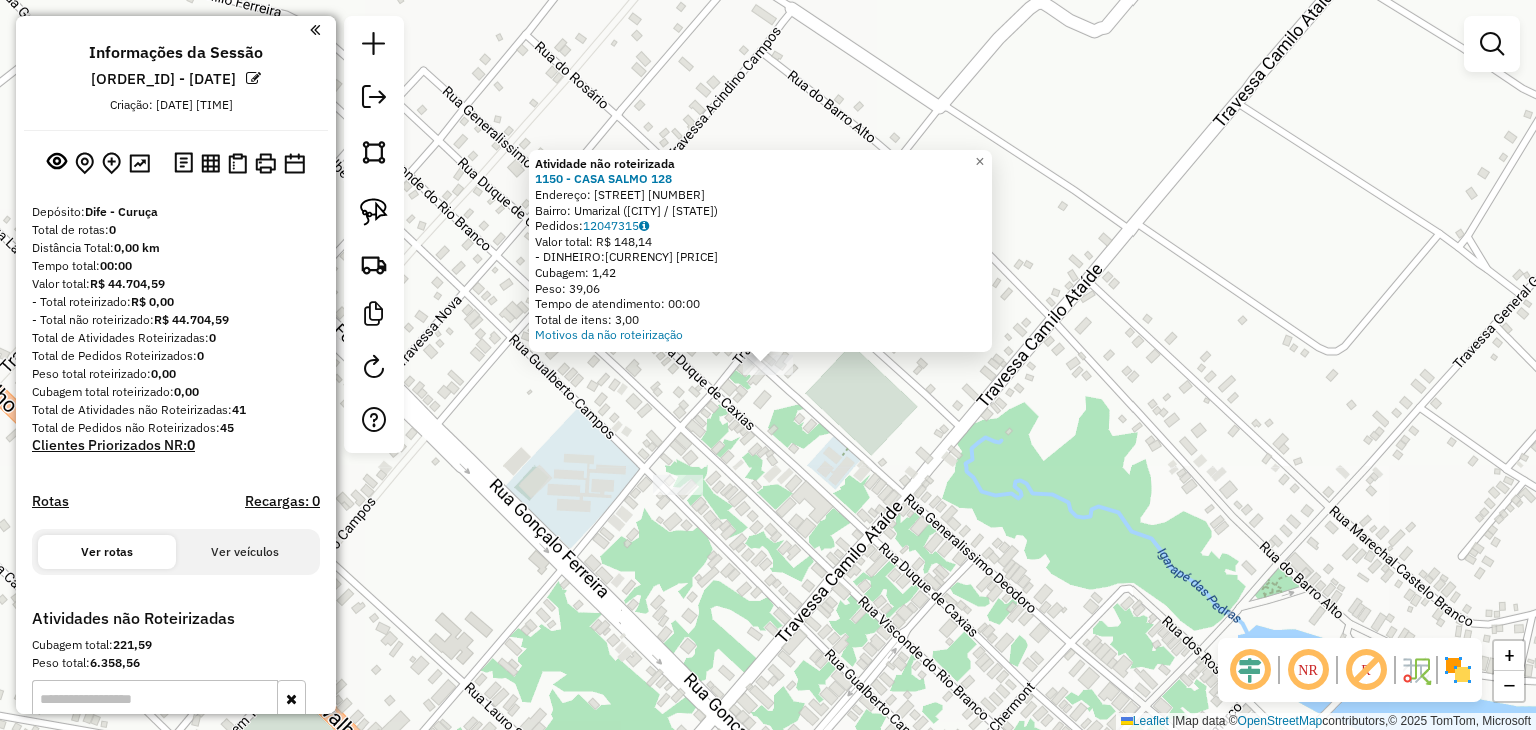 click on "Atividade não roteirizada 1150 - CASA SALMO 128  Endereço:  GENERALISSIMO DEODORO SN   Bairro: Umarizal ([CITY] / [STATE])   Pedidos:  12047315   Valor total: R$ 148,14   - DINHEIRO:  R$ 148,14   Cubagem: 1,42   Peso: 39,06   Tempo de atendimento: 00:00   Total de itens: 3,00  Motivos da não roteirização × Janela de atendimento Grade de atendimento Capacidade Transportadoras Veículos Cliente Pedidos  Rotas Selecione os dias de semana para filtrar as janelas de atendimento  Seg   Ter   Qua   Qui   Sex   Sáb   Dom  Informe o período da janela de atendimento: De: Até:  Filtrar exatamente a janela do cliente  Considerar janela de atendimento padrão  Selecione os dias de semana para filtrar as grades de atendimento  Seg   Ter   Qua   Qui   Sex   Sáb   Dom   Considerar clientes sem dia de atendimento cadastrado  Clientes fora do dia de atendimento selecionado Filtrar as atividades entre os valores definidos abaixo:  Peso mínimo:   Peso máximo:   Cubagem mínima:   Cubagem máxima:   De:   Até:   De:  De:" 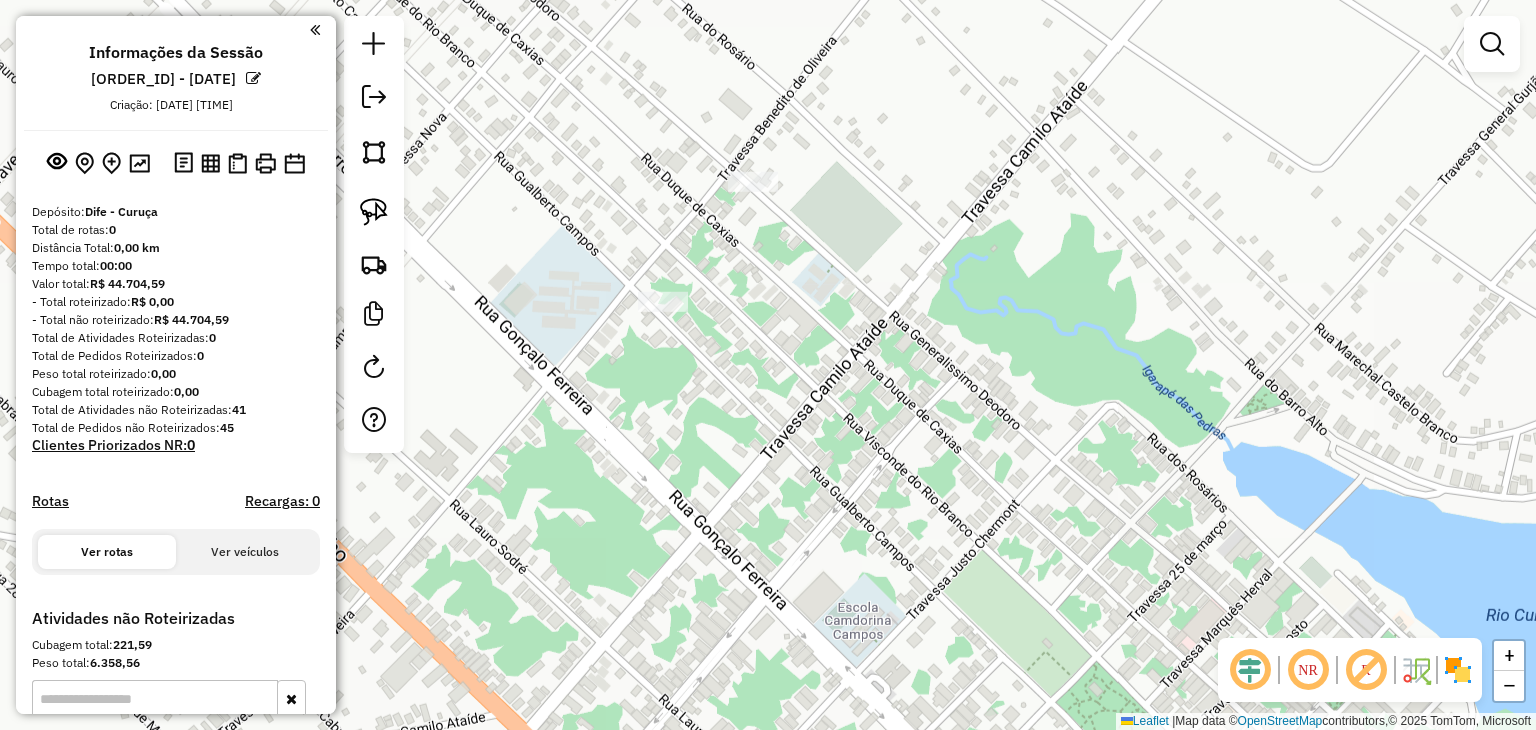 drag, startPoint x: 904, startPoint y: 569, endPoint x: 888, endPoint y: 361, distance: 208.61447 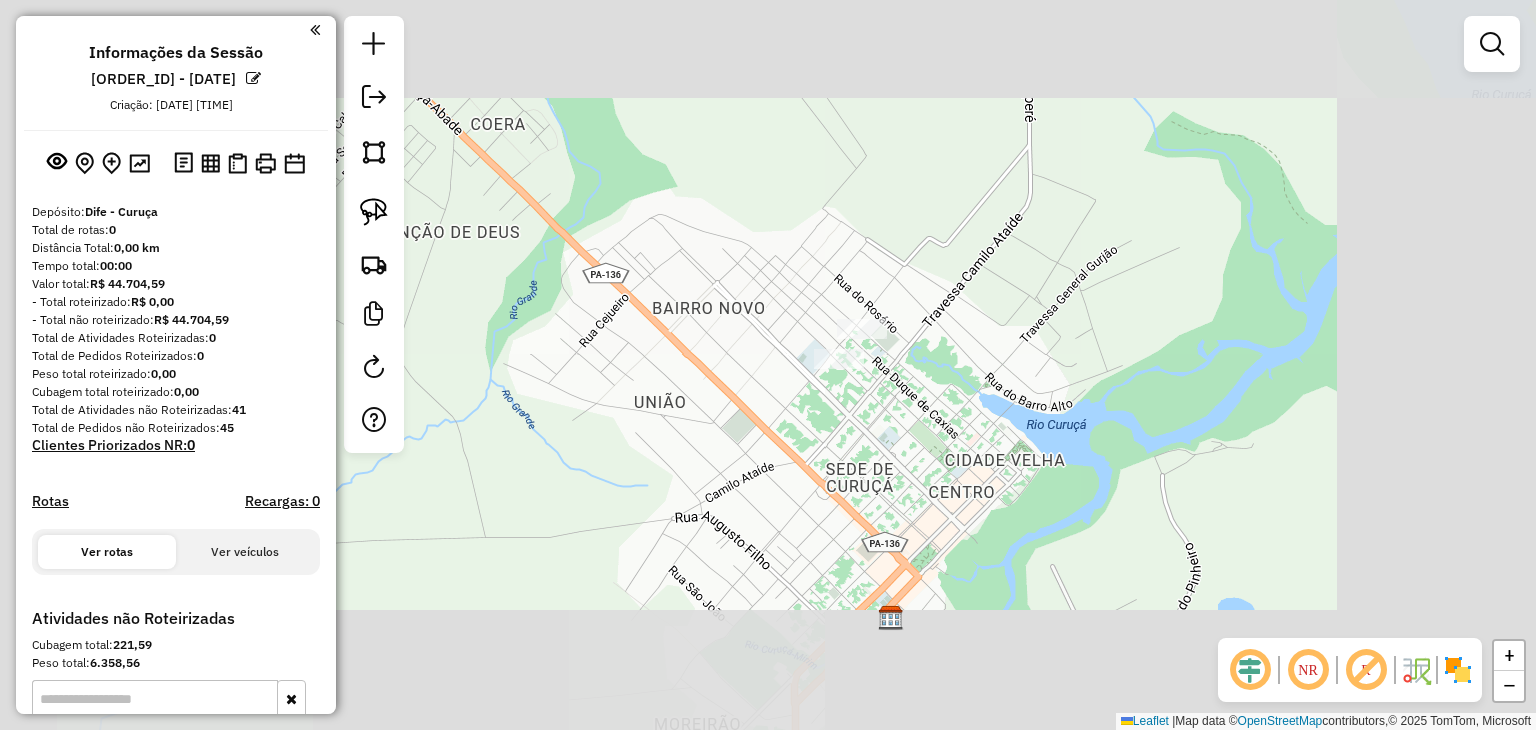 drag, startPoint x: 1148, startPoint y: 456, endPoint x: 1071, endPoint y: 271, distance: 200.38463 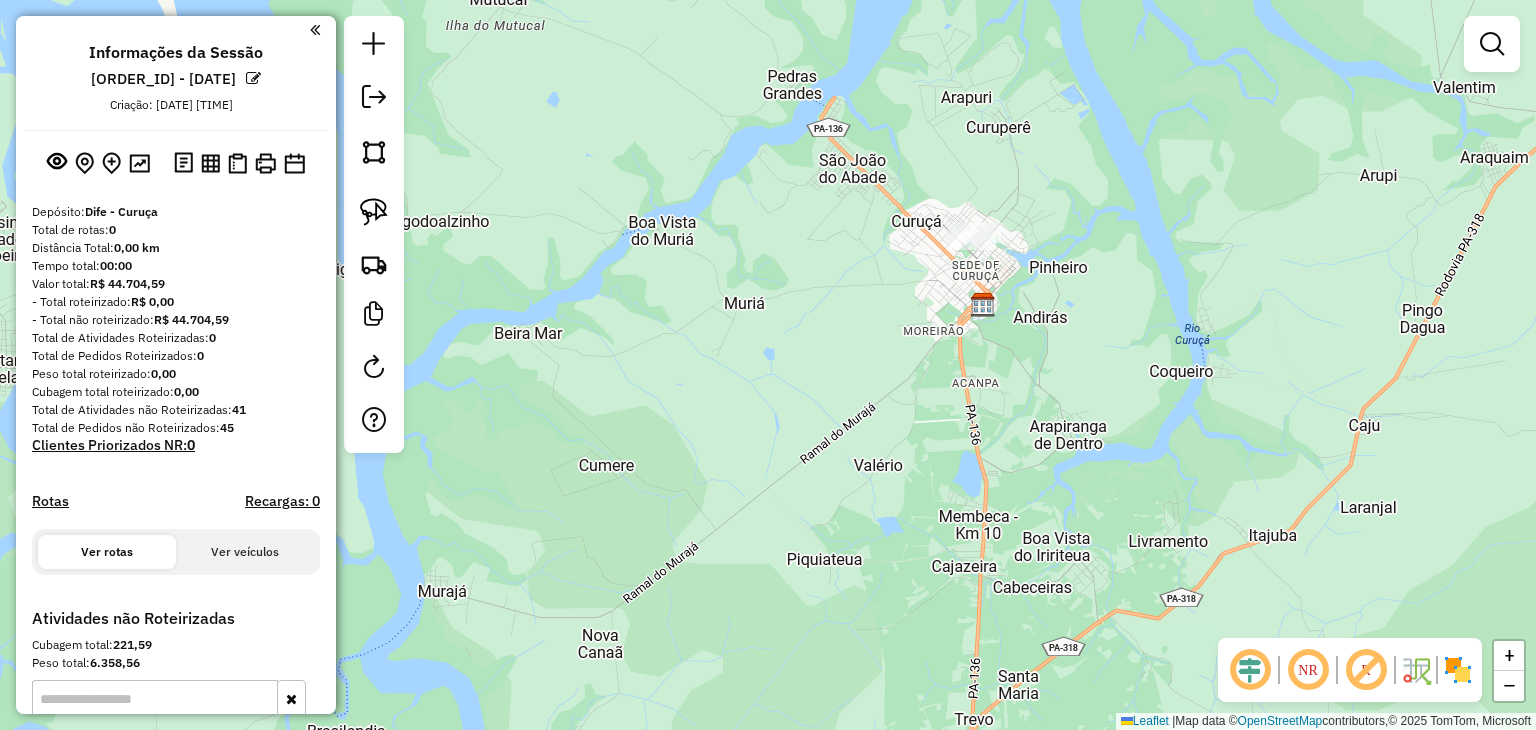 drag, startPoint x: 1066, startPoint y: 365, endPoint x: 909, endPoint y: 237, distance: 202.56604 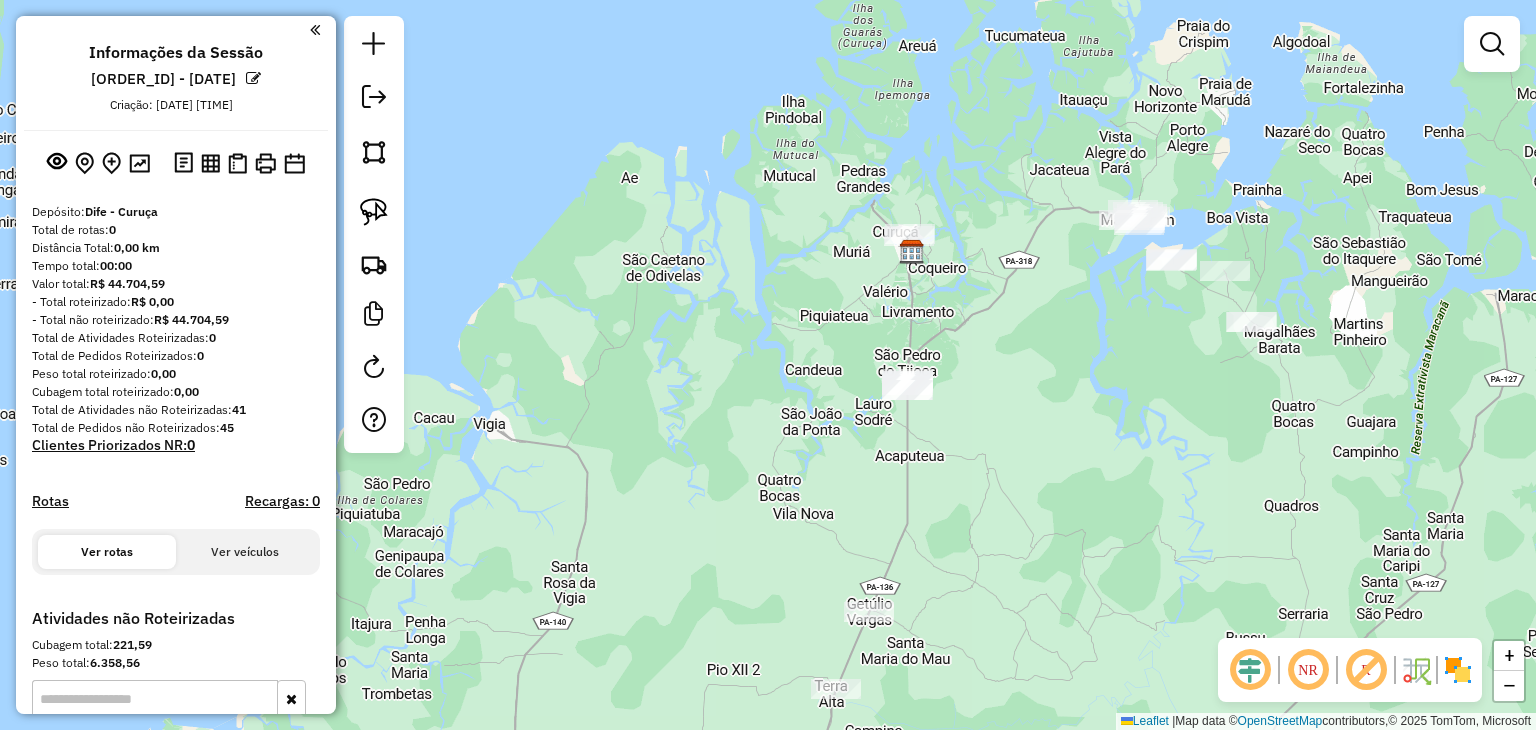 drag, startPoint x: 1144, startPoint y: 316, endPoint x: 1053, endPoint y: 315, distance: 91.00549 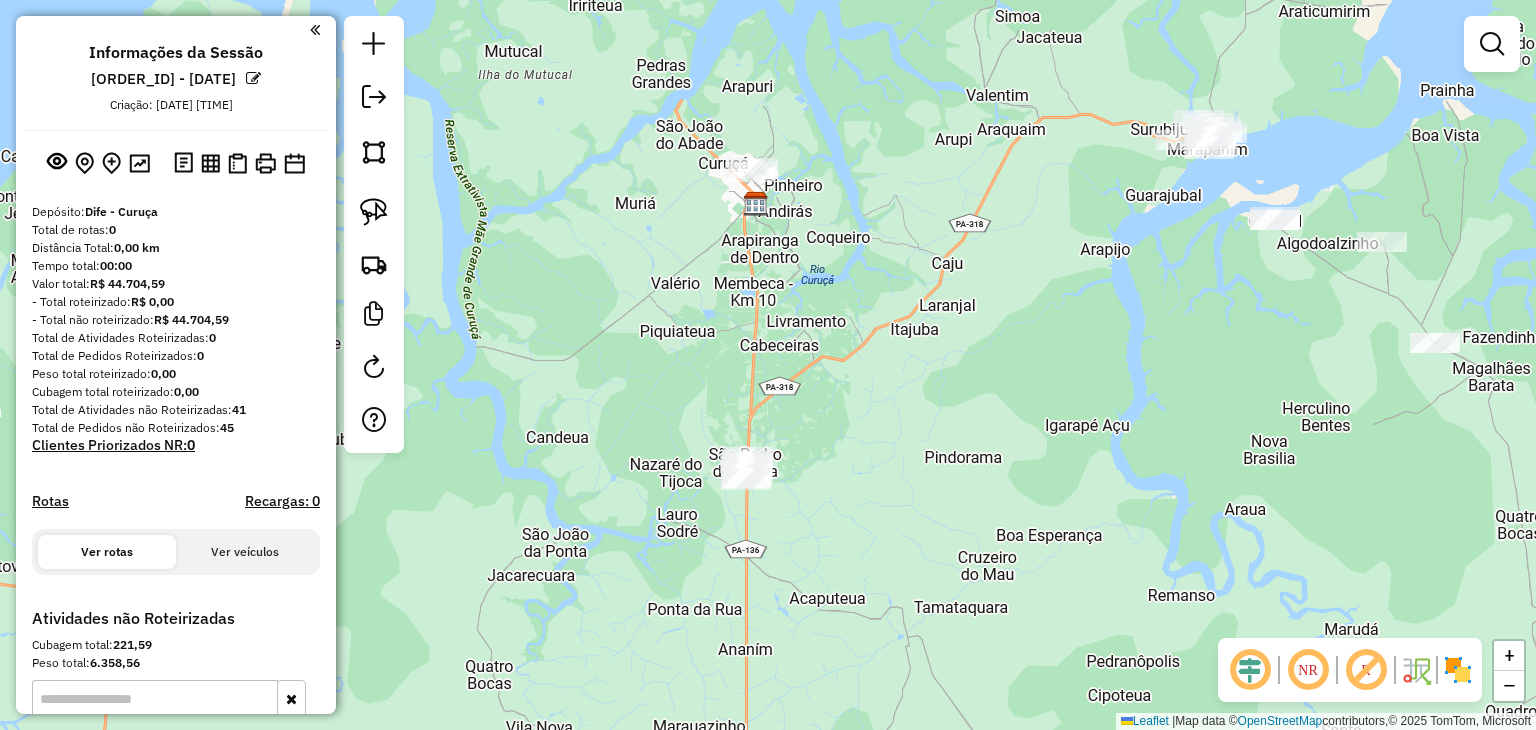drag, startPoint x: 980, startPoint y: 302, endPoint x: 955, endPoint y: 260, distance: 48.8774 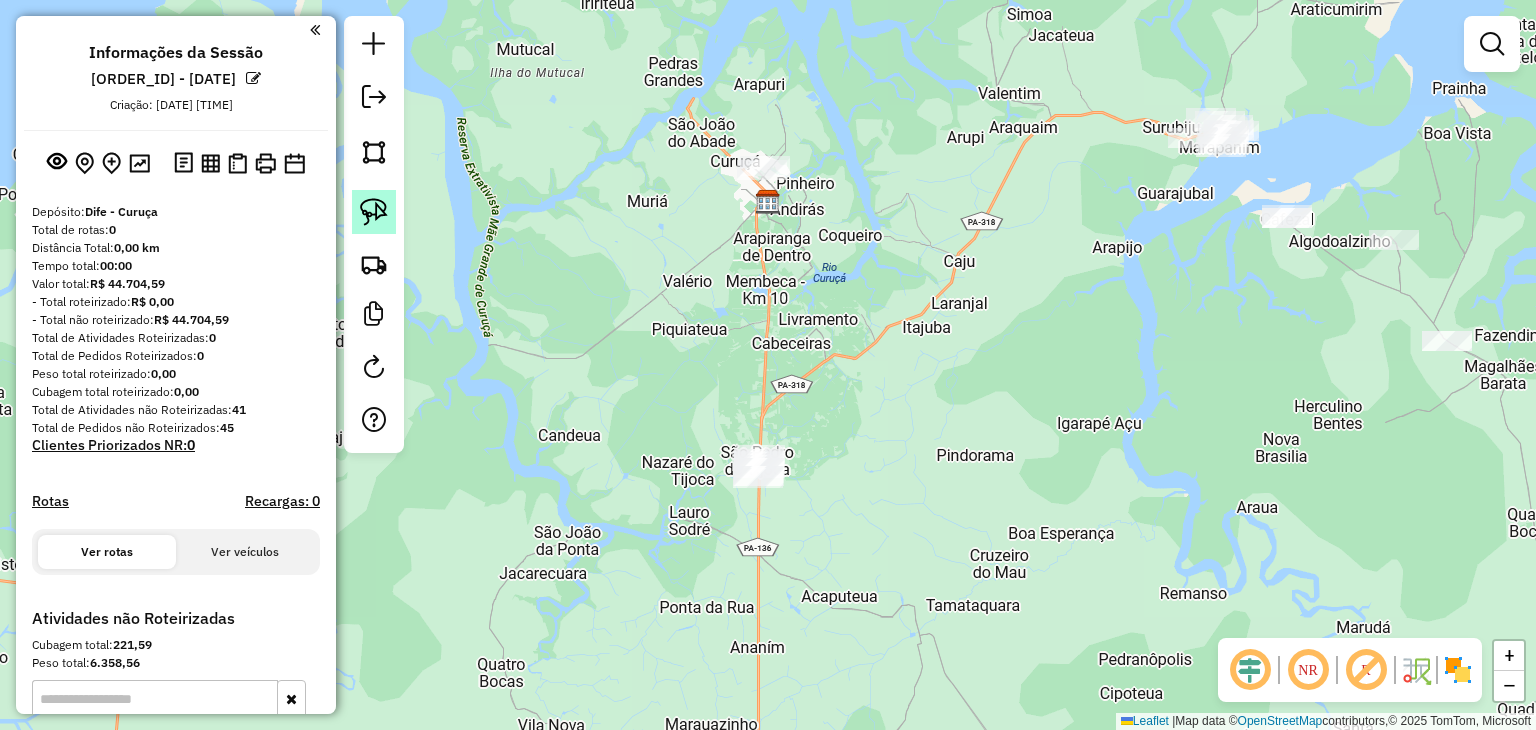 click 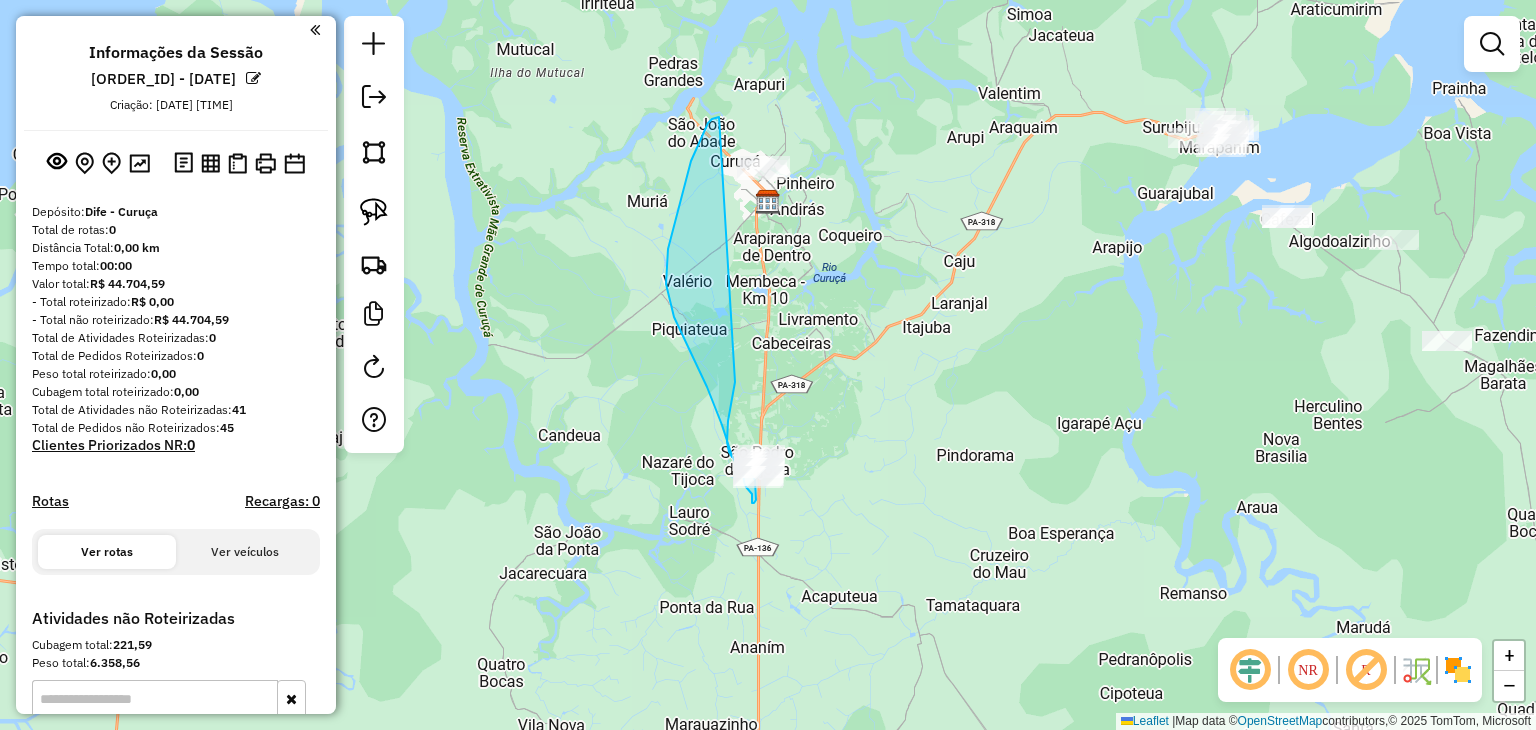drag, startPoint x: 719, startPoint y: 117, endPoint x: 721, endPoint y: 289, distance: 172.01163 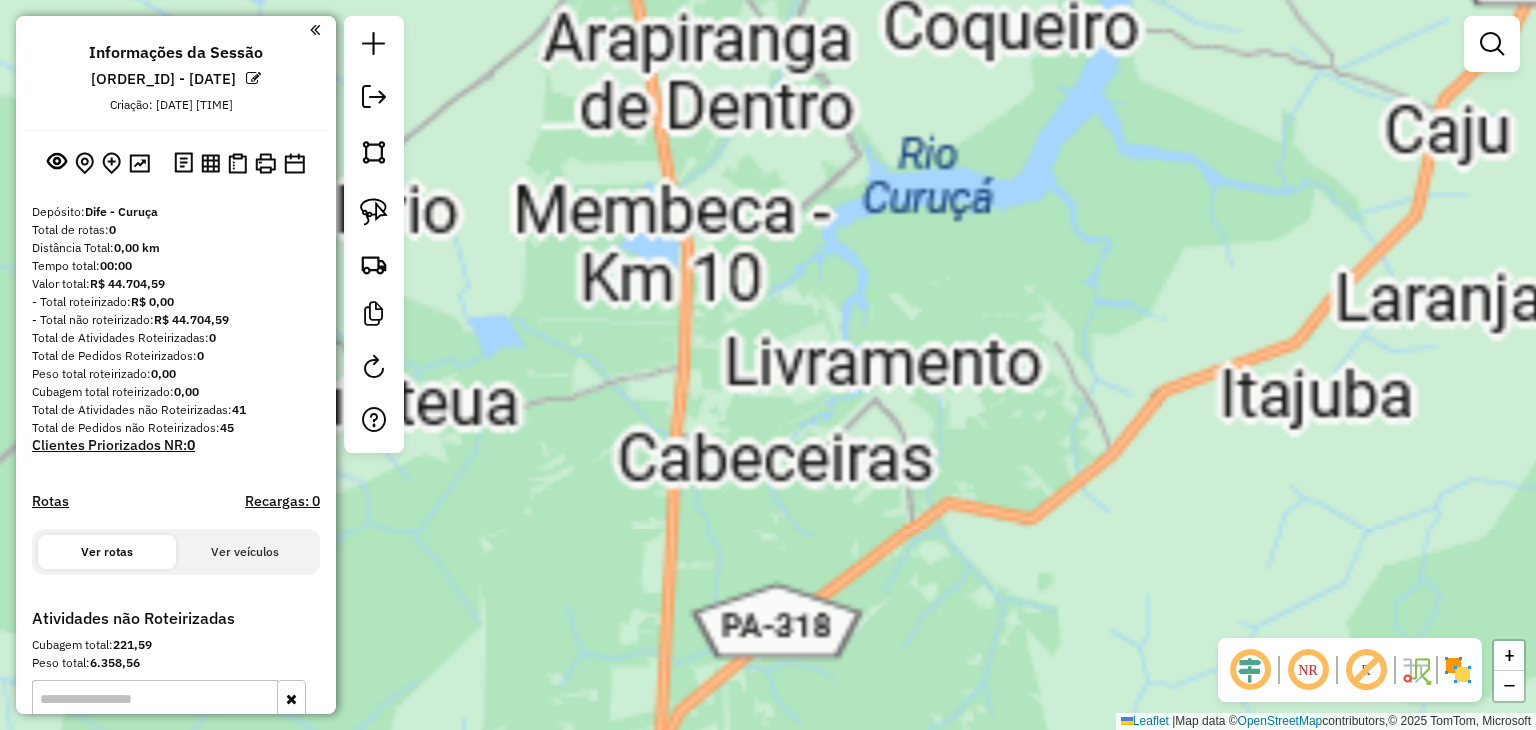drag, startPoint x: 838, startPoint y: 361, endPoint x: 896, endPoint y: 163, distance: 206.32014 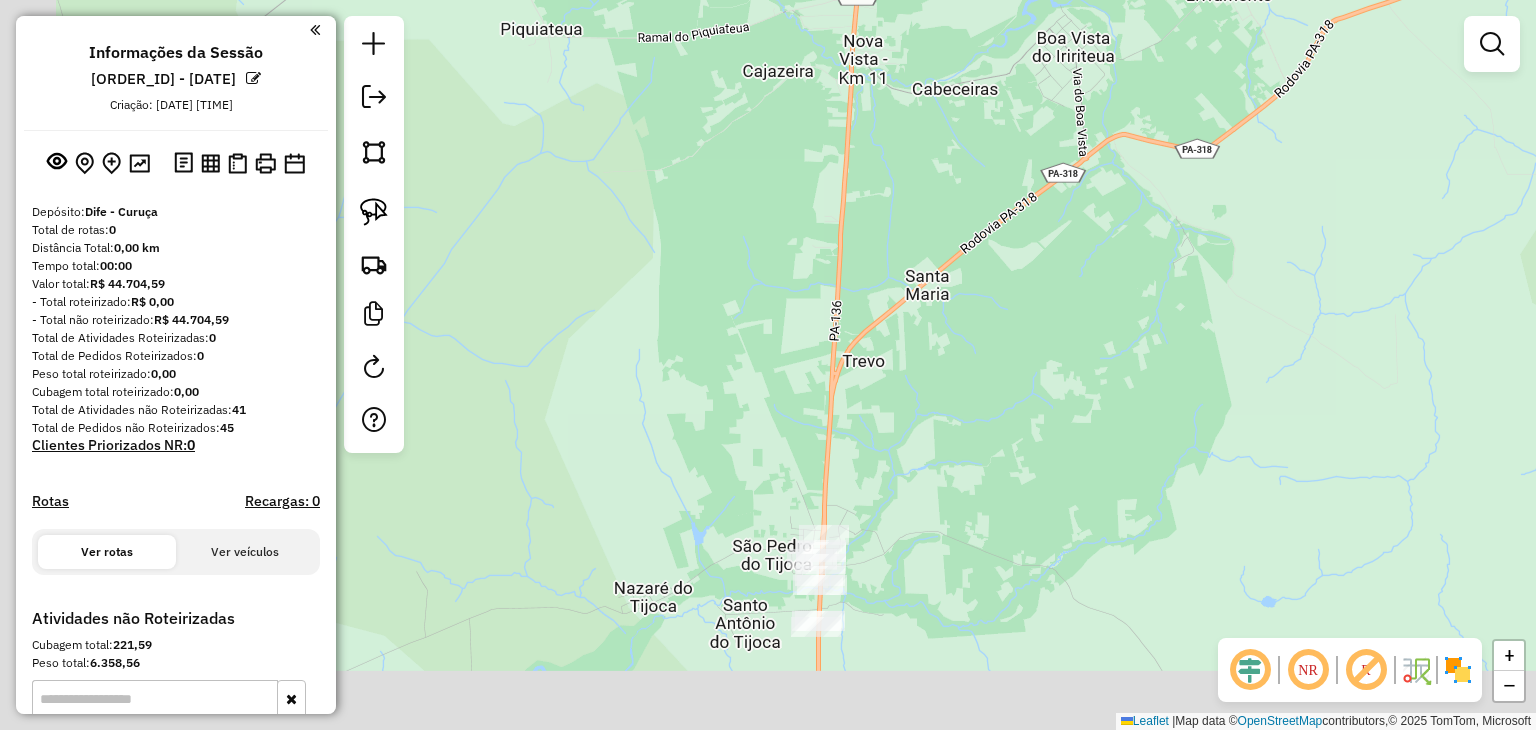 drag, startPoint x: 899, startPoint y: 286, endPoint x: 960, endPoint y: 174, distance: 127.53431 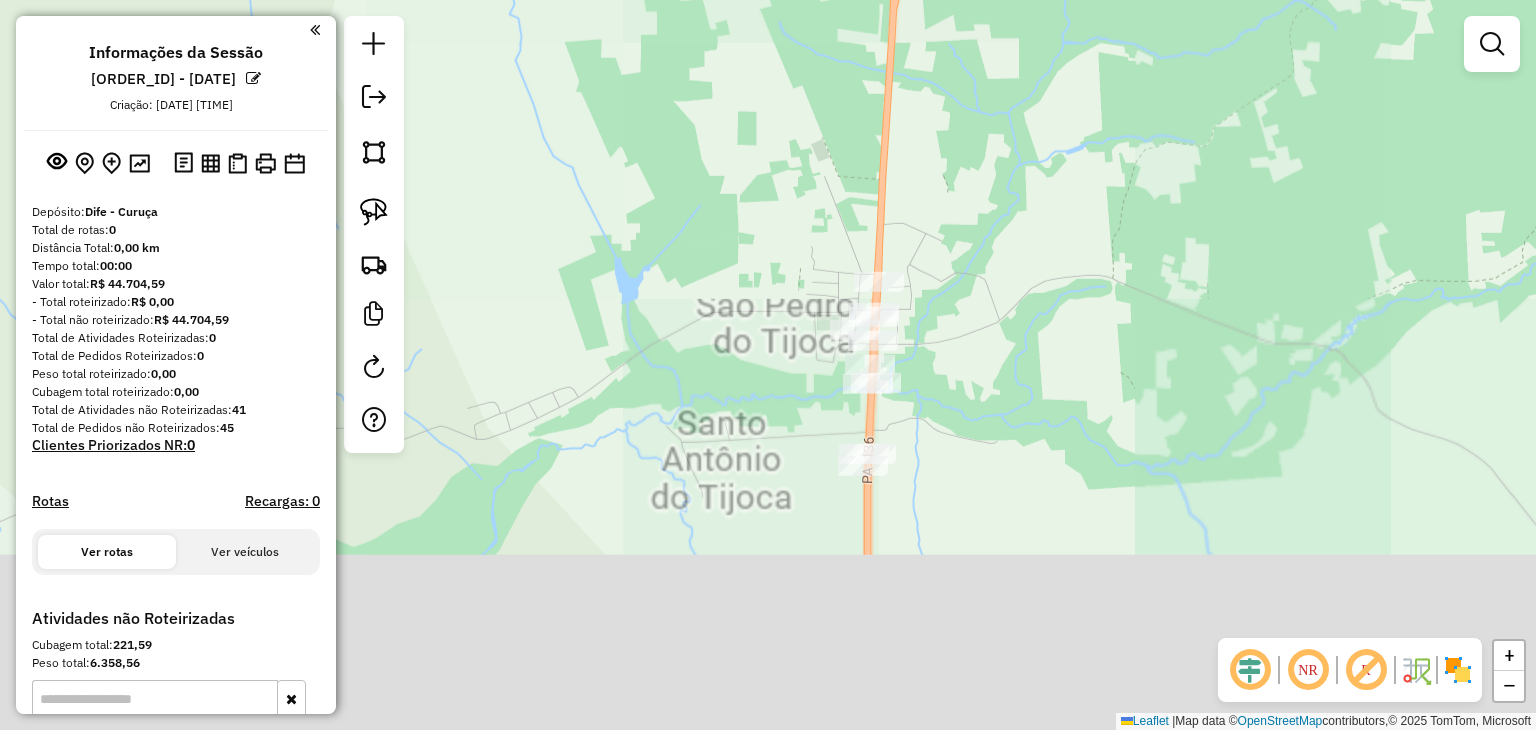 drag, startPoint x: 905, startPoint y: 497, endPoint x: 964, endPoint y: 309, distance: 197.0406 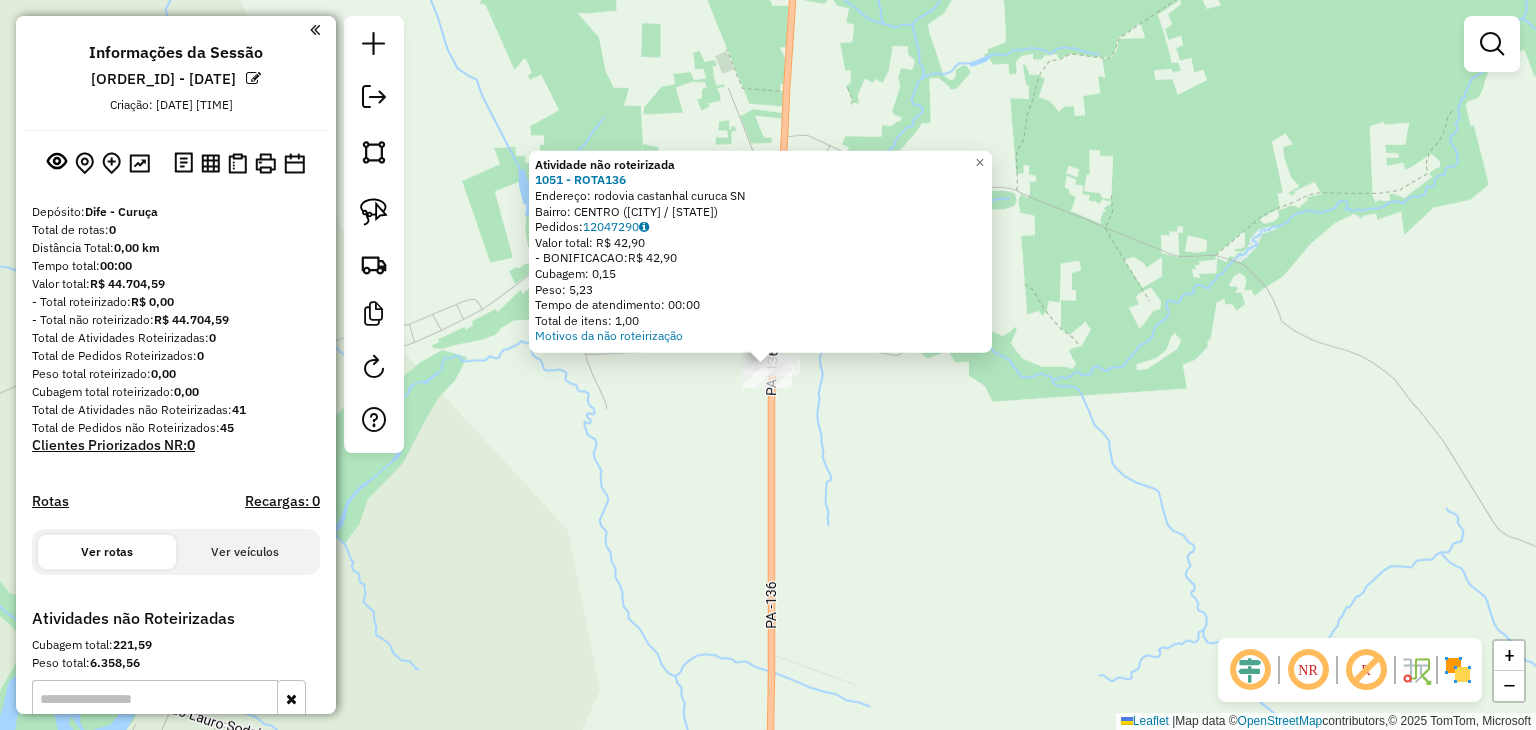 click on "Atividade não roteirizada 1051 - ROTA136  Endereço:  [STREET] [NUMBER]   Bairro: [NEIGHBORHOOD] ([CITY] / [STATE])   Pedidos:  [ORDER_ID]   Valor total: [CURRENCY] [PRICE]   - BONIFICACAO:  [CURRENCY] [PRICE]   Cubagem: [CUBAGE]   Peso: [WEIGHT]   Tempo de atendimento: [TIME]   Total de itens: [ITEMS]  Motivos da não roteirização × Janela de atendimento Grade de atendimento Capacidade Transportadoras Veículos Cliente Pedidos  Rotas Selecione os dias de semana para filtrar as janelas de atendimento  Seg   Ter   Qua   Qui   Sex   Sáb   Dom  Informe o período da janela de atendimento: De: Até:  Filtrar exatamente a janela do cliente  Considerar janela de atendimento padrão  Selecione os dias de semana para filtrar as grades de atendimento  Seg   Ter   Qua   Qui   Sex   Sáb   Dom   Considerar clientes sem dia de atendimento cadastrado  Clientes fora do dia de atendimento selecionado Filtrar as atividades entre os valores definidos abaixo:  Peso mínimo:   Peso máximo:   Cubagem mínima:   Cubagem máxima:   De:   Até:   De:   Até:  +" 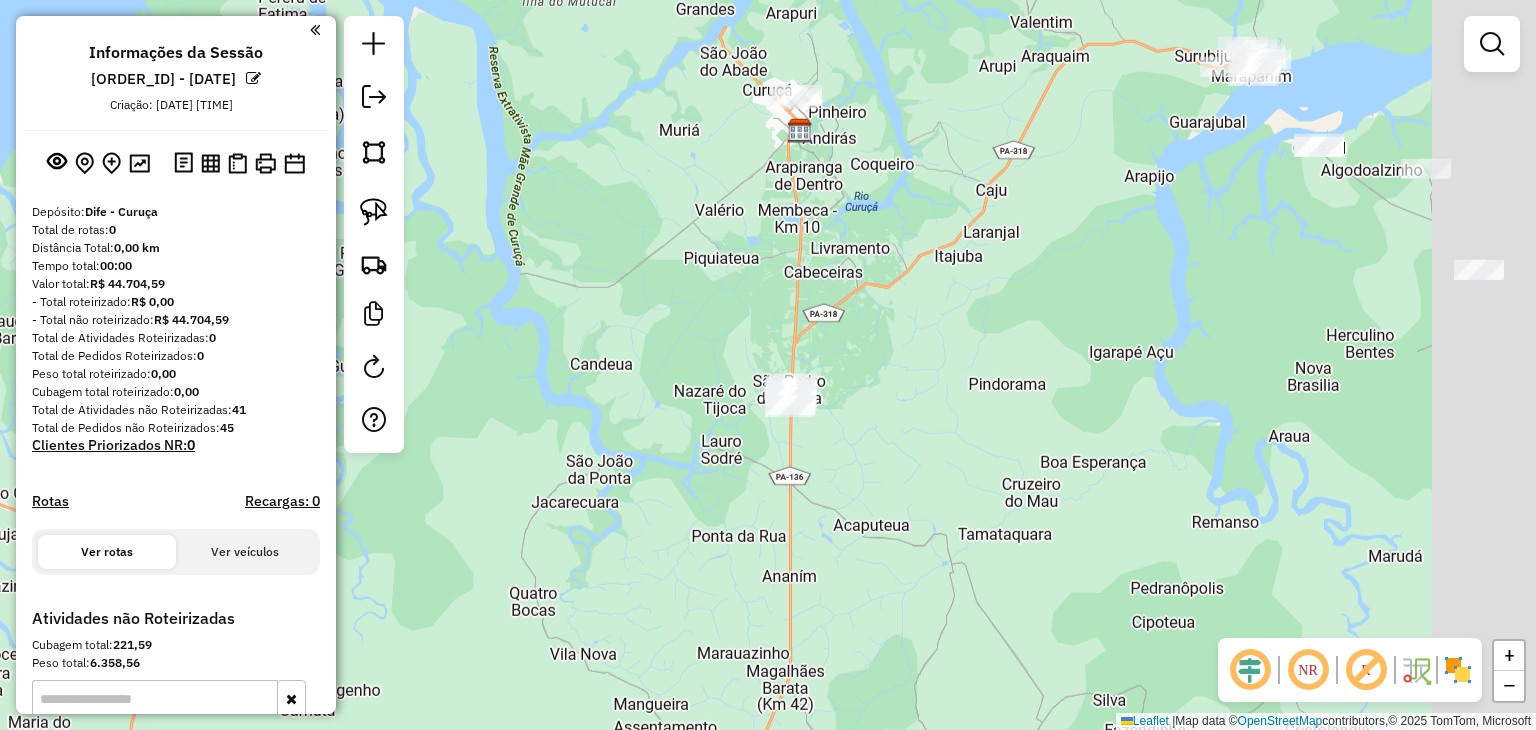 drag, startPoint x: 1217, startPoint y: 313, endPoint x: 1045, endPoint y: 340, distance: 174.1063 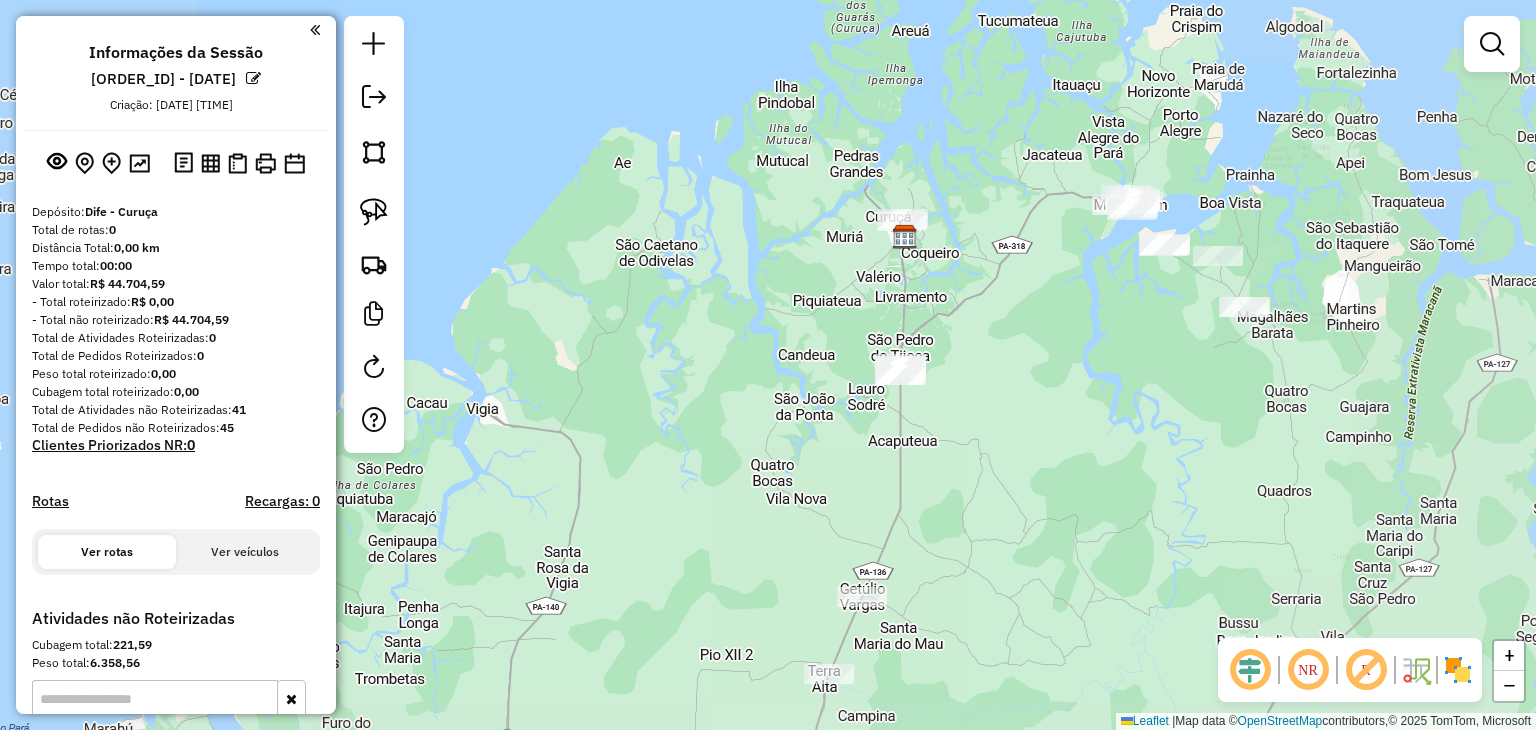 drag, startPoint x: 1080, startPoint y: 297, endPoint x: 1014, endPoint y: 337, distance: 77.175125 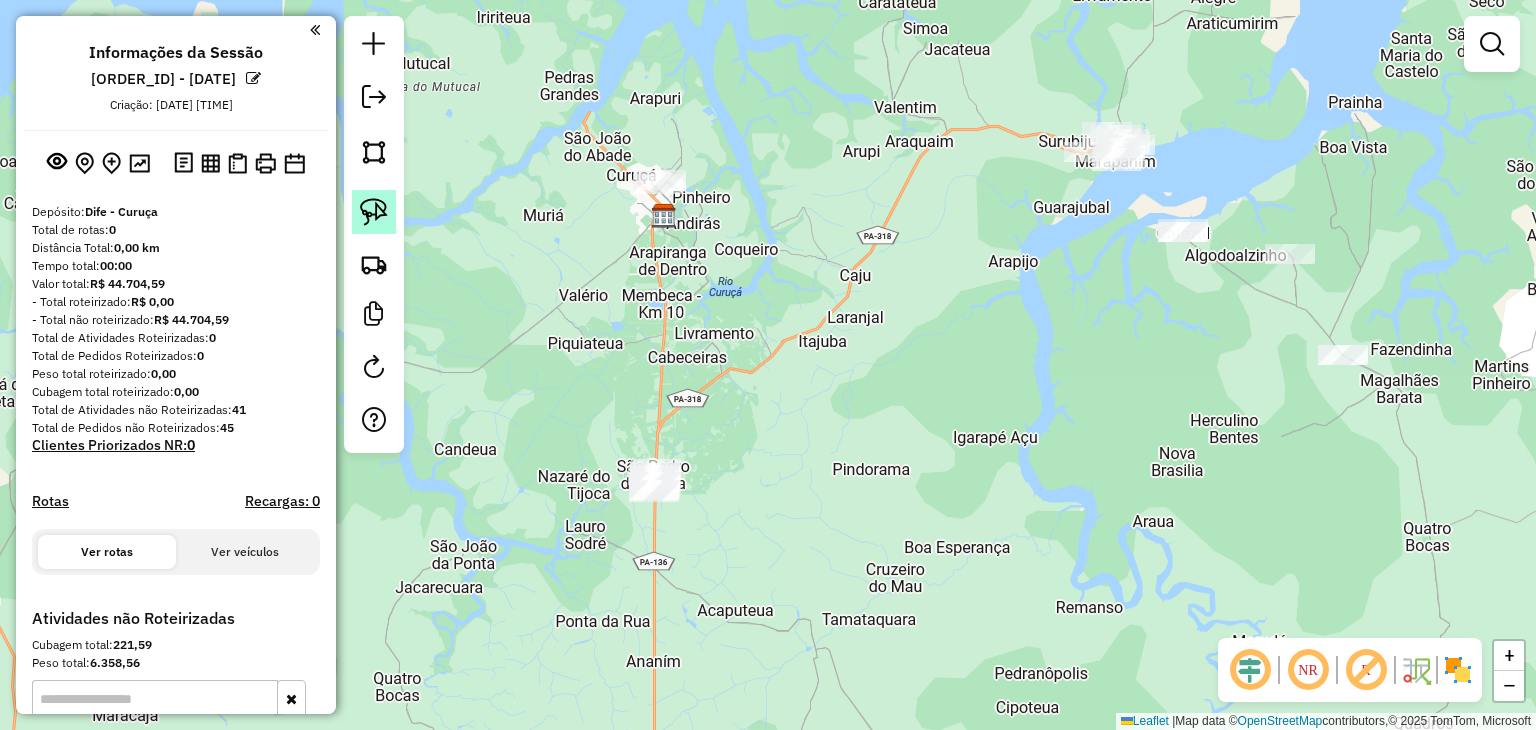 click 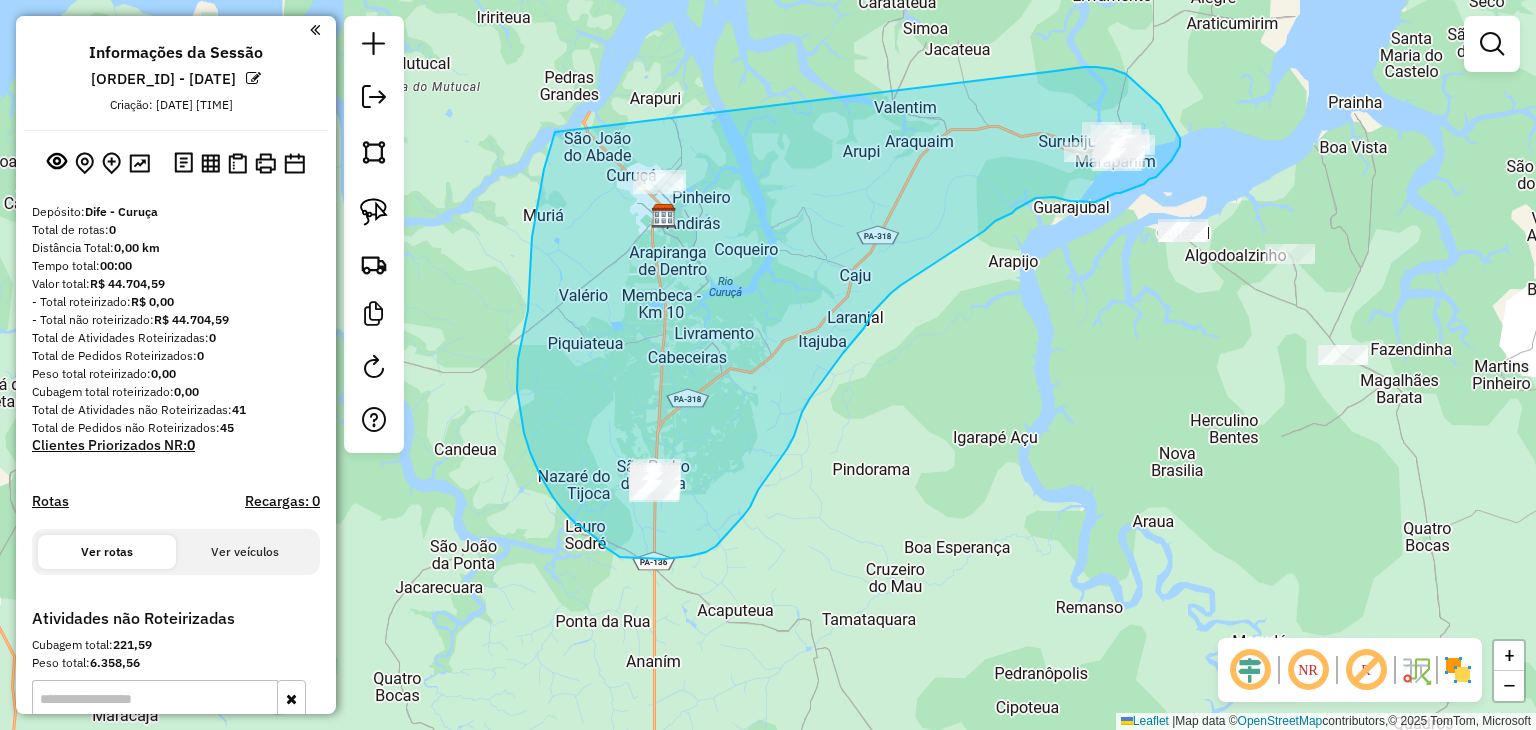drag, startPoint x: 555, startPoint y: 132, endPoint x: 1055, endPoint y: 74, distance: 503.35275 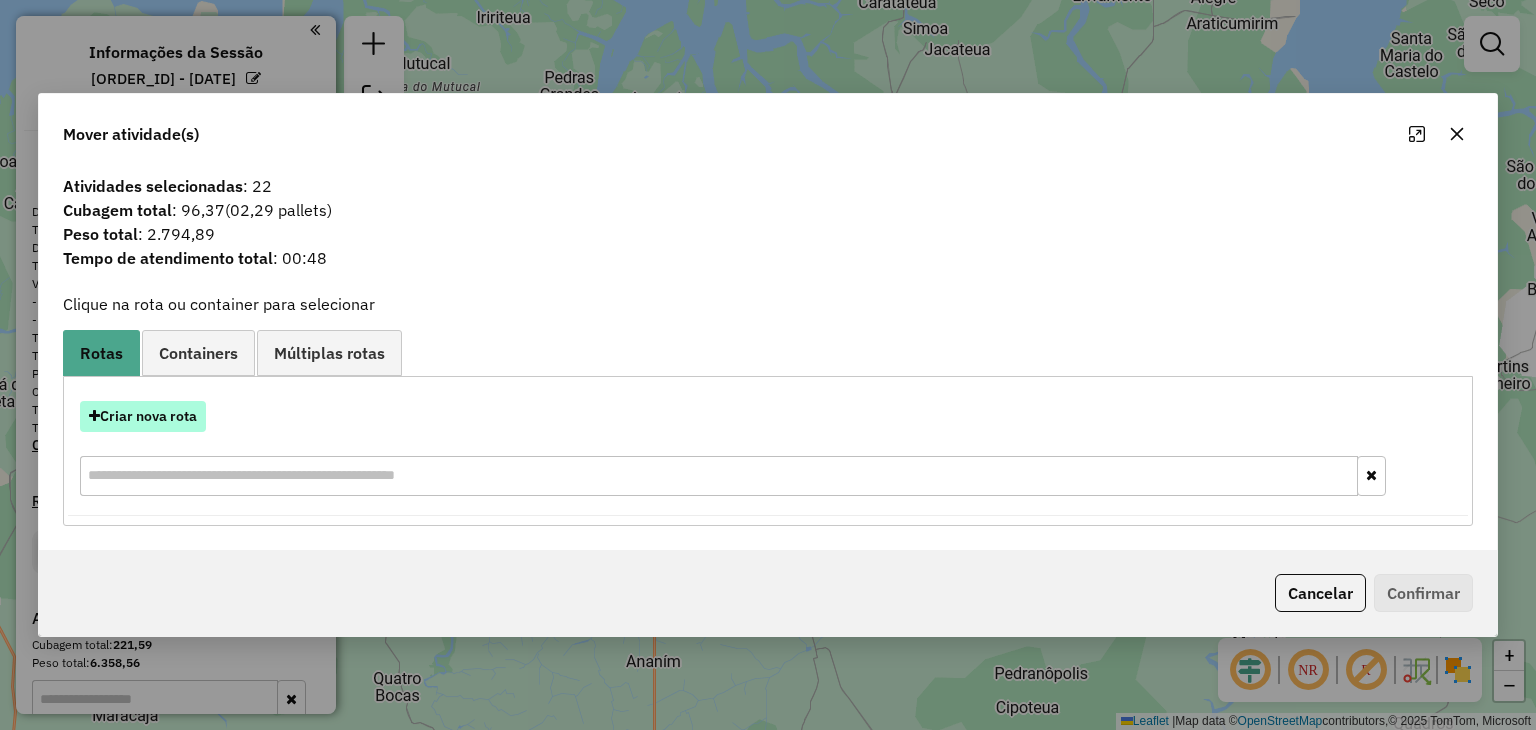 click on "Criar nova rota" at bounding box center (143, 416) 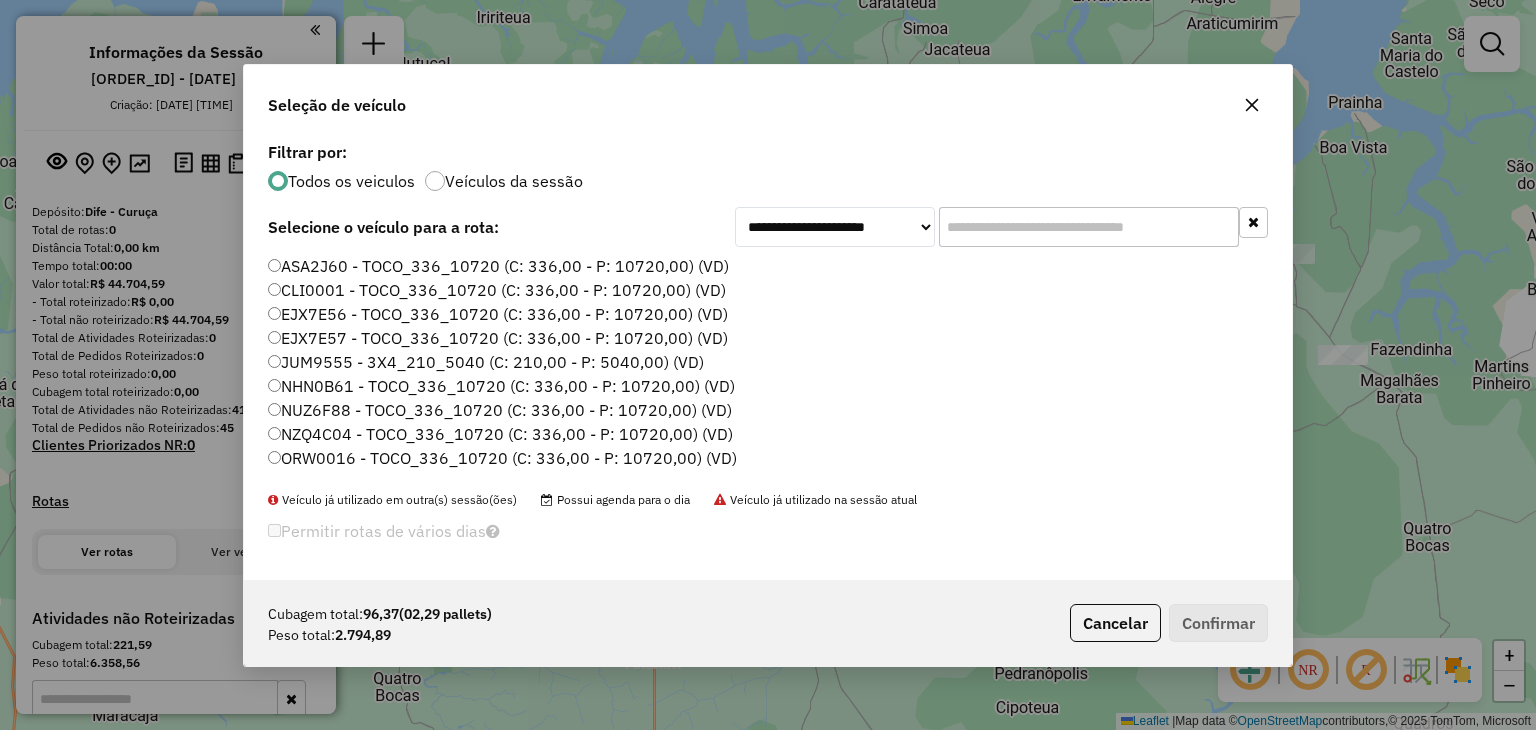 scroll, scrollTop: 10, scrollLeft: 6, axis: both 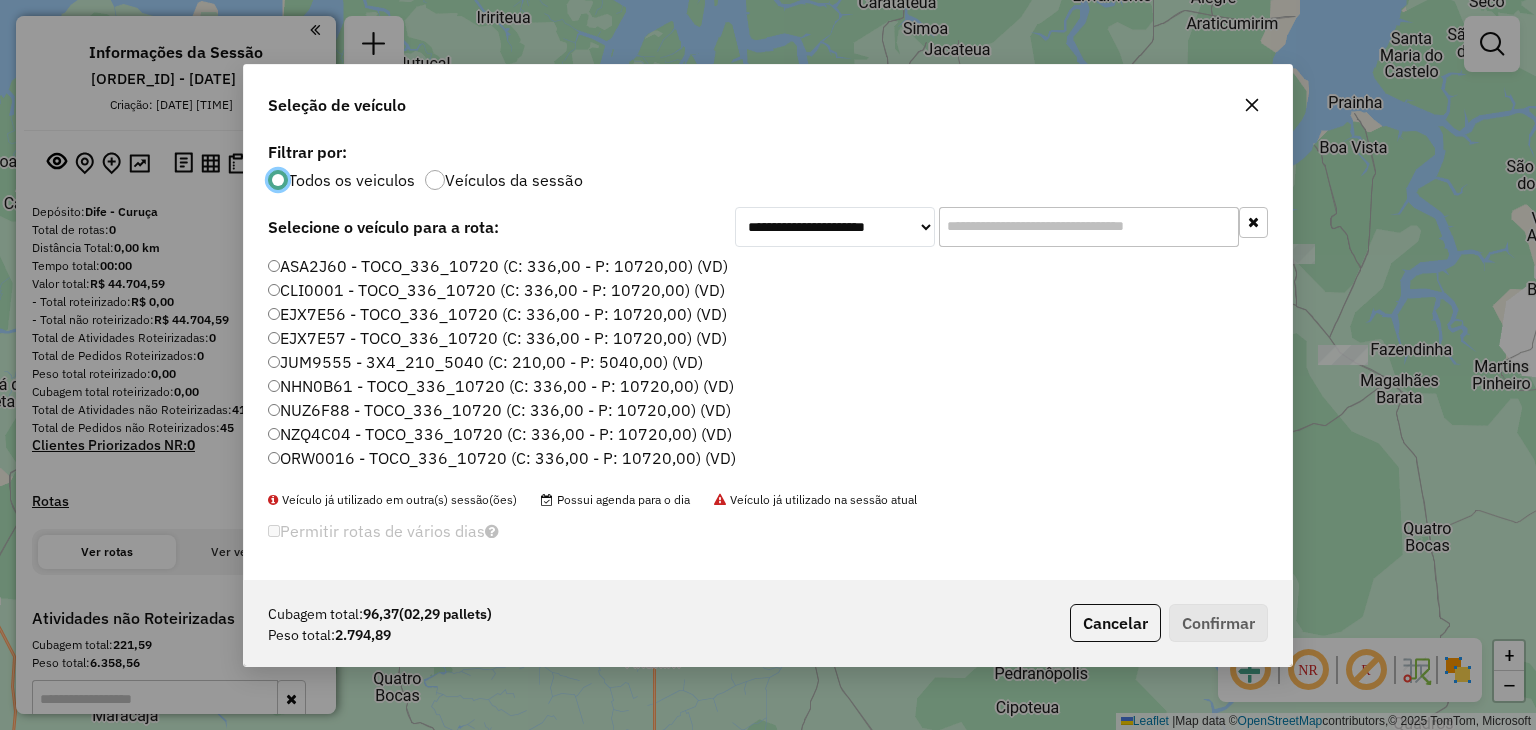 click 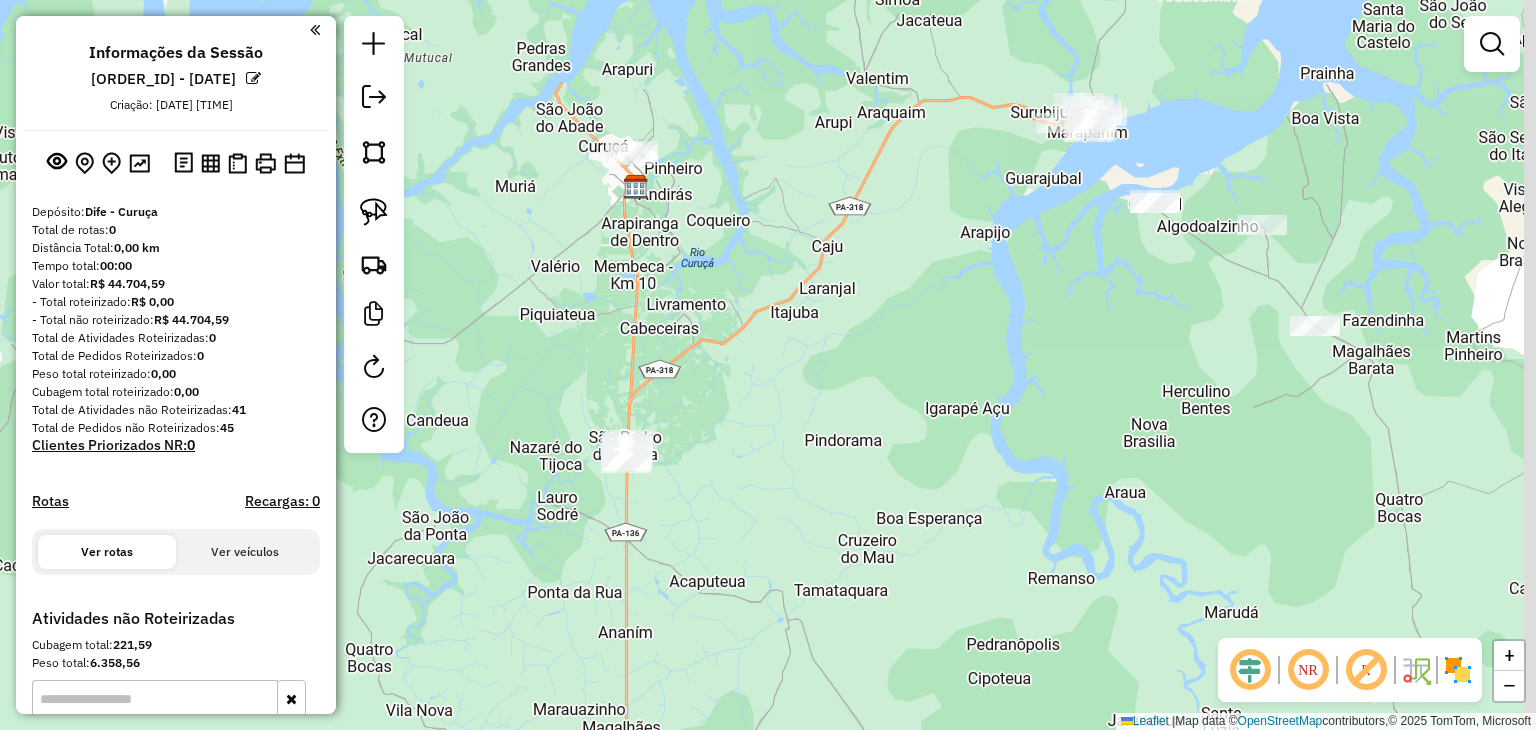 drag, startPoint x: 996, startPoint y: 257, endPoint x: 968, endPoint y: 228, distance: 40.311287 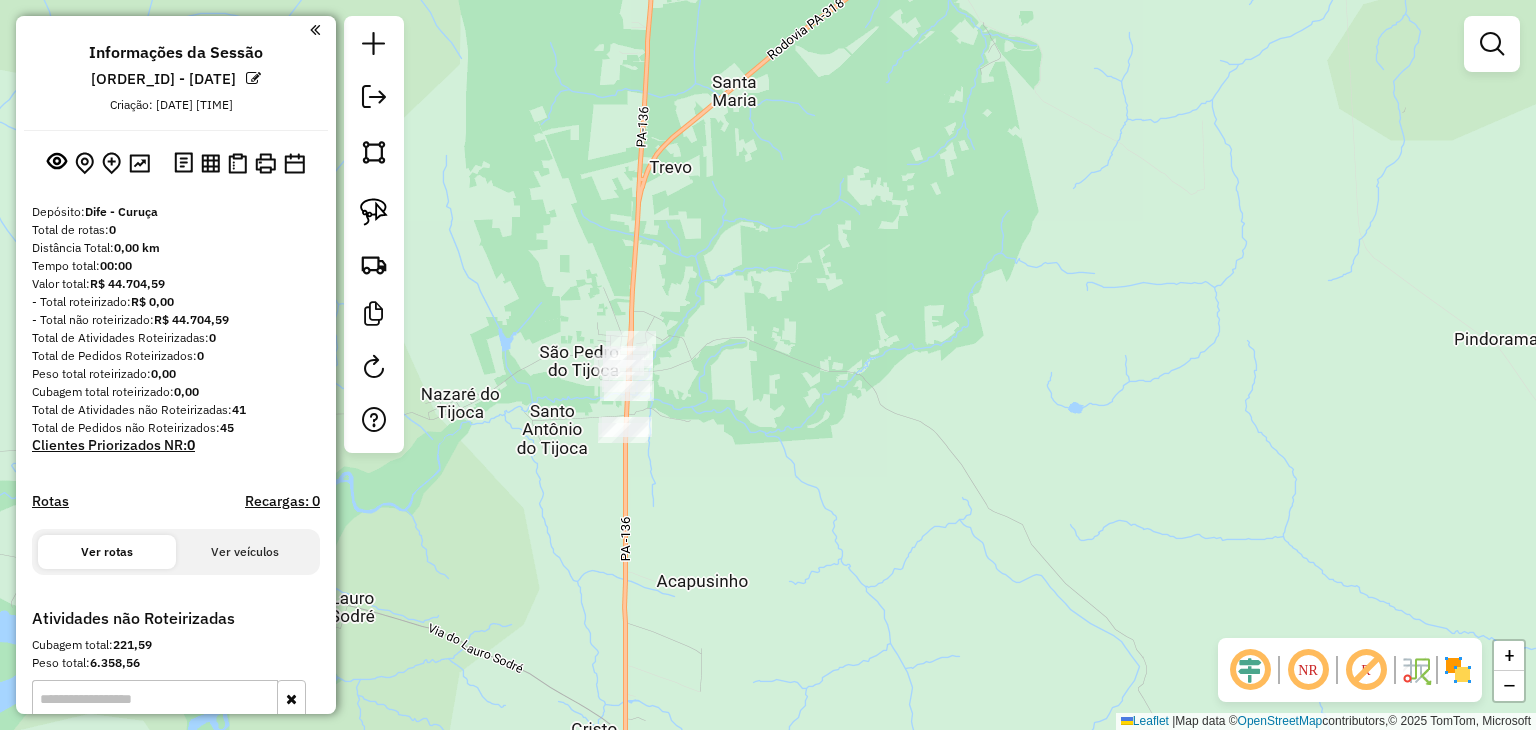 drag, startPoint x: 629, startPoint y: 477, endPoint x: 673, endPoint y: 395, distance: 93.05912 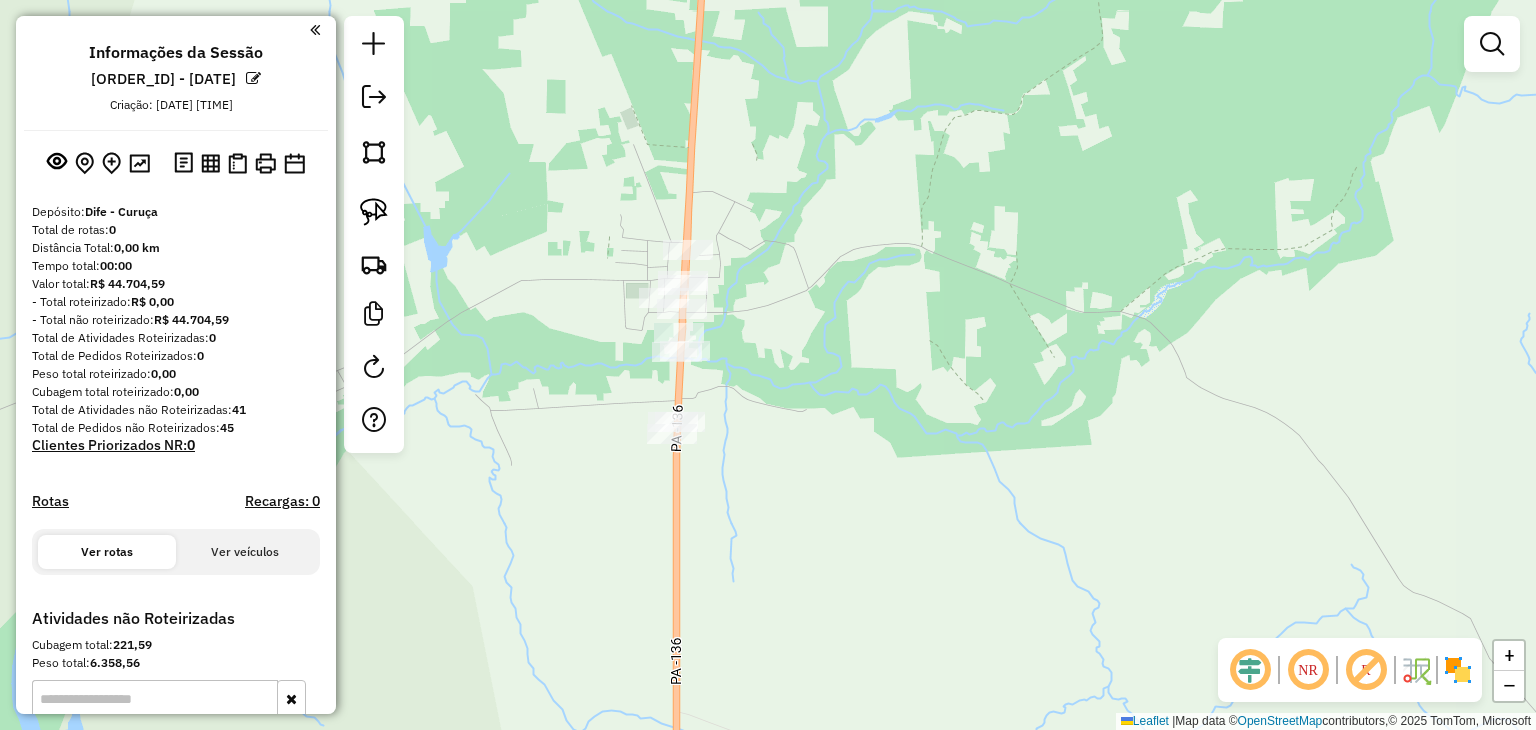 drag, startPoint x: 672, startPoint y: 395, endPoint x: 774, endPoint y: 357, distance: 108.84852 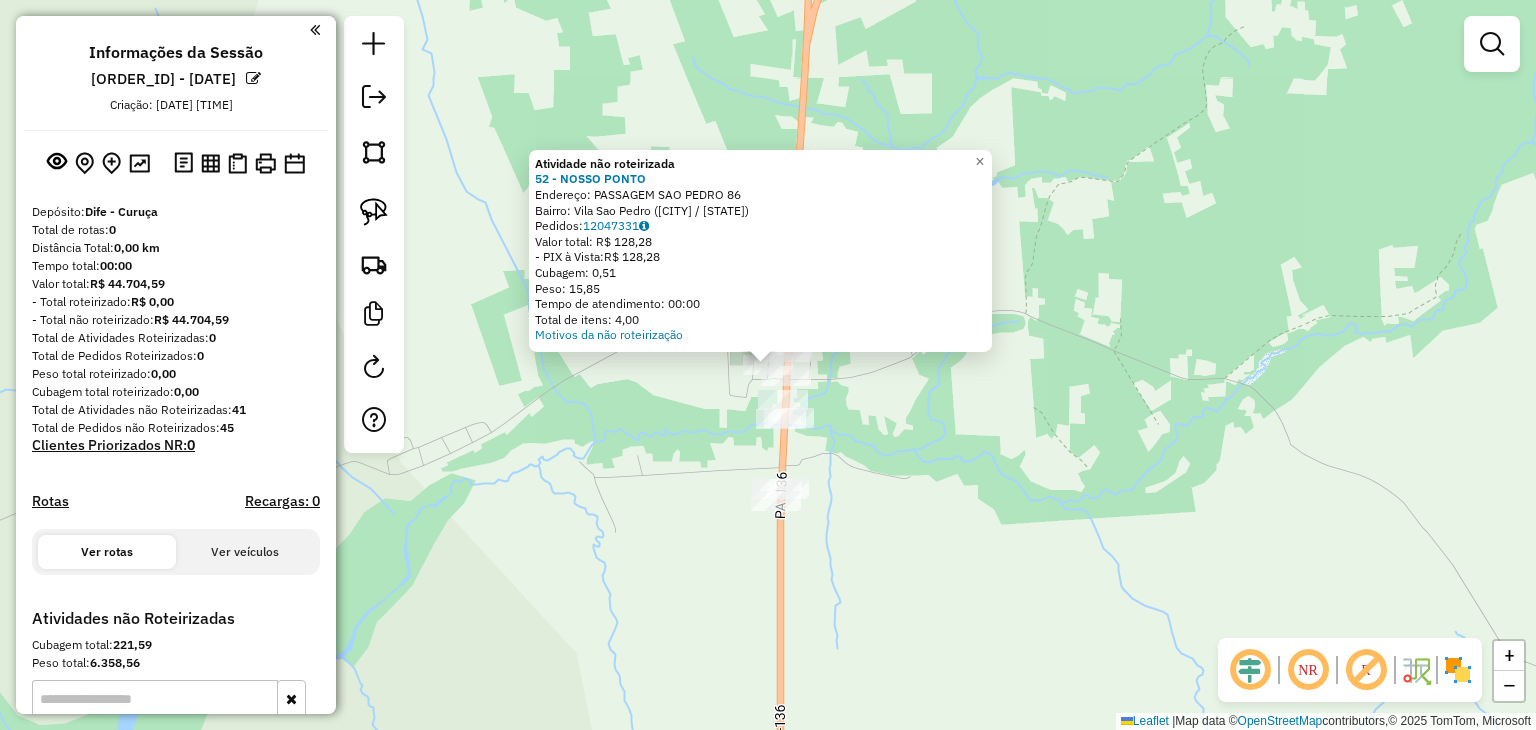 click on "Atividade não roteirizada 52 - NOSSO PONTO  Endereço:  PASSAGEM SAO PEDRO 86   Bairro: Vila Sao Pedro ([CITY] / [STATE])   Pedidos:  12047331   Valor total: R$ 128,28   - PIX à Vista:  R$ 128,28   Cubagem: 0,51   Peso: 15,85   Tempo de atendimento: 00:00   Total de itens: 4,00  Motivos da não roteirização × Janela de atendimento Grade de atendimento Capacidade Transportadoras Veículos Cliente Pedidos  Rotas Selecione os dias de semana para filtrar as janelas de atendimento  Seg   Ter   Qua   Qui   Sex   Sáb   Dom  Informe o período da janela de atendimento: De: Até:  Filtrar exatamente a janela do cliente  Considerar janela de atendimento padrão  Selecione os dias de semana para filtrar as grades de atendimento  Seg   Ter   Qua   Qui   Sex   Sáb   Dom   Considerar clientes sem dia de atendimento cadastrado  Clientes fora do dia de atendimento selecionado Filtrar as atividades entre os valores definidos abaixo:  Peso mínimo:   Peso máximo:   Cubagem mínima:   Cubagem máxima:   De:   Até:   De:  +" 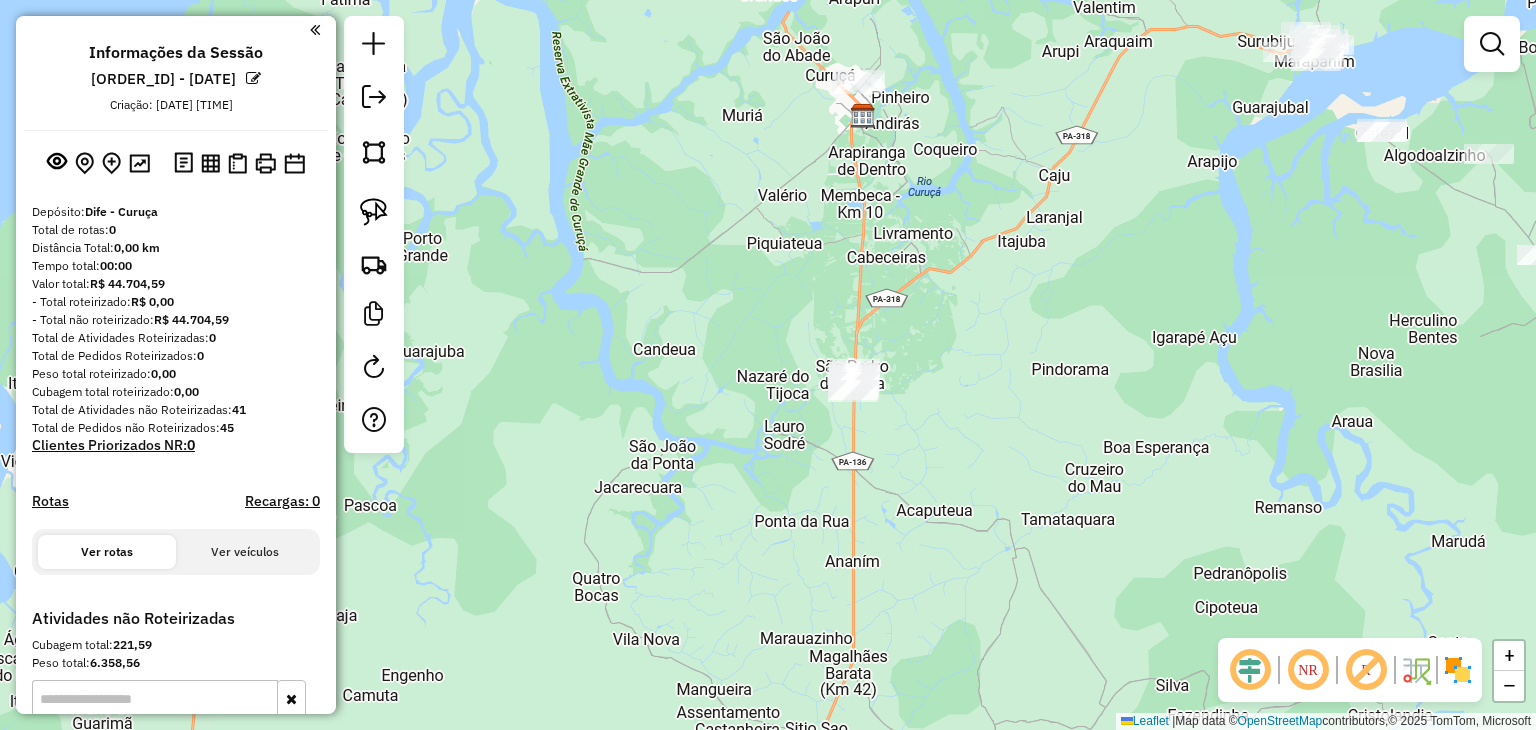 drag, startPoint x: 1044, startPoint y: 325, endPoint x: 981, endPoint y: 329, distance: 63.126858 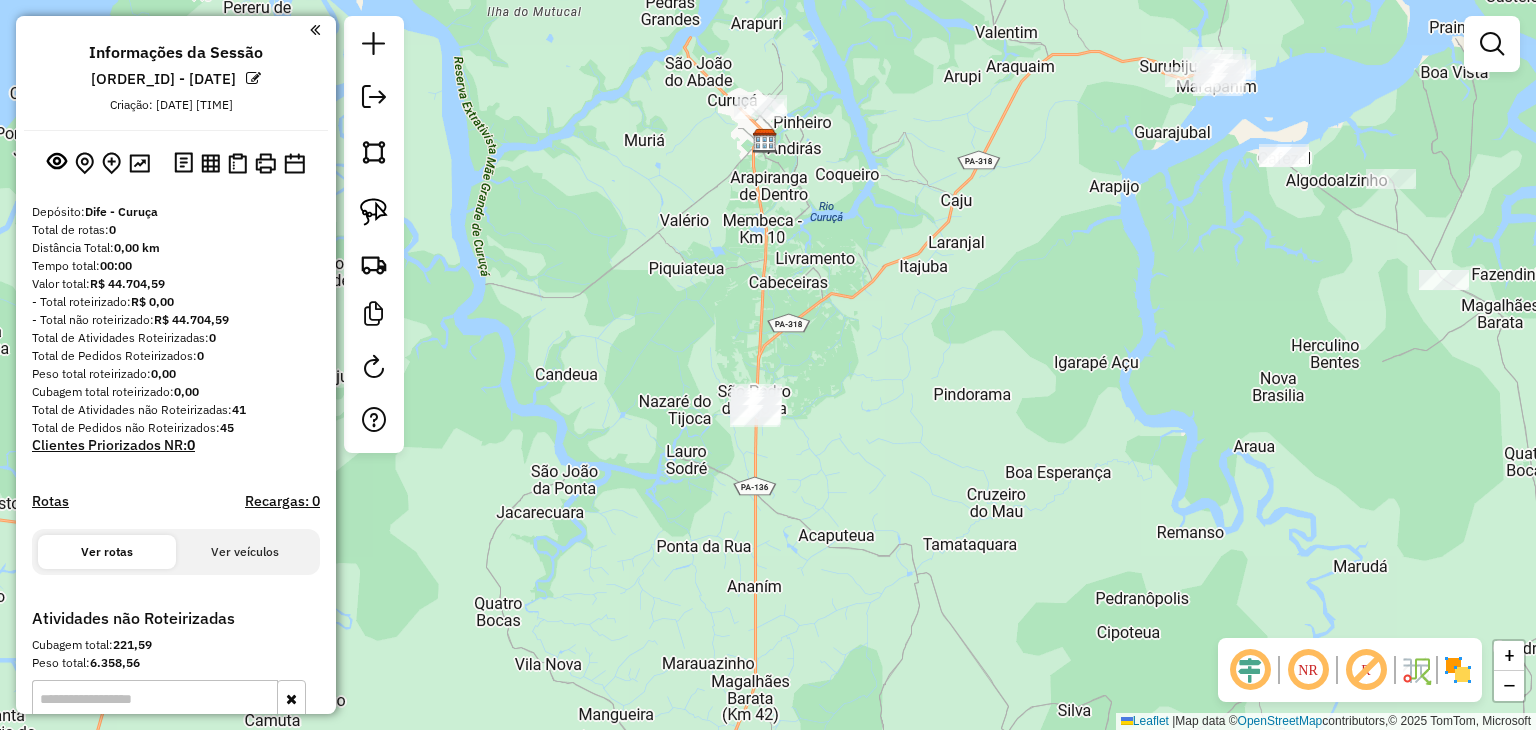 drag, startPoint x: 1057, startPoint y: 293, endPoint x: 1005, endPoint y: 321, distance: 59.05929 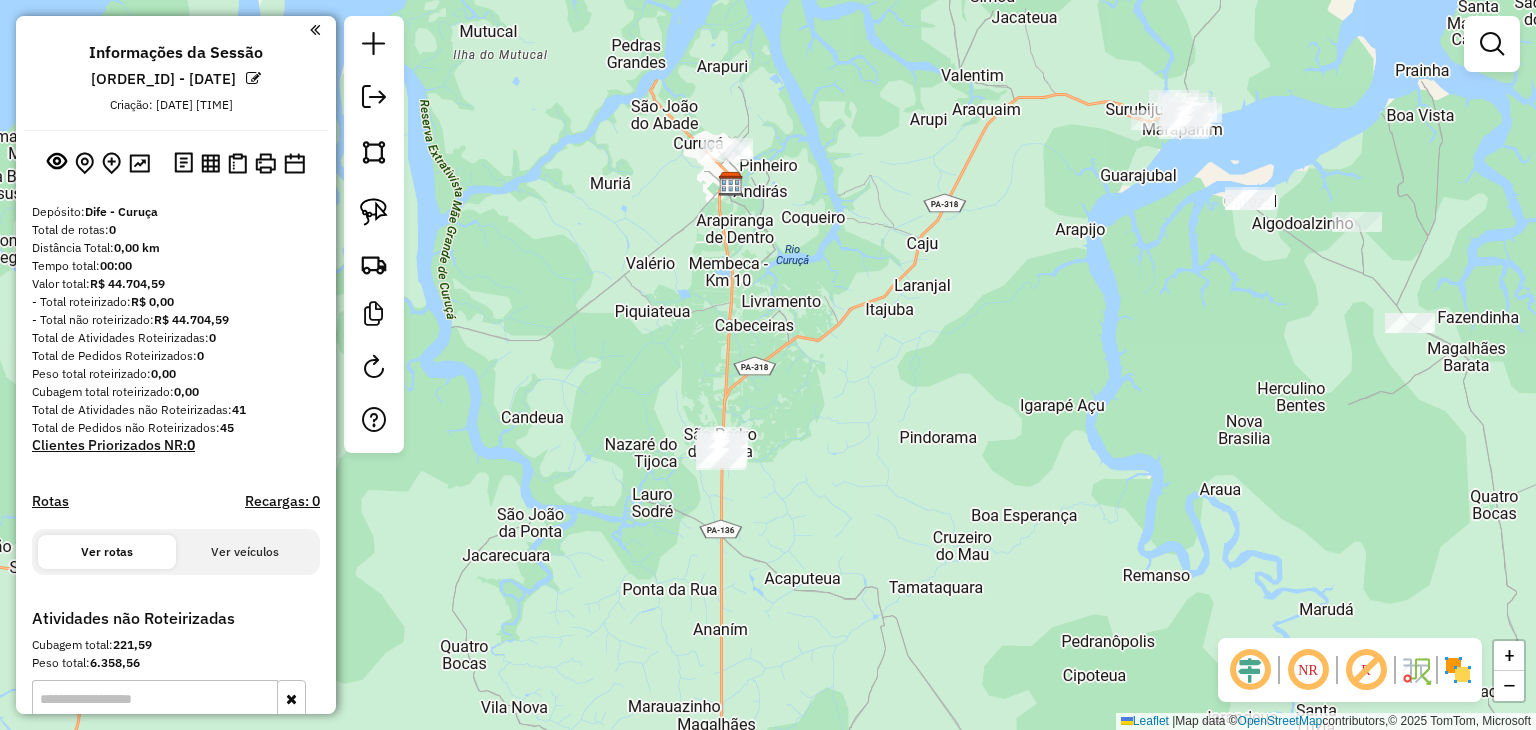drag, startPoint x: 996, startPoint y: 328, endPoint x: 960, endPoint y: 368, distance: 53.814495 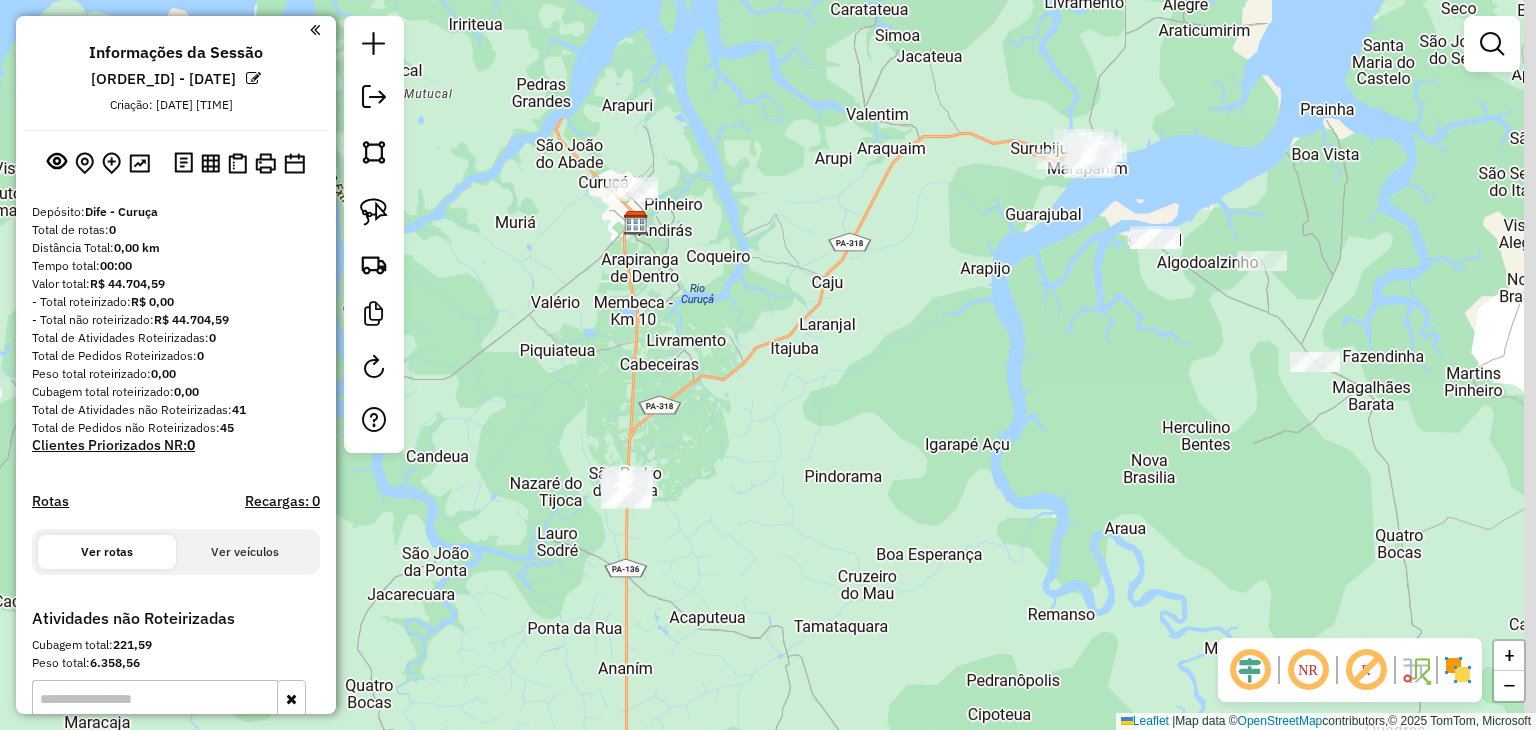 drag, startPoint x: 797, startPoint y: 237, endPoint x: 703, endPoint y: 273, distance: 100.65784 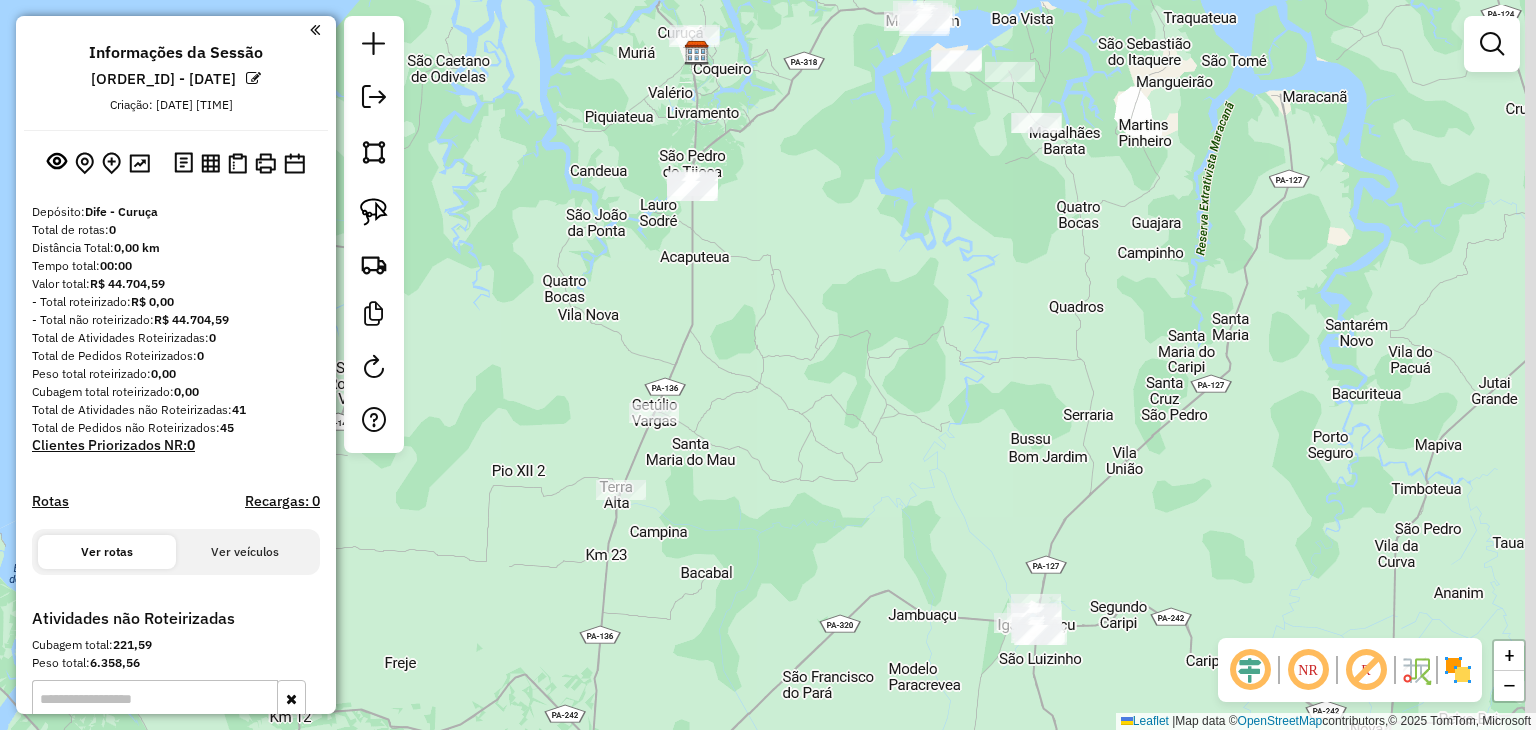 drag, startPoint x: 1232, startPoint y: 409, endPoint x: 1063, endPoint y: 237, distance: 241.13274 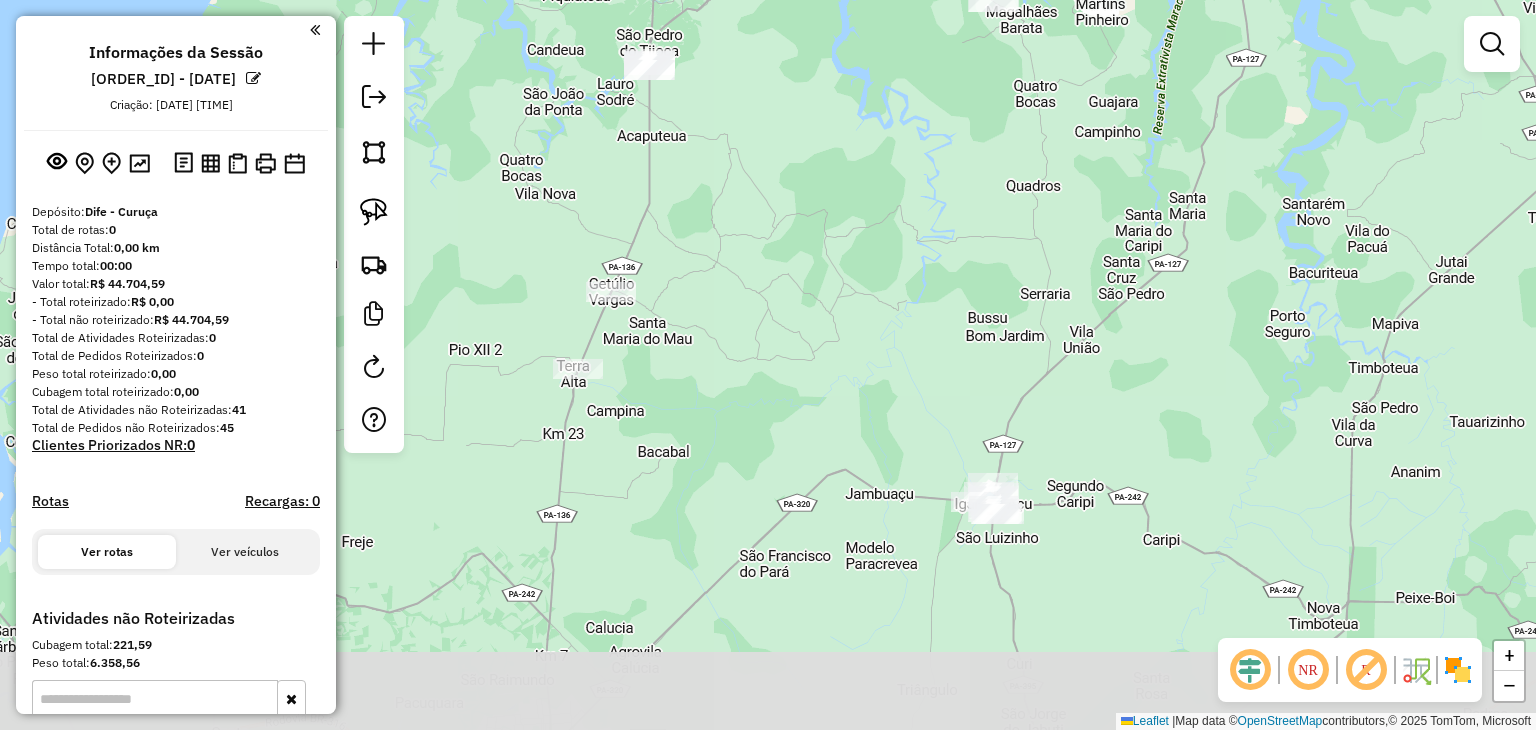 drag, startPoint x: 1148, startPoint y: 535, endPoint x: 1108, endPoint y: 407, distance: 134.10443 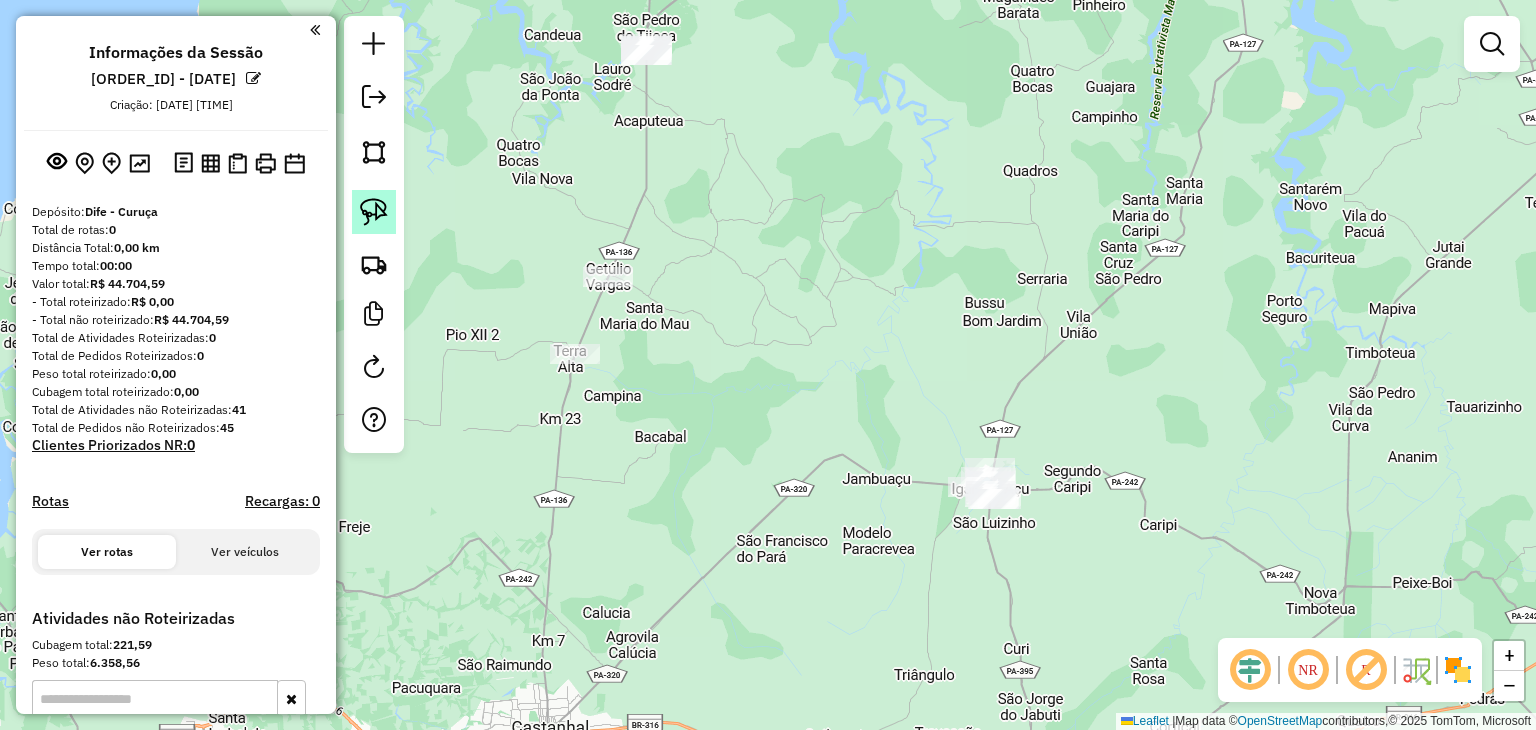 click 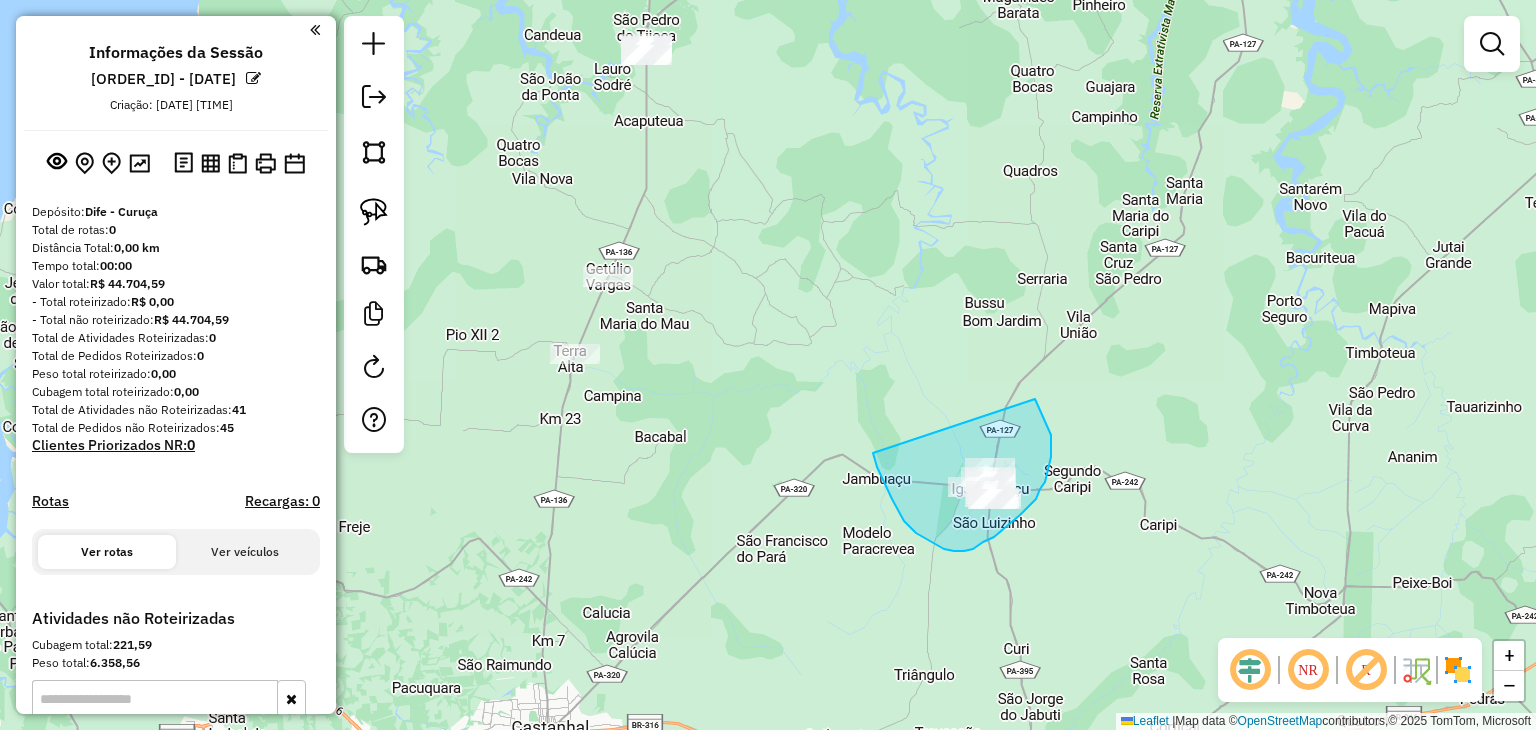 drag, startPoint x: 873, startPoint y: 453, endPoint x: 1035, endPoint y: 401, distance: 170.14111 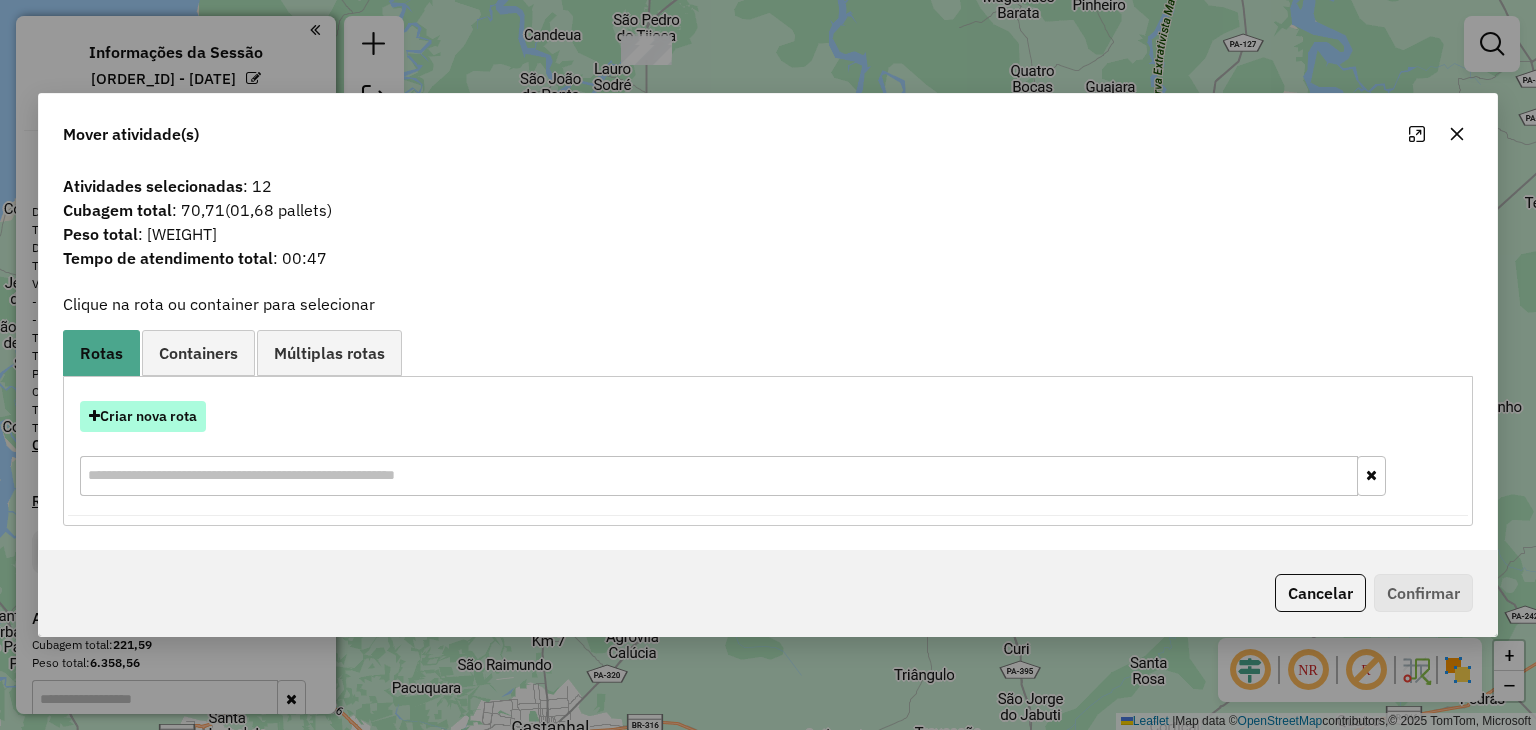 click on "Criar nova rota" at bounding box center (143, 416) 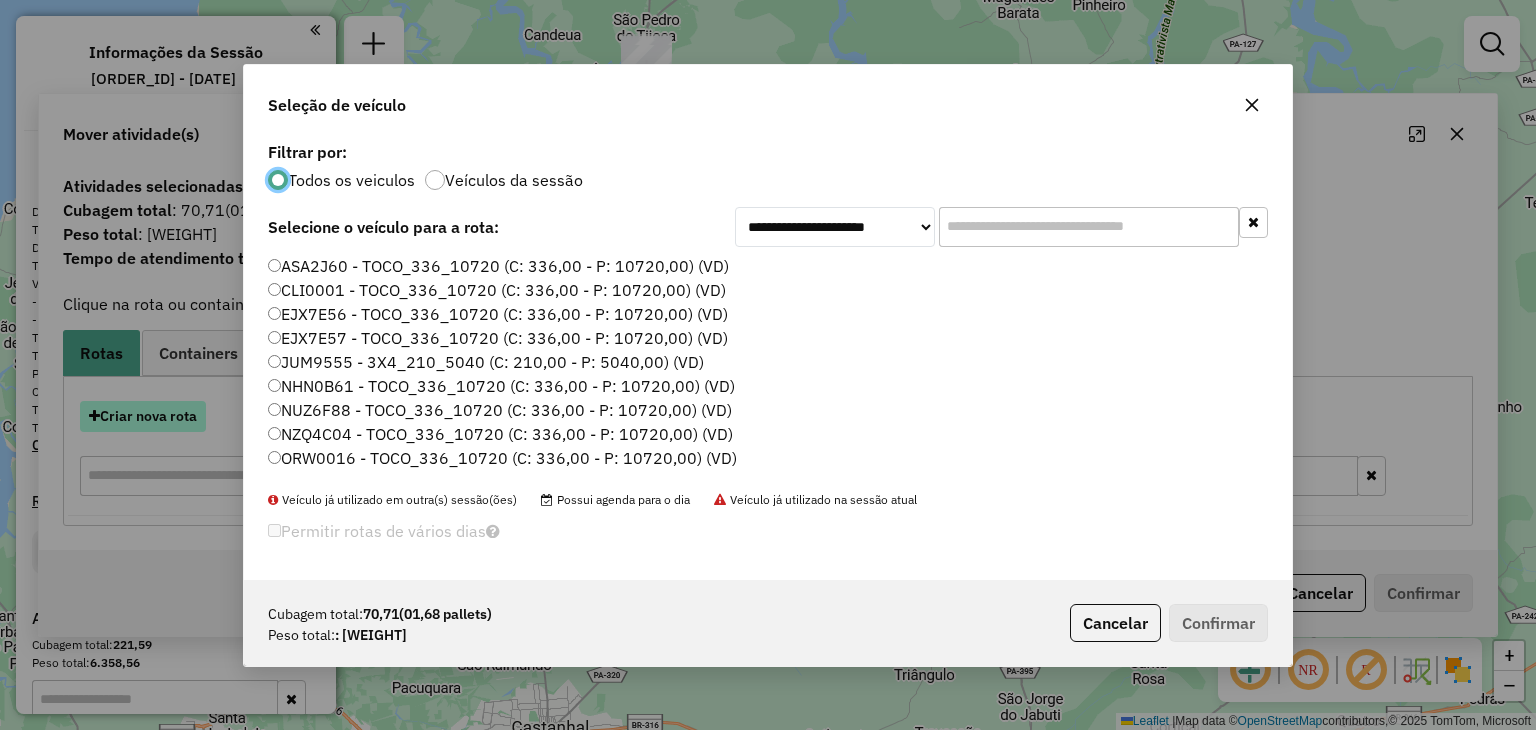 scroll, scrollTop: 10, scrollLeft: 6, axis: both 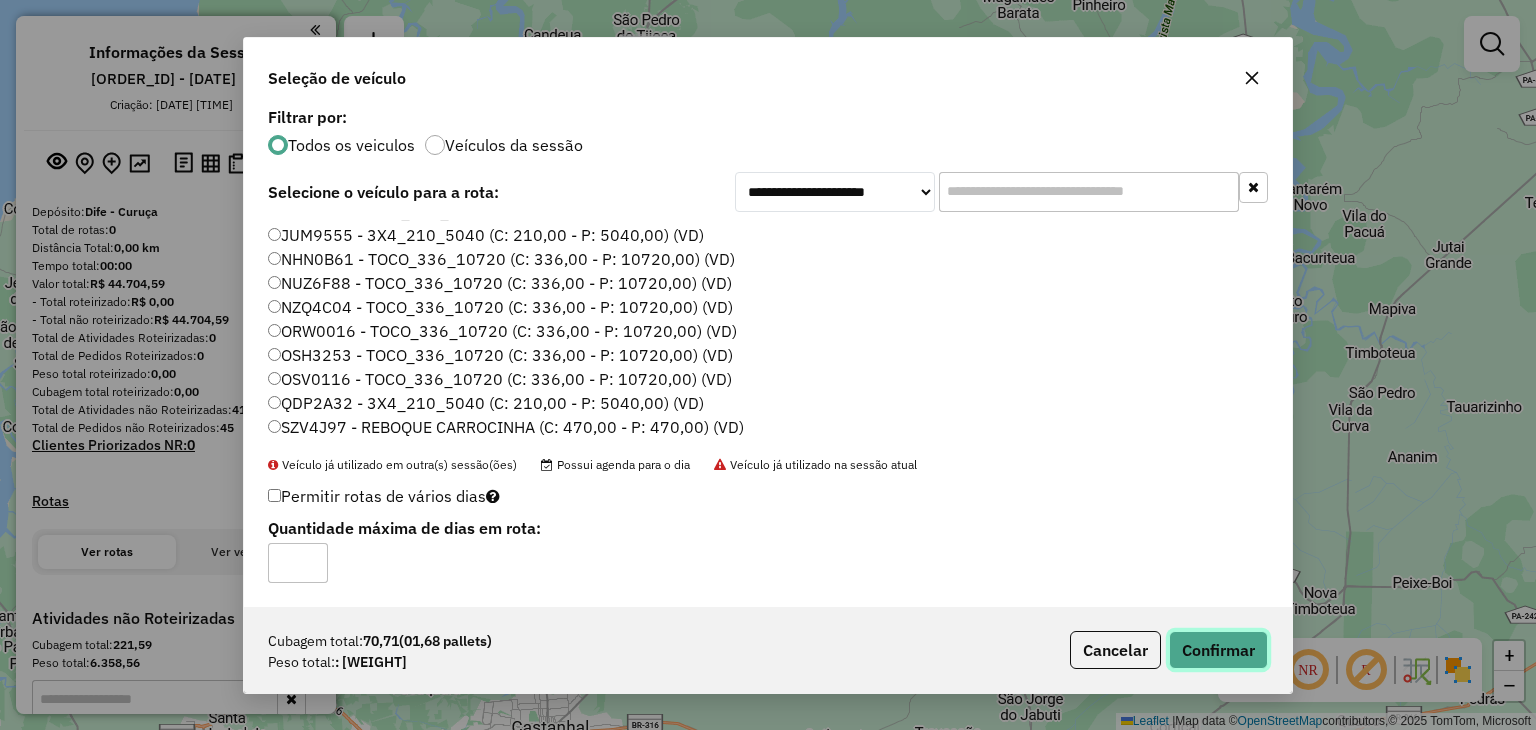 click on "Confirmar" 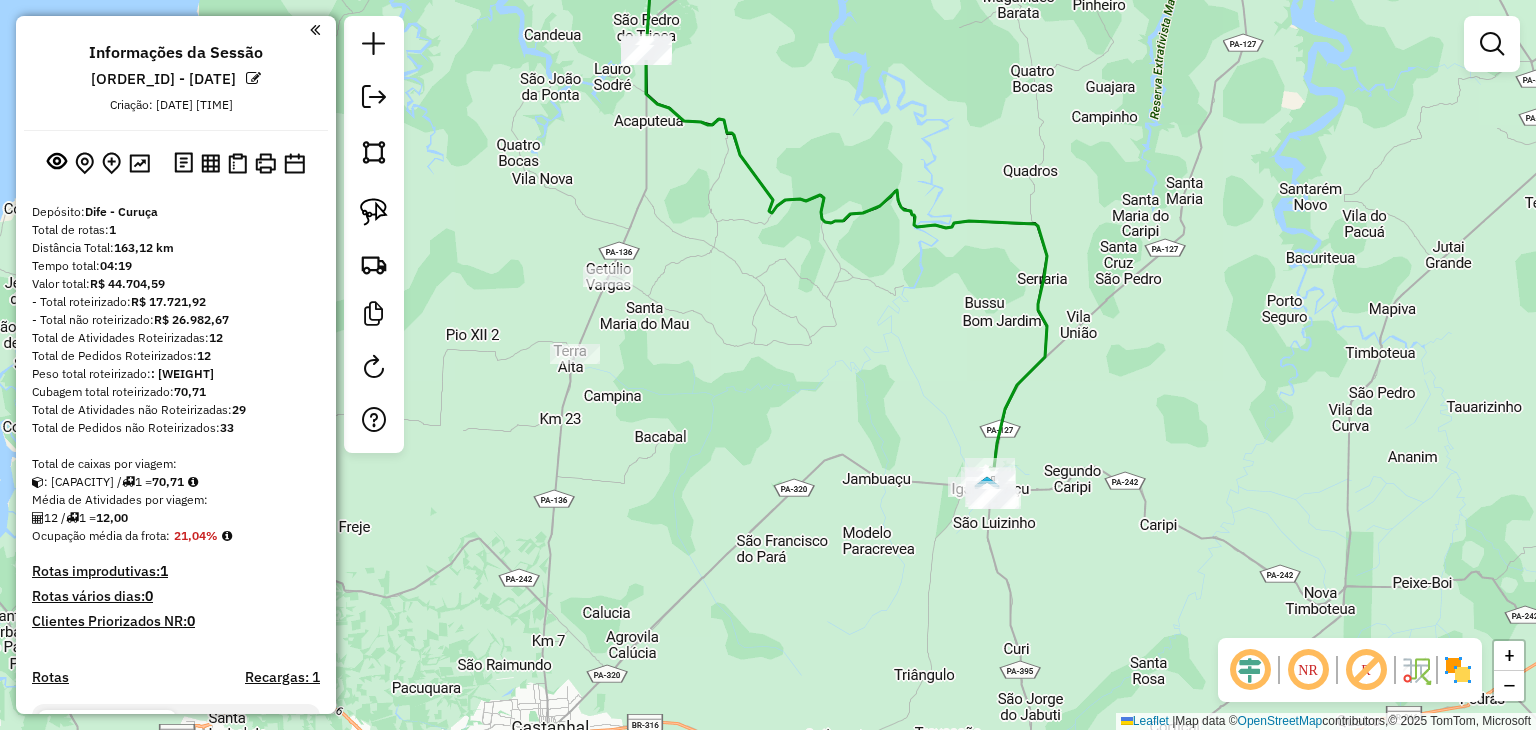 scroll, scrollTop: 0, scrollLeft: 0, axis: both 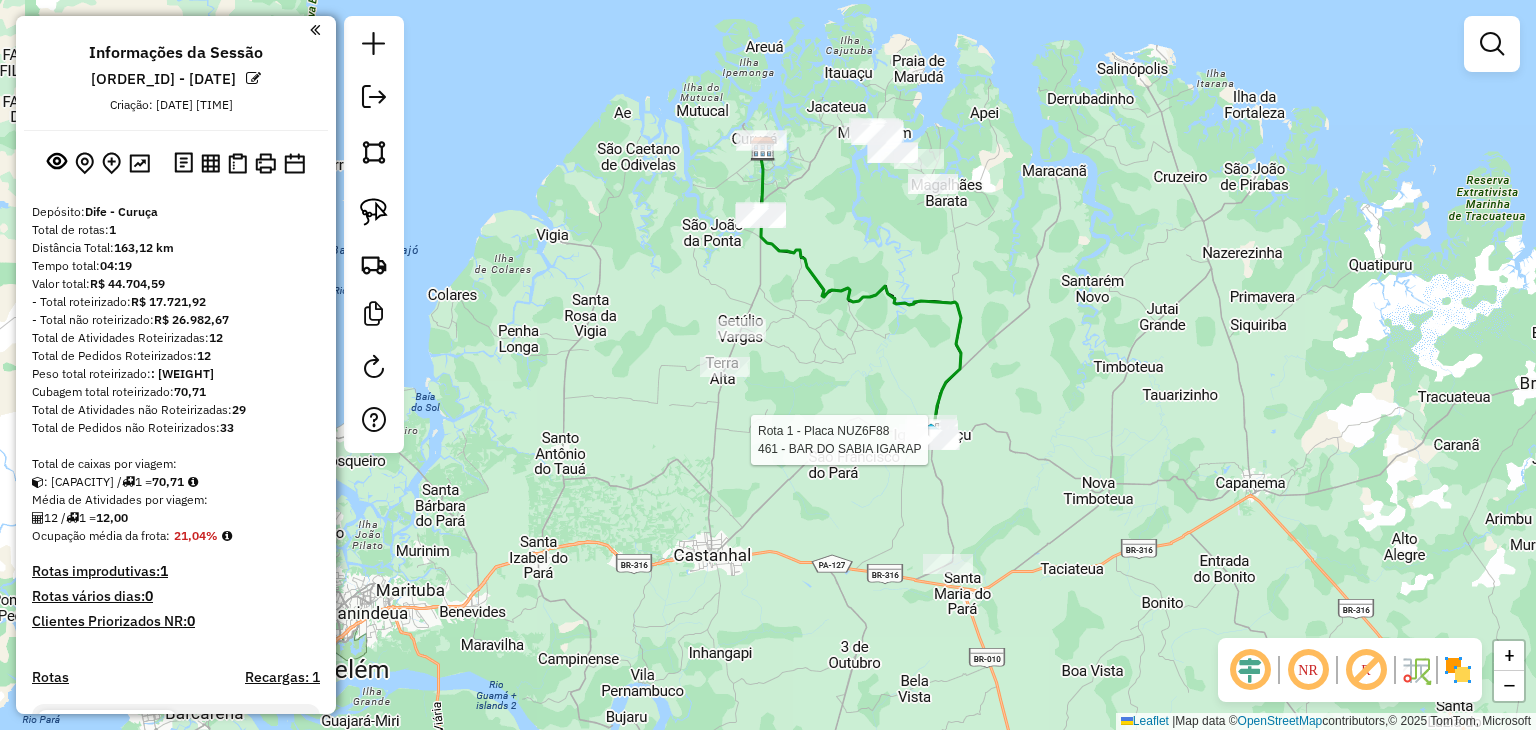 select on "**********" 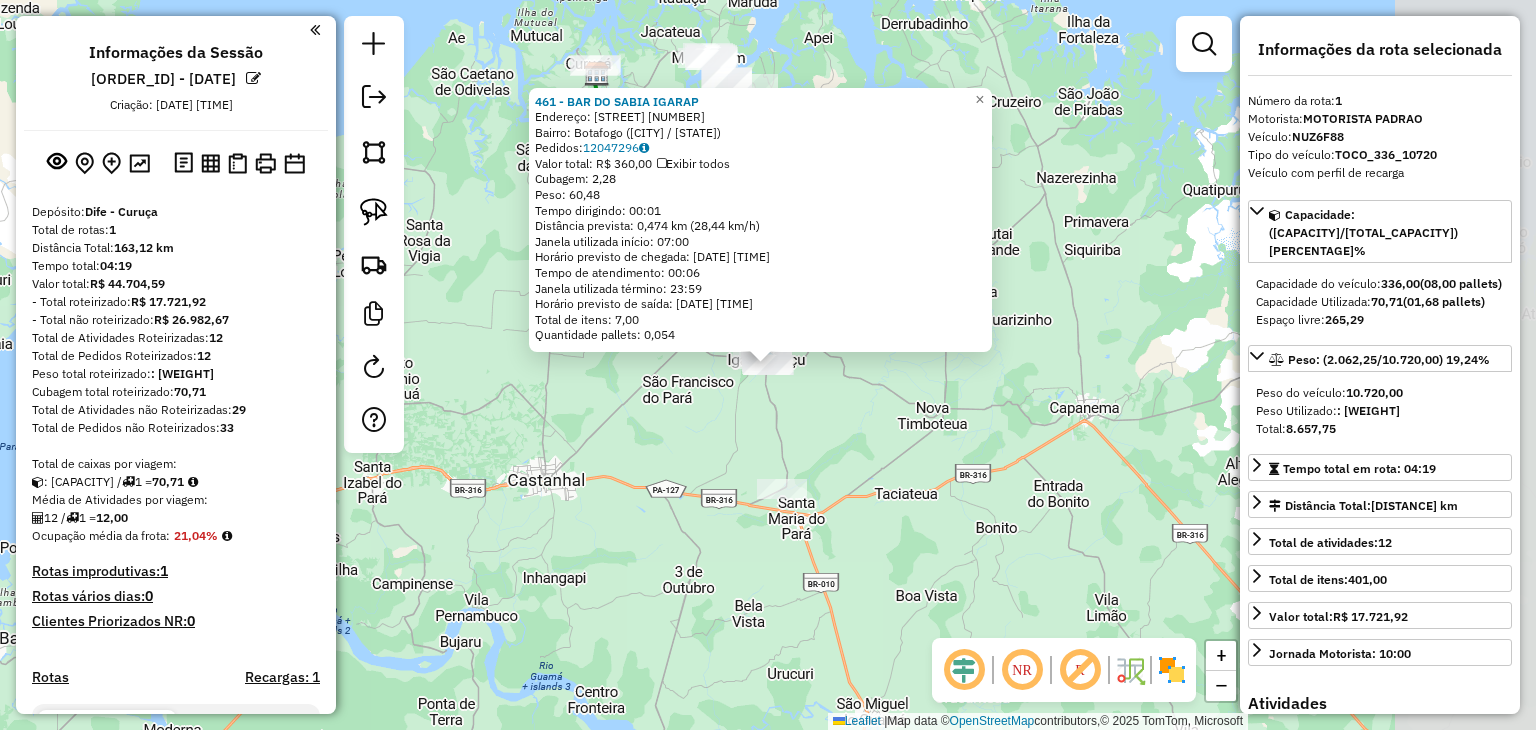 scroll, scrollTop: 523, scrollLeft: 0, axis: vertical 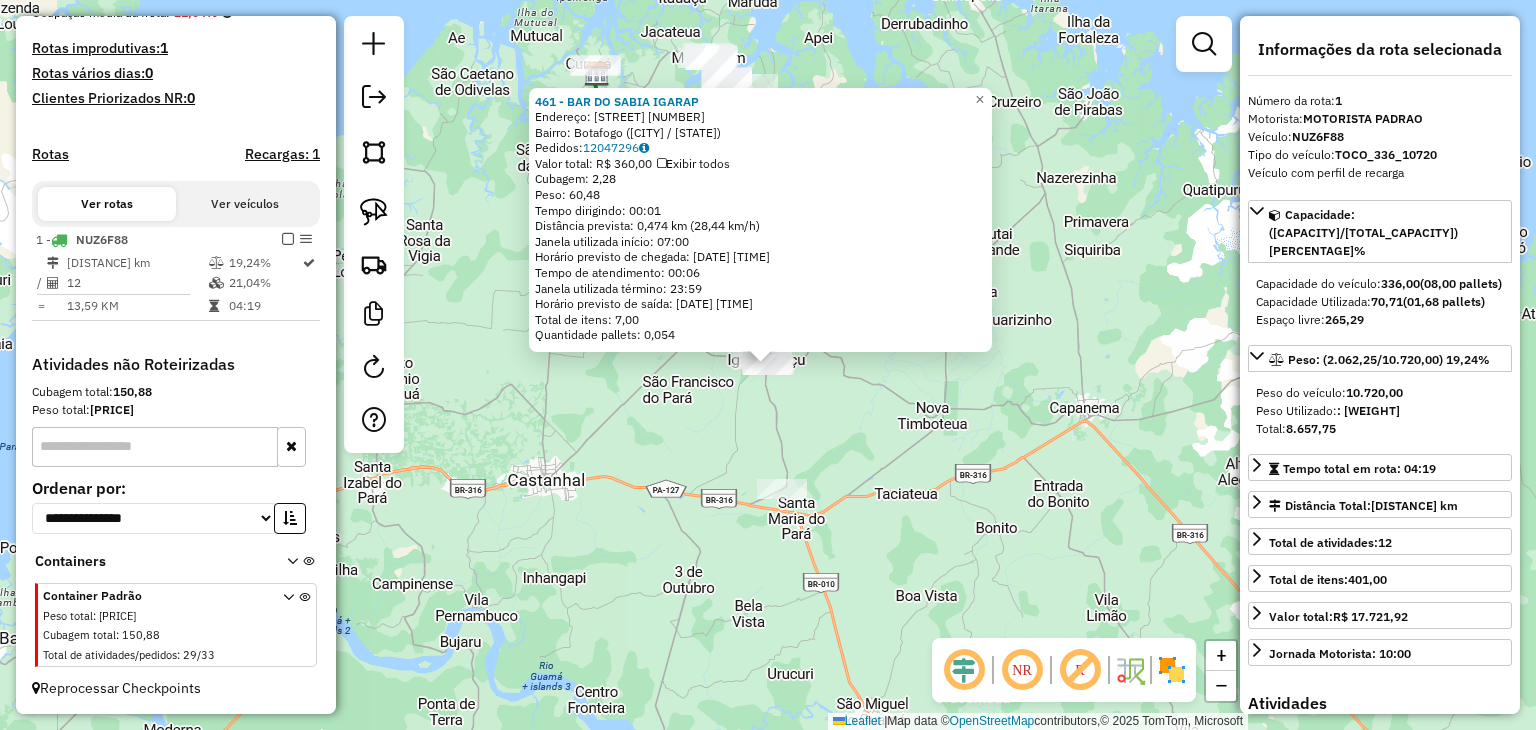 click on "461 - BAR DO SABIA  IGARAP  Endereço:  [STREET] [NUMBER]   Bairro: [NEIGHBORHOOD] ([CITY] / [STATE])   Pedidos:  [ORDER_ID]   Valor total: [CURRENCY] [PRICE]   Exibir todos   Cubagem: [CUBAGE]  Peso: [WEIGHT]  Tempo dirigindo: [TIME]   Distância prevista: [DISTANCE] km ([SPEED] km/h)   Janela utilizada início: [TIME]   Horário previsto de chegada: [DATE] [TIME]   Tempo de atendimento: [TIME]   Janela utilizada término: [TIME]   Horário previsto de saída: [DATE] [TIME]   Total de itens: [ITEMS]   Quantidade pallets: [PALLETS]  × Janela de atendimento Grade de atendimento Capacidade Transportadoras Veículos Cliente Pedidos  Rotas Selecione os dias de semana para filtrar as janelas de atendimento  Seg   Ter   Qua   Qui   Sex   Sáb   Dom  Informe o período da janela de atendimento: De: Até:  Filtrar exatamente a janela do cliente  Considerar janela de atendimento padrão  Selecione os dias de semana para filtrar as grades de atendimento  Seg   Ter   Qua   Qui   Sex   Sáb   Dom   Peso mínimo:   Peso máximo:   De:  +" 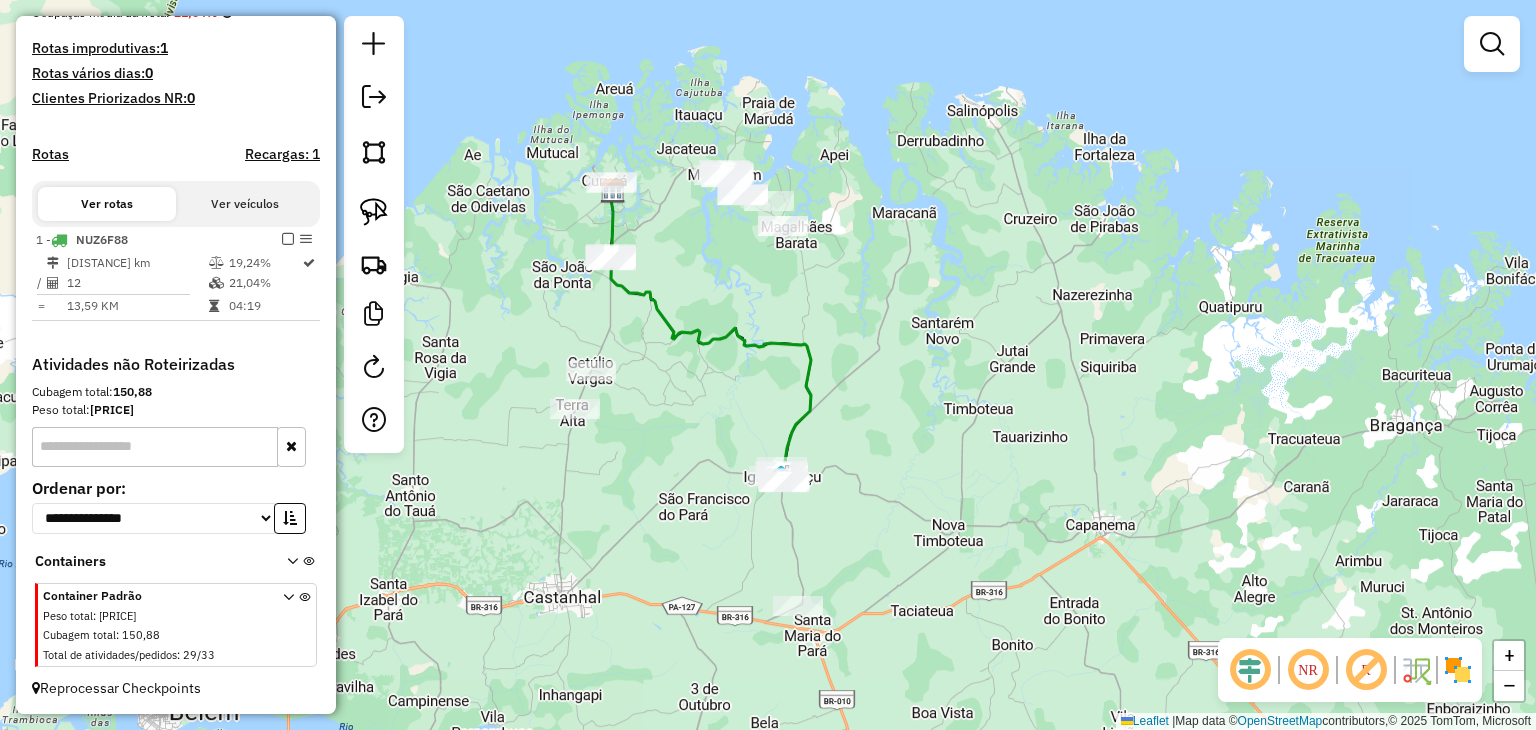 drag, startPoint x: 609, startPoint y: 304, endPoint x: 647, endPoint y: 474, distance: 174.1953 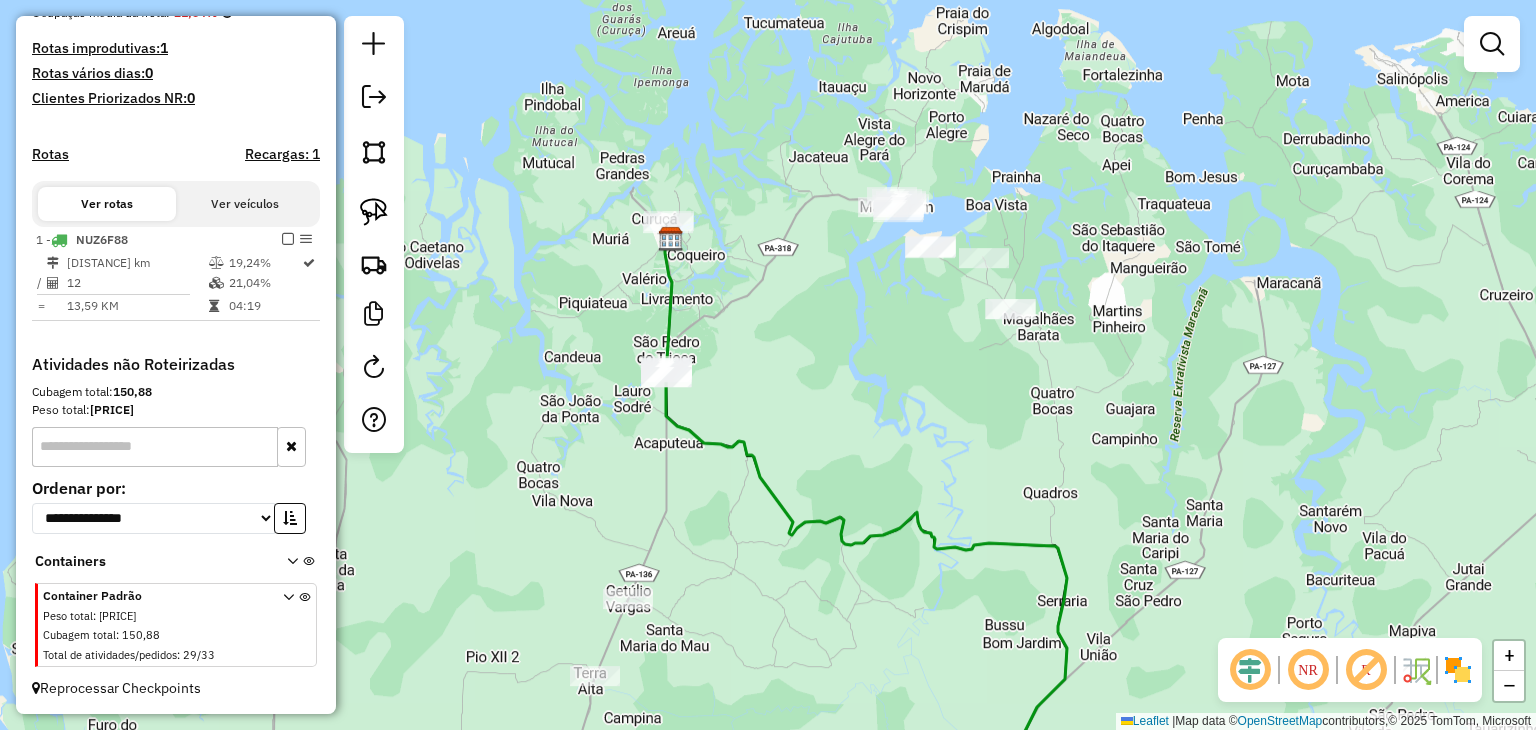 drag, startPoint x: 681, startPoint y: 296, endPoint x: 763, endPoint y: 363, distance: 105.89146 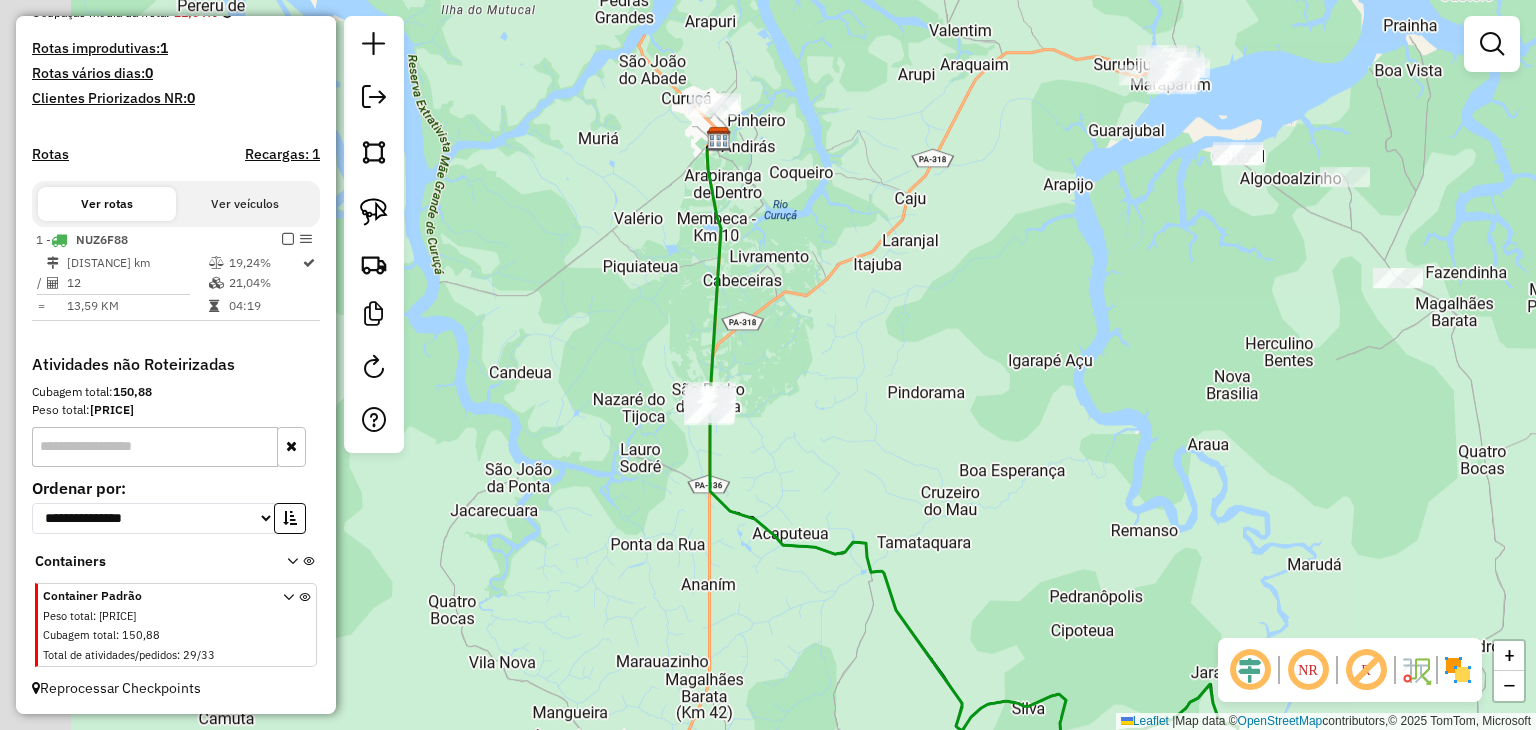 drag, startPoint x: 784, startPoint y: 345, endPoint x: 795, endPoint y: 303, distance: 43.416588 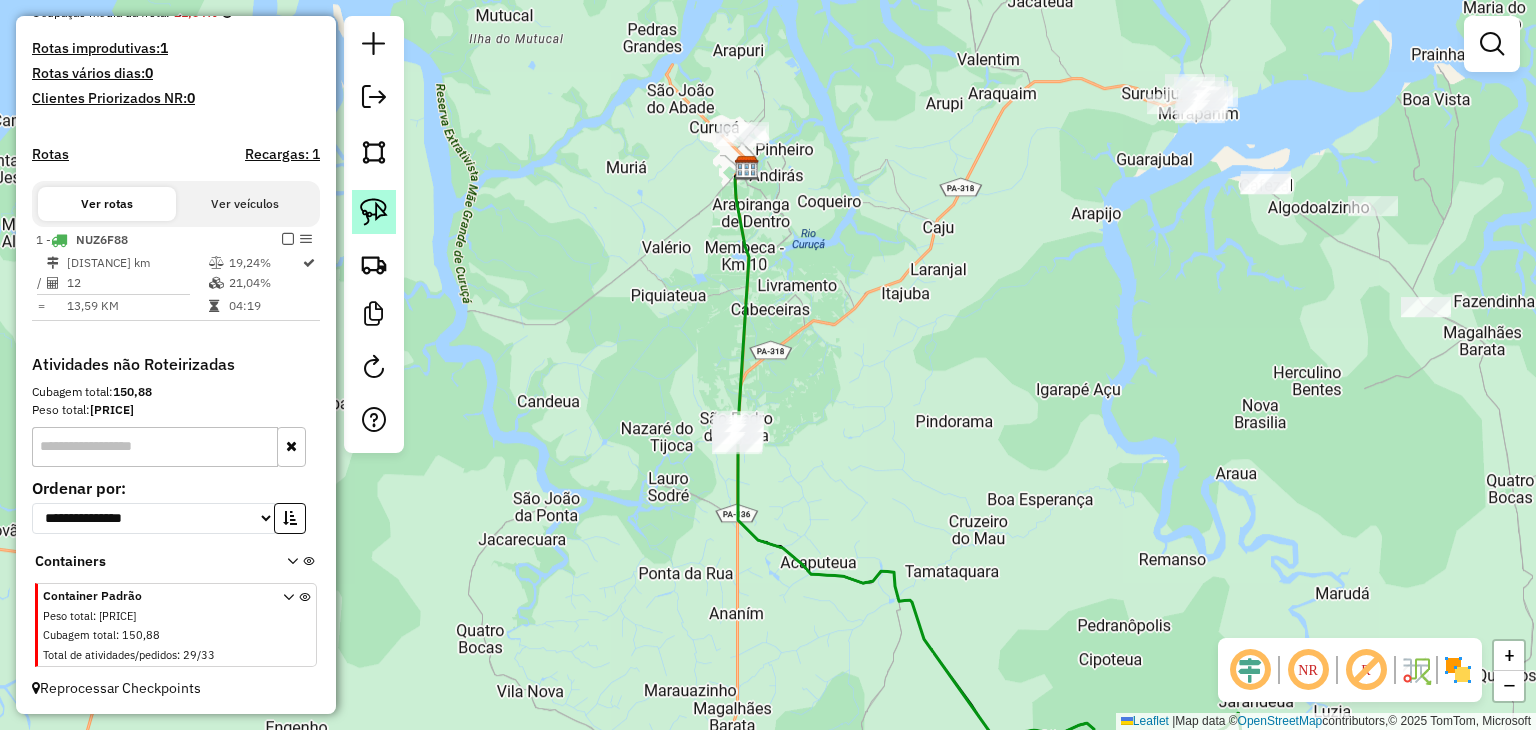drag, startPoint x: 356, startPoint y: 209, endPoint x: 388, endPoint y: 189, distance: 37.735924 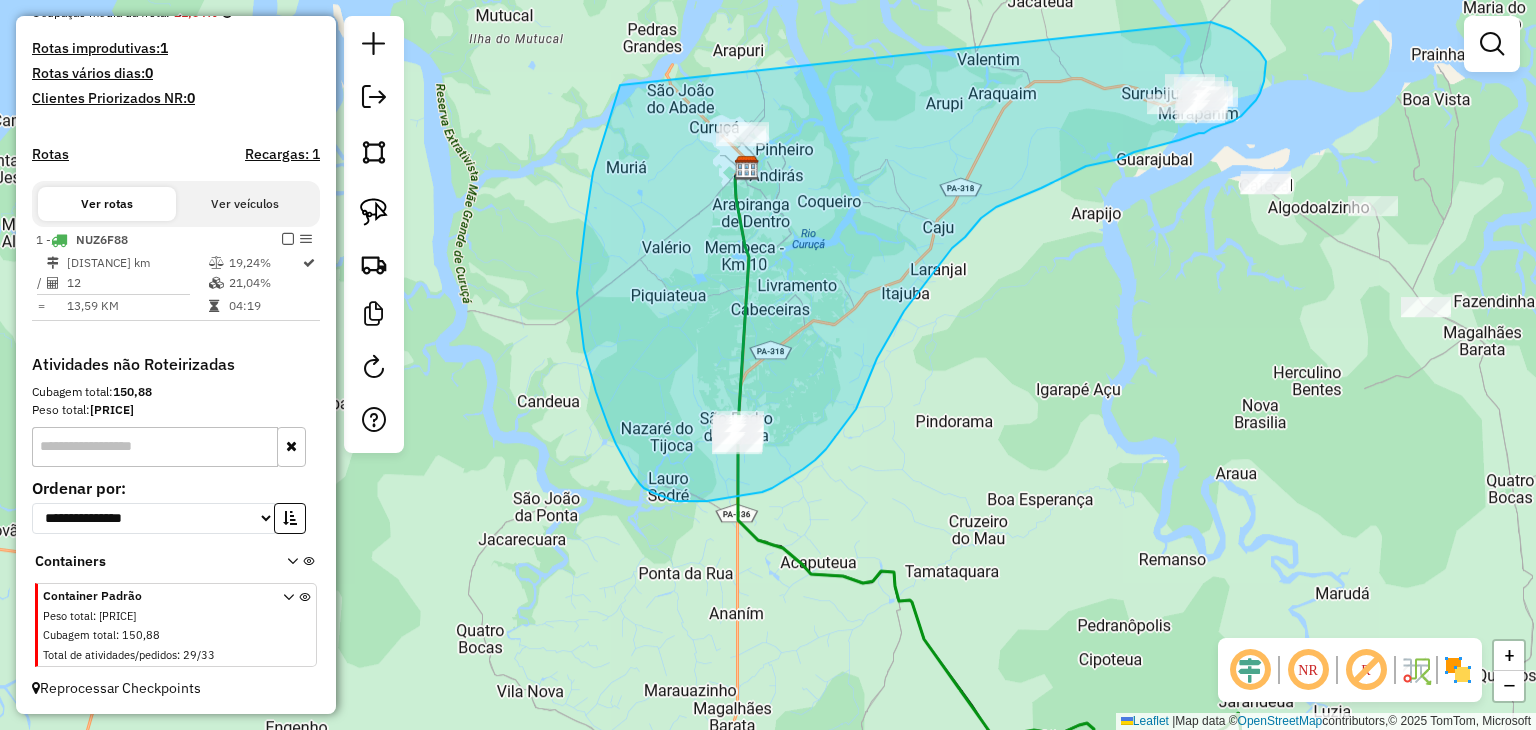 drag, startPoint x: 620, startPoint y: 85, endPoint x: 1199, endPoint y: 25, distance: 582.1005 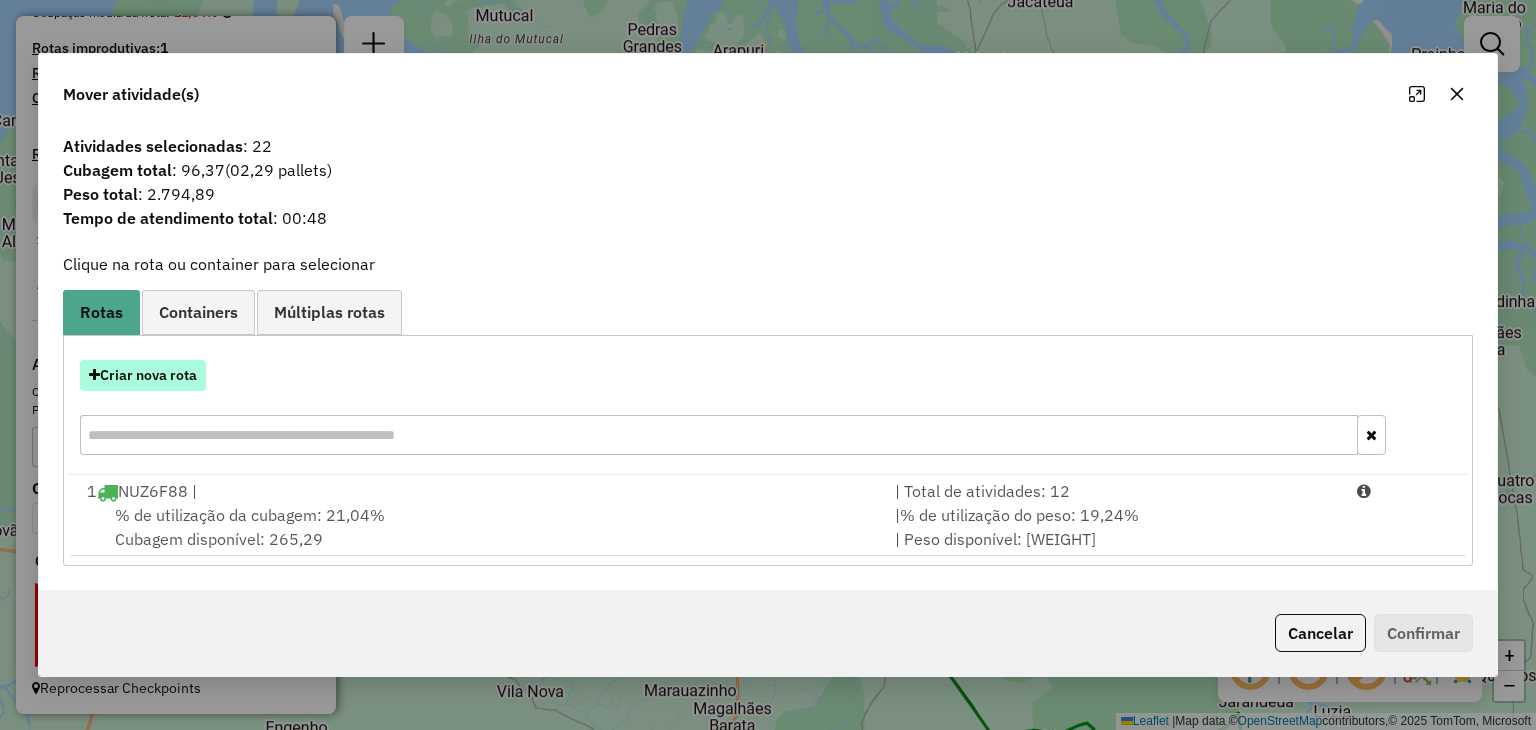 click on "Criar nova rota" at bounding box center [143, 375] 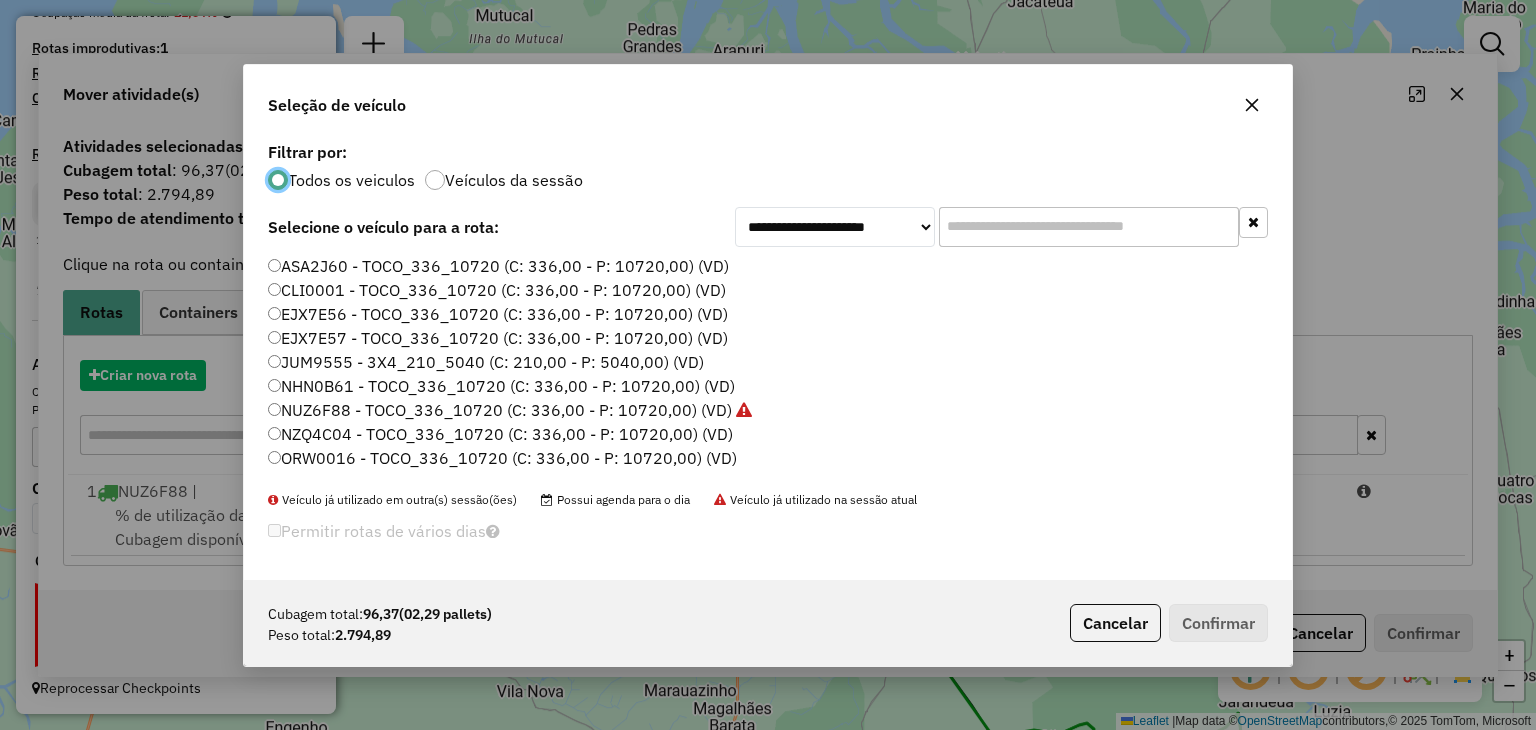 scroll, scrollTop: 10, scrollLeft: 6, axis: both 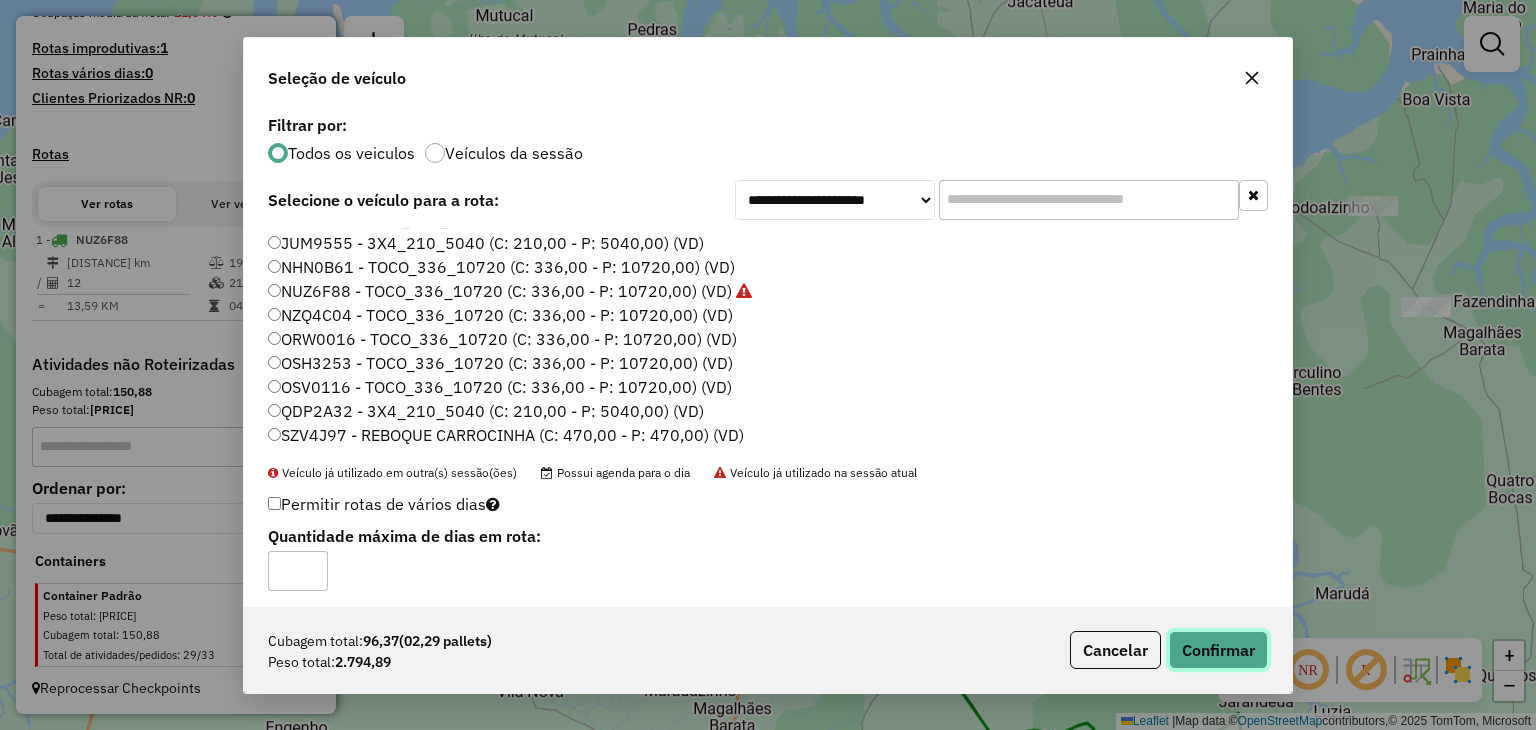 click on "Confirmar" 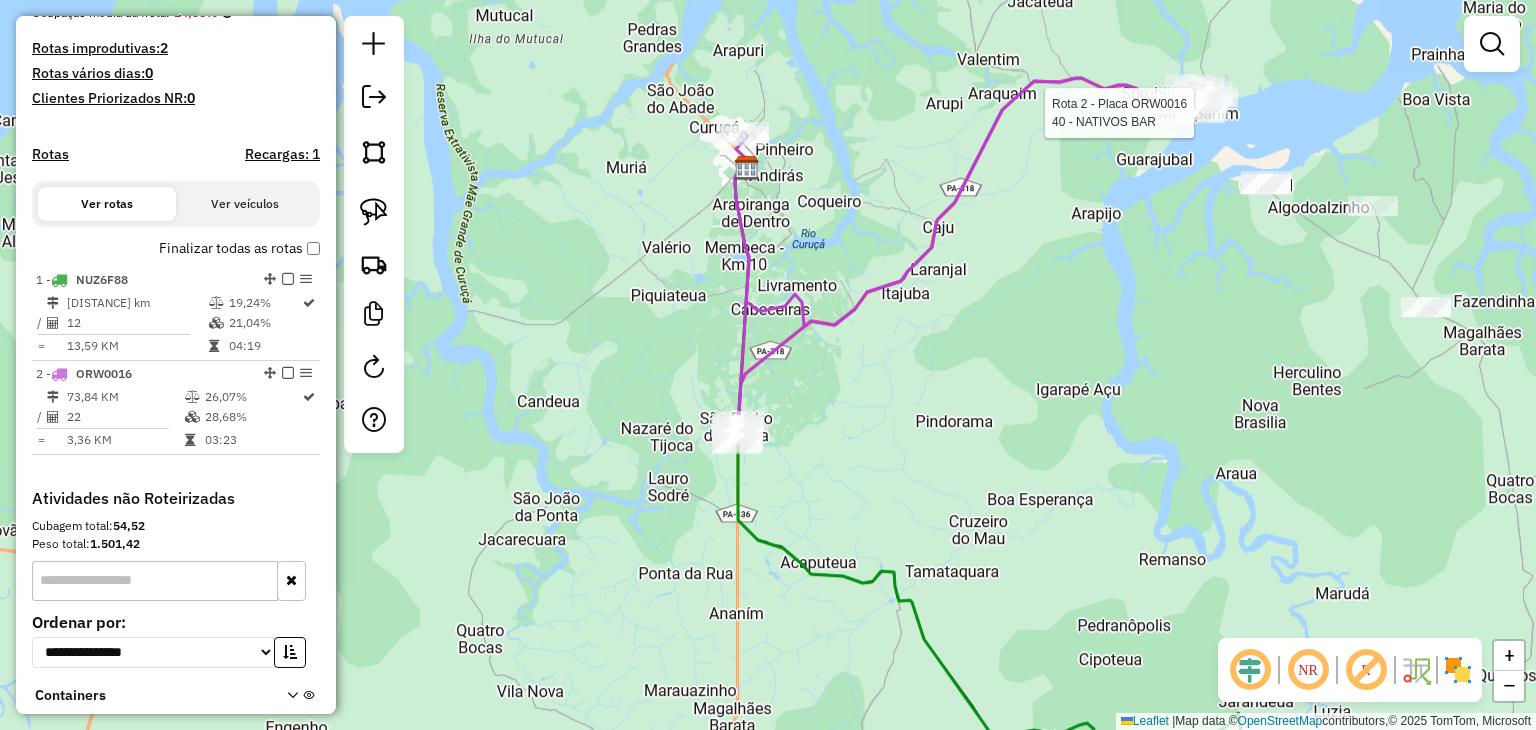 scroll, scrollTop: 656, scrollLeft: 0, axis: vertical 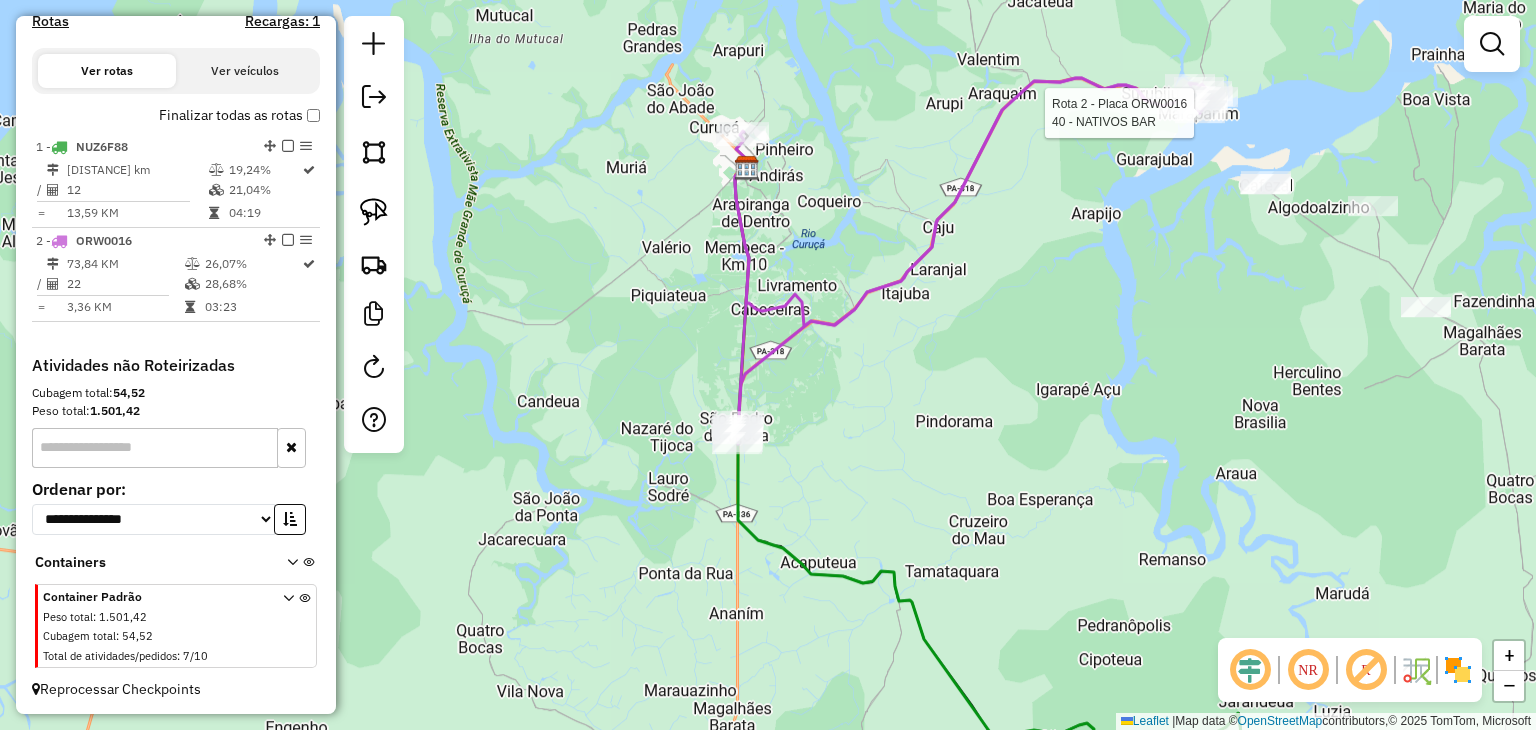 select on "**********" 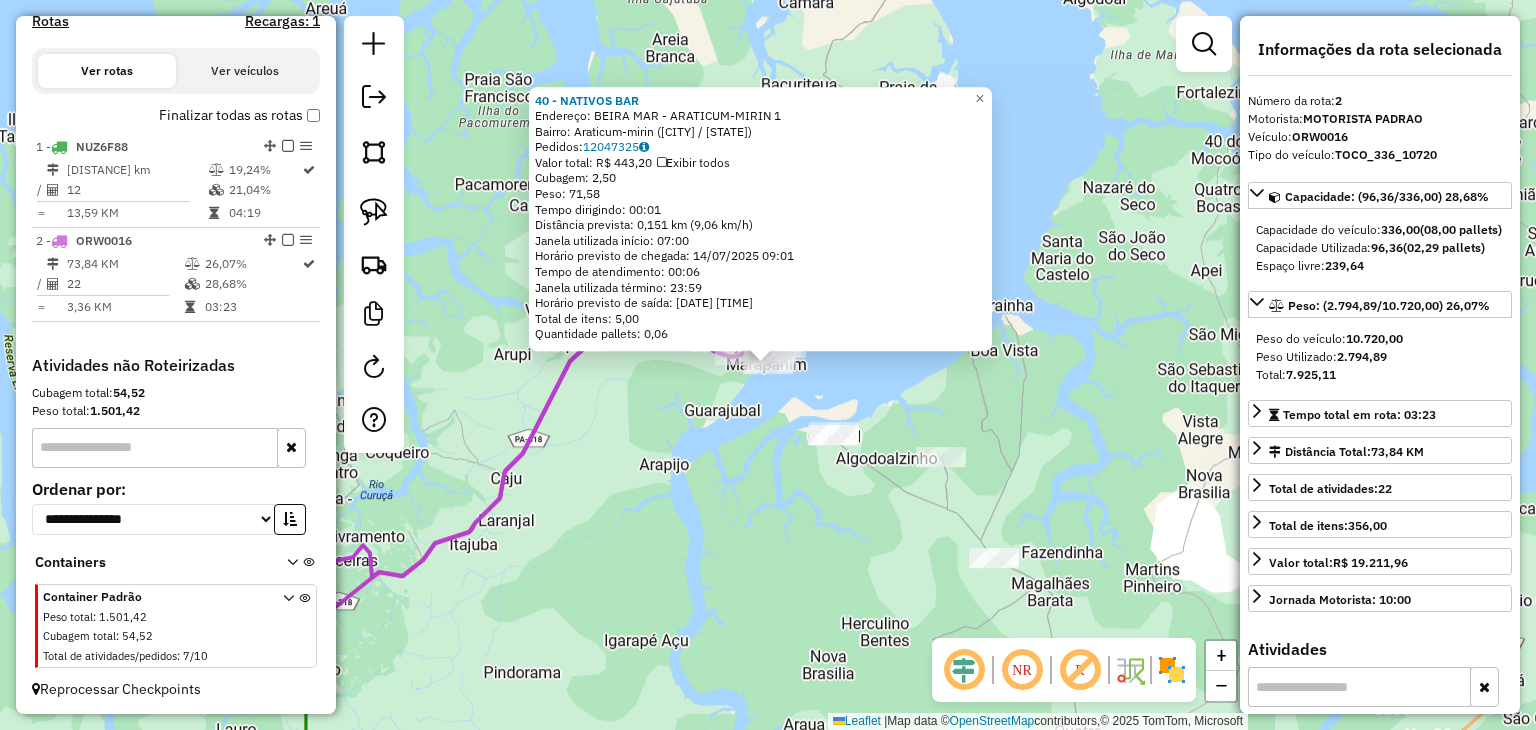 click on "[FIRST] [LAST] BAR  Endereço:  BEIRA MAR - ARATICUM-MIRIN 1   Bairro: Araticum-mirin ([CITY] / [STATE])   Pedidos:  12047325   Valor total: R$ 443,20   Exibir todos   Cubagem: 2,50  Peso: 71,58  Tempo dirigindo: 00:01   Distância prevista: 0,151 km (9,06 km/h)   Janela utilizada início: 07:00   Horário previsto de chegada: 14/07/2025 09:01   Tempo de atendimento: 00:06   Janela utilizada término: 23:59   Horário previsto de saída: 14/07/2025 09:07   Total de itens: 5,00   Quantidade pallets: 0,06  × Janela de atendimento Grade de atendimento Capacidade Transportadoras Veículos Cliente Pedidos  Rotas Selecione os dias de semana para filtrar as janelas de atendimento  Seg   Ter   Qua   Qui   Sex   Sáb   Dom  Informe o período da janela de atendimento: De: Até:  Filtrar exatamente a janela do cliente  Considerar janela de atendimento padrão  Selecione os dias de semana para filtrar as grades de atendimento  Seg   Ter   Qua   Qui   Sex   Sáb   Dom   Considerar clientes sem dia de atendimento cadastrado" 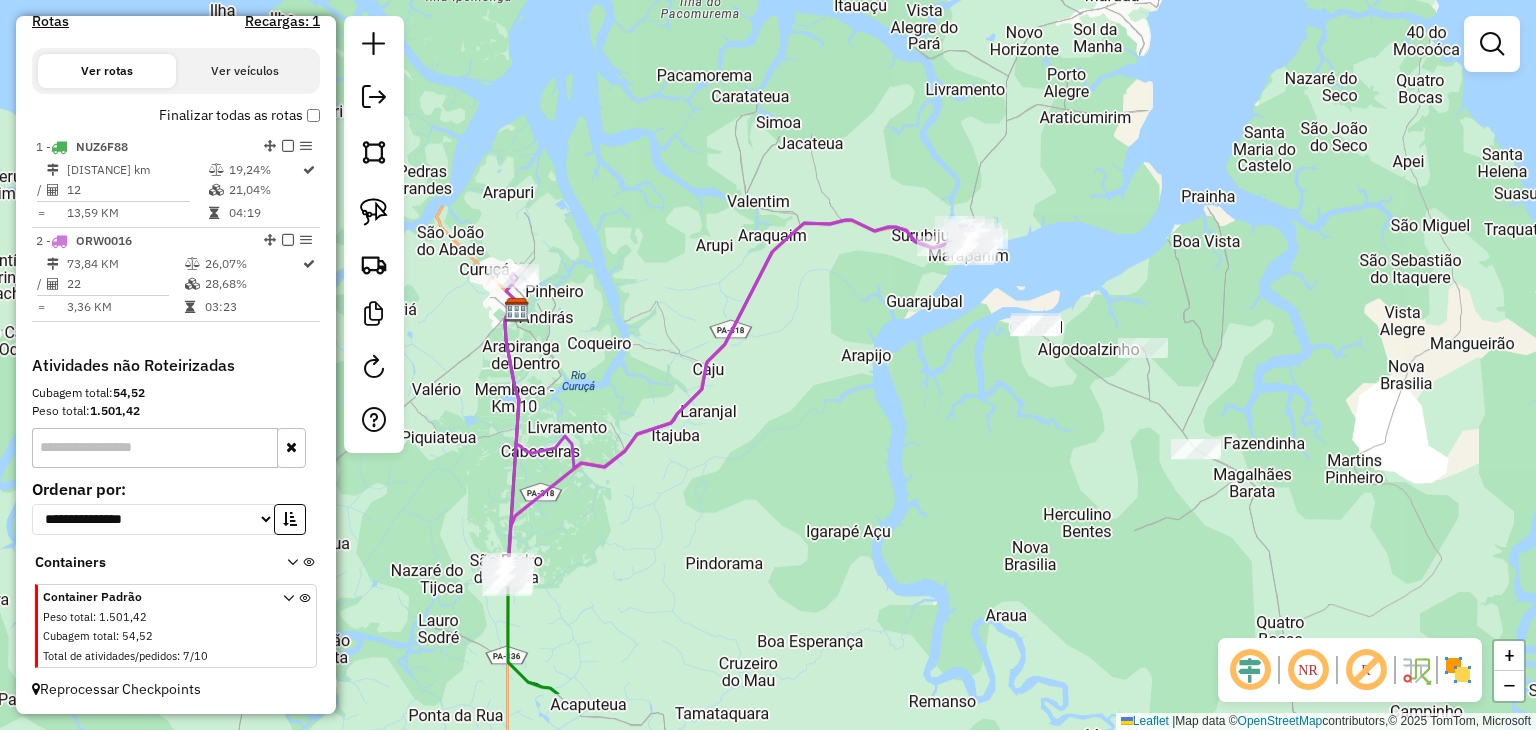 drag, startPoint x: 788, startPoint y: 537, endPoint x: 990, endPoint y: 428, distance: 229.53214 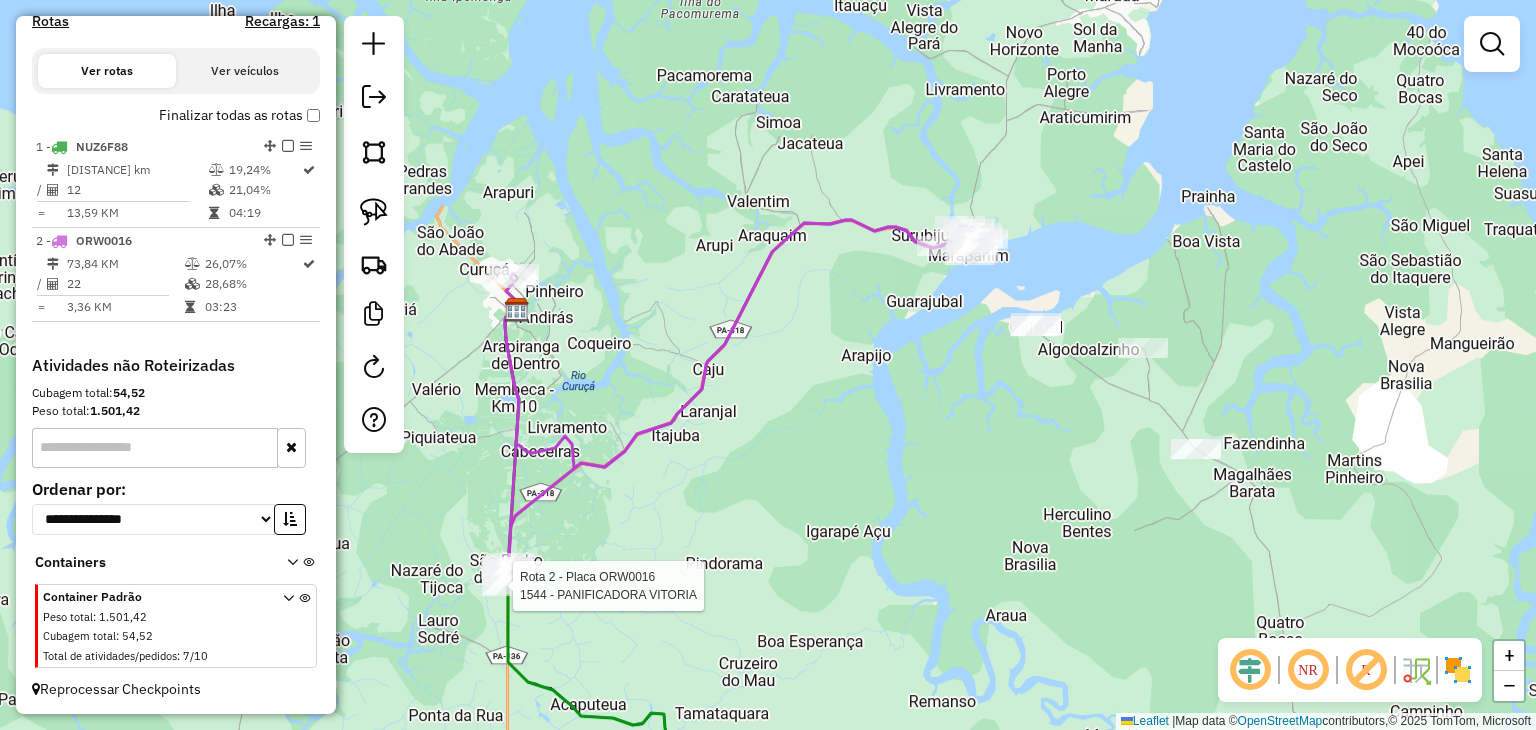select on "**********" 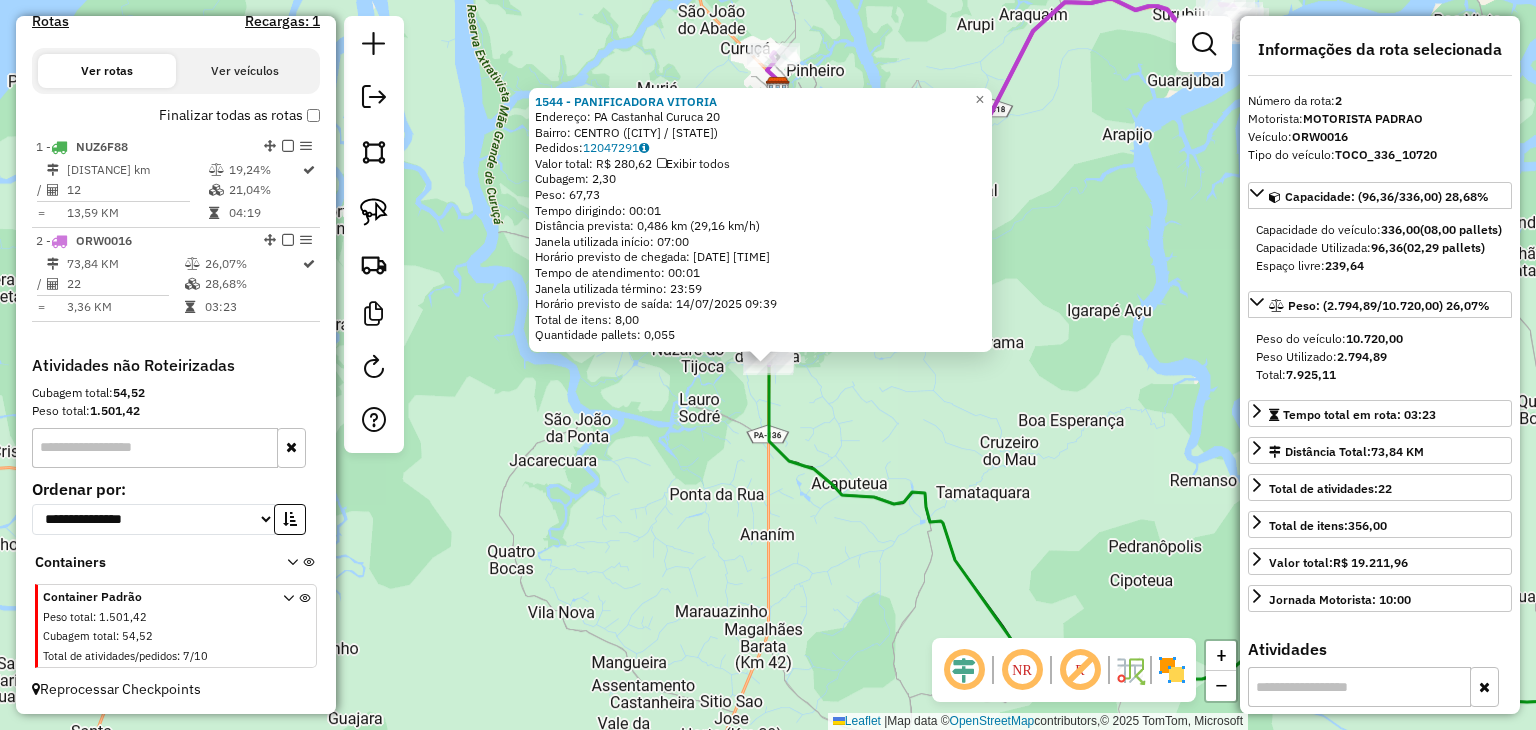 click on "1544 - PANIFICADORA VITORIA  Endereço:  [STREET] [NUMBER]   Bairro: [NEIGHBORHOOD] ([CITY] / [STATE])   Pedidos:  [ORDER_ID]   Valor total: [CURRENCY] [PRICE]   Exibir todos   Cubagem: [CUBAGE]  Peso: [WEIGHT]  Tempo dirigindo: [TIME]   Distância prevista: [DISTANCE] km ([SPEED] km/h)   Janela utilizada início: [TIME]   Horário previsto de chegada: [DATE] [TIME]   Tempo de atendimento: [TIME]   Janela utilizada término: [TIME]   Horário previsto de saída: [DATE] [TIME]   Total de itens: [ITEMS]   Quantidade pallets: [PALLETS]  × Janela de atendimento Grade de atendimento Capacidade Transportadoras Veículos Cliente Pedidos  Rotas Selecione os dias de semana para filtrar as janelas de atendimento  Seg   Ter   Qua   Qui   Sex   Sáb   Dom  Informe o período da janela de atendimento: De: Até:  Filtrar exatamente a janela do cliente  Considerar janela de atendimento padrão  Selecione os dias de semana para filtrar as grades de atendimento  Seg   Ter   Qua   Qui   Sex   Sáb   Dom   Considerar clientes sem dia de atendimento cadastrado De:" 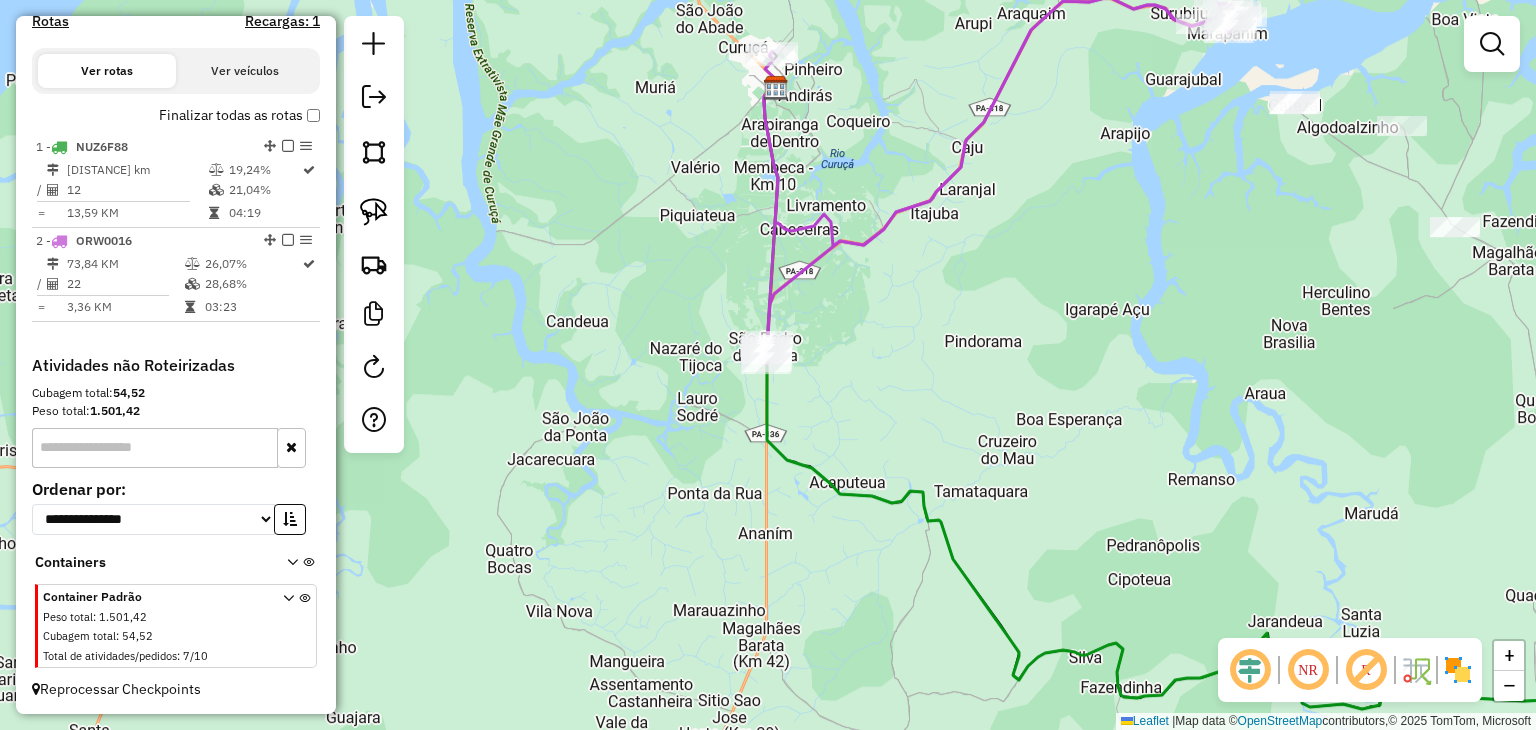drag, startPoint x: 1130, startPoint y: 323, endPoint x: 1026, endPoint y: 266, distance: 118.595955 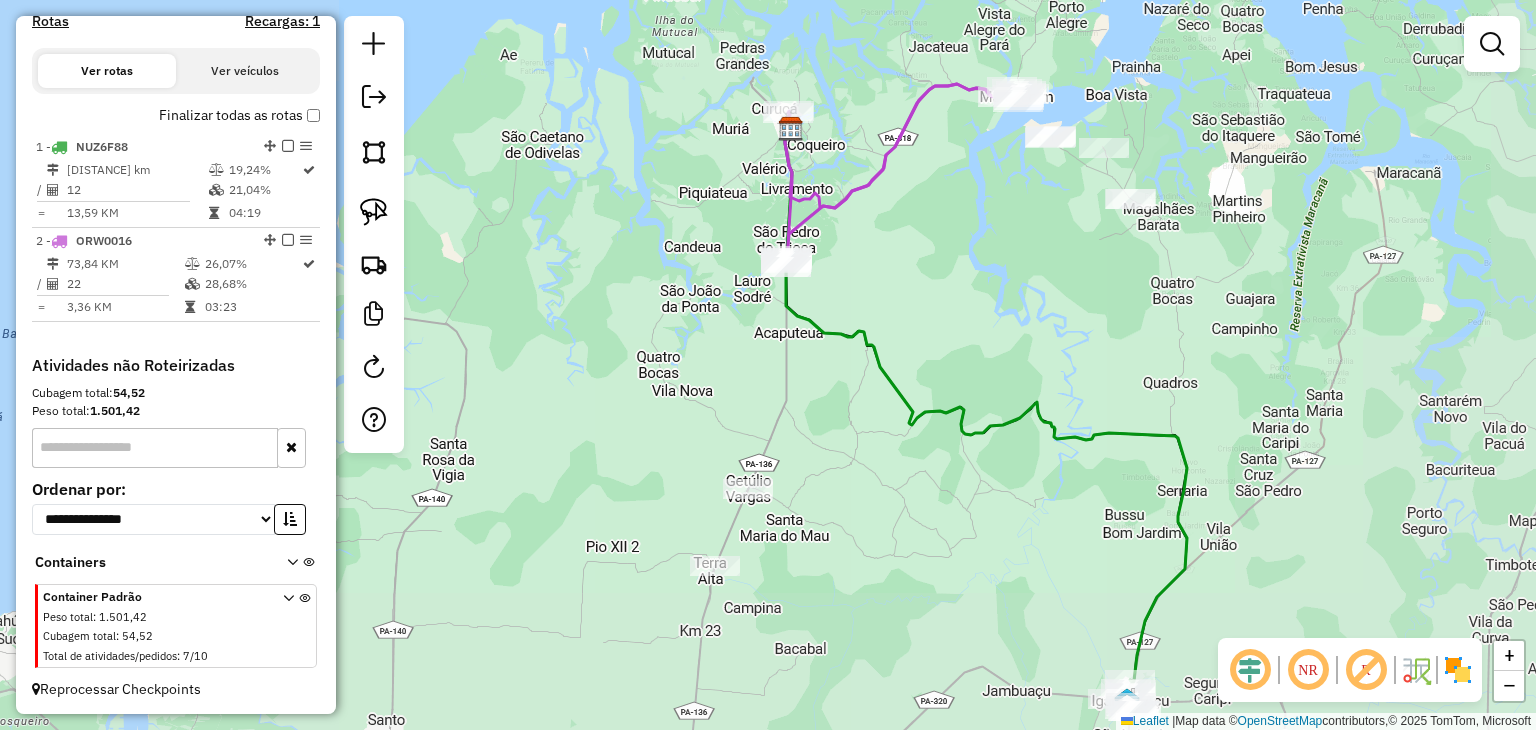 drag, startPoint x: 1169, startPoint y: 331, endPoint x: 1059, endPoint y: 285, distance: 119.230865 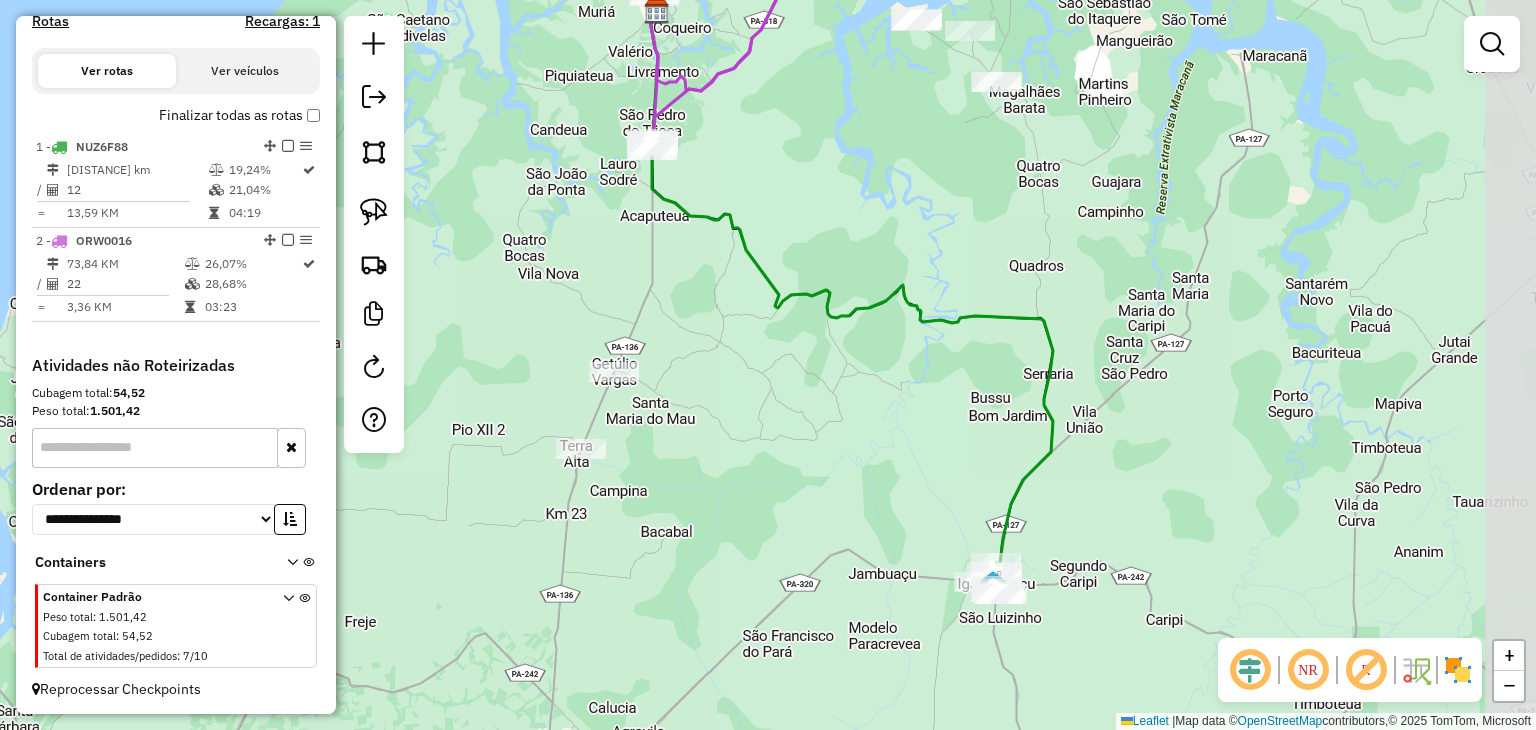 drag, startPoint x: 931, startPoint y: 524, endPoint x: 826, endPoint y: 419, distance: 148.49243 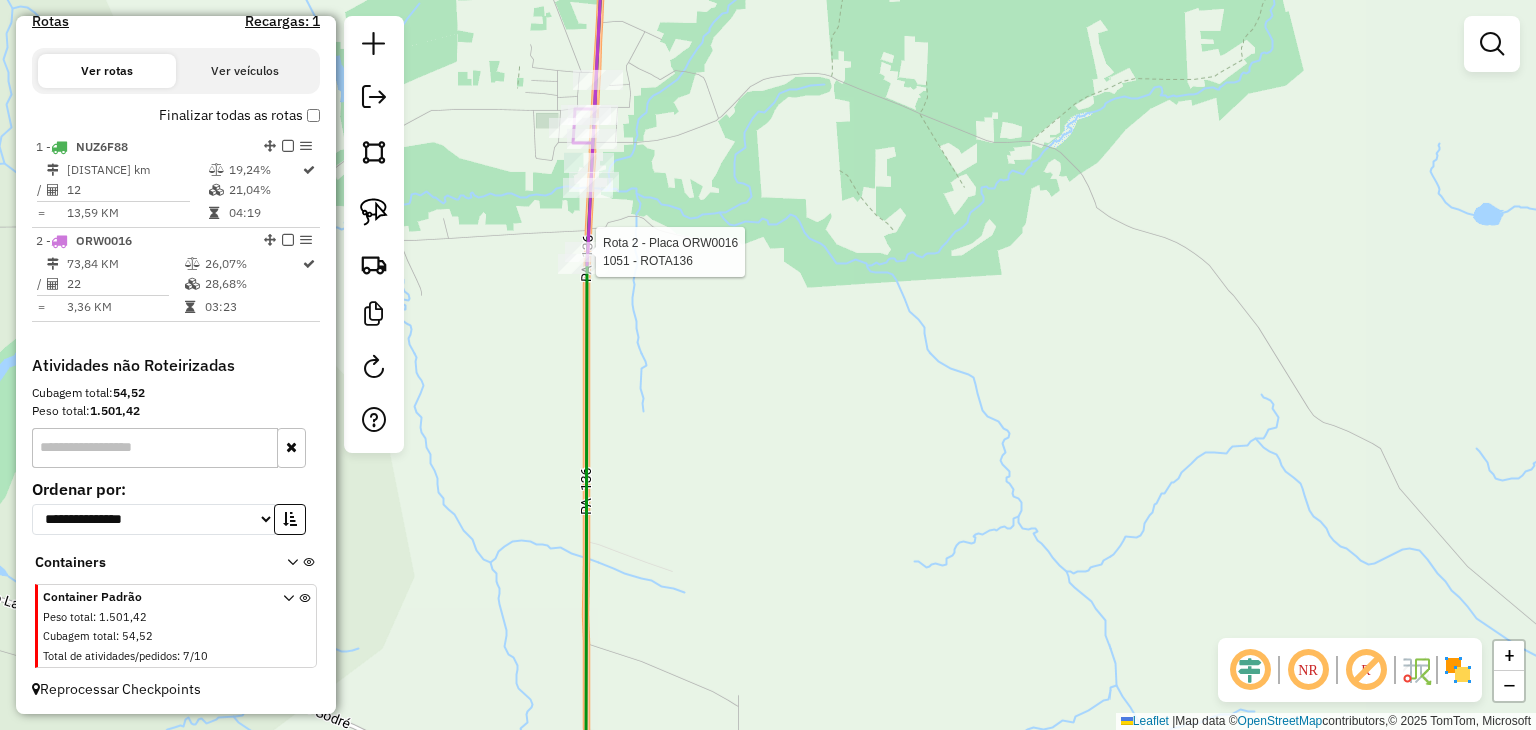 select on "**********" 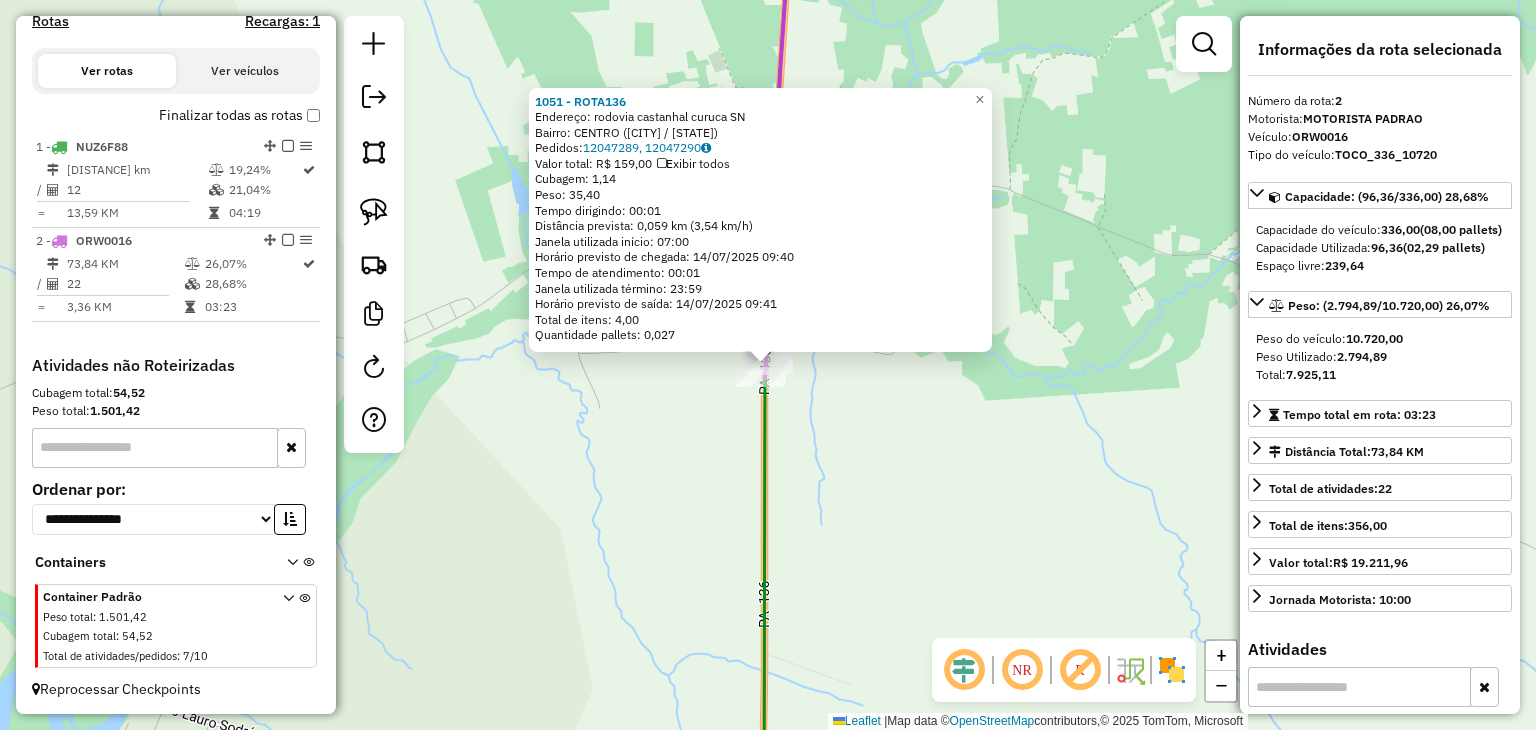 click on "1051 - ROTA136  Endereço:  rodovia castanhal curuca SN   Bairro: CENTRO ([CITY] / [STATE])   Pedidos:  12047289, 12047290   Valor total: R$ 159,00   Exibir todos   Cubagem: 1,14  Peso: 35,40  Tempo dirigindo: 00:01   Distância prevista: 0,059 km (3,54 km/h)   Janela utilizada início: 07:00   Horário previsto de chegada: 14/07/2025 09:40   Tempo de atendimento: 00:01   Janela utilizada término: 23:59   Horário previsto de saída: 14/07/2025 09:41   Total de itens: 4,00   Quantidade pallets: 0,027  × Janela de atendimento Grade de atendimento Capacidade Transportadoras Veículos Cliente Pedidos  Rotas Selecione os dias de semana para filtrar as janelas de atendimento  Seg   Ter   Qua   Qui   Sex   Sáb   Dom  Informe o período da janela de atendimento: De: Até:  Filtrar exatamente a janela do cliente  Considerar janela de atendimento padrão  Selecione os dias de semana para filtrar as grades de atendimento  Seg   Ter   Qua   Qui   Sex   Sáb   Dom   Considerar clientes sem dia de atendimento cadastrado De:" 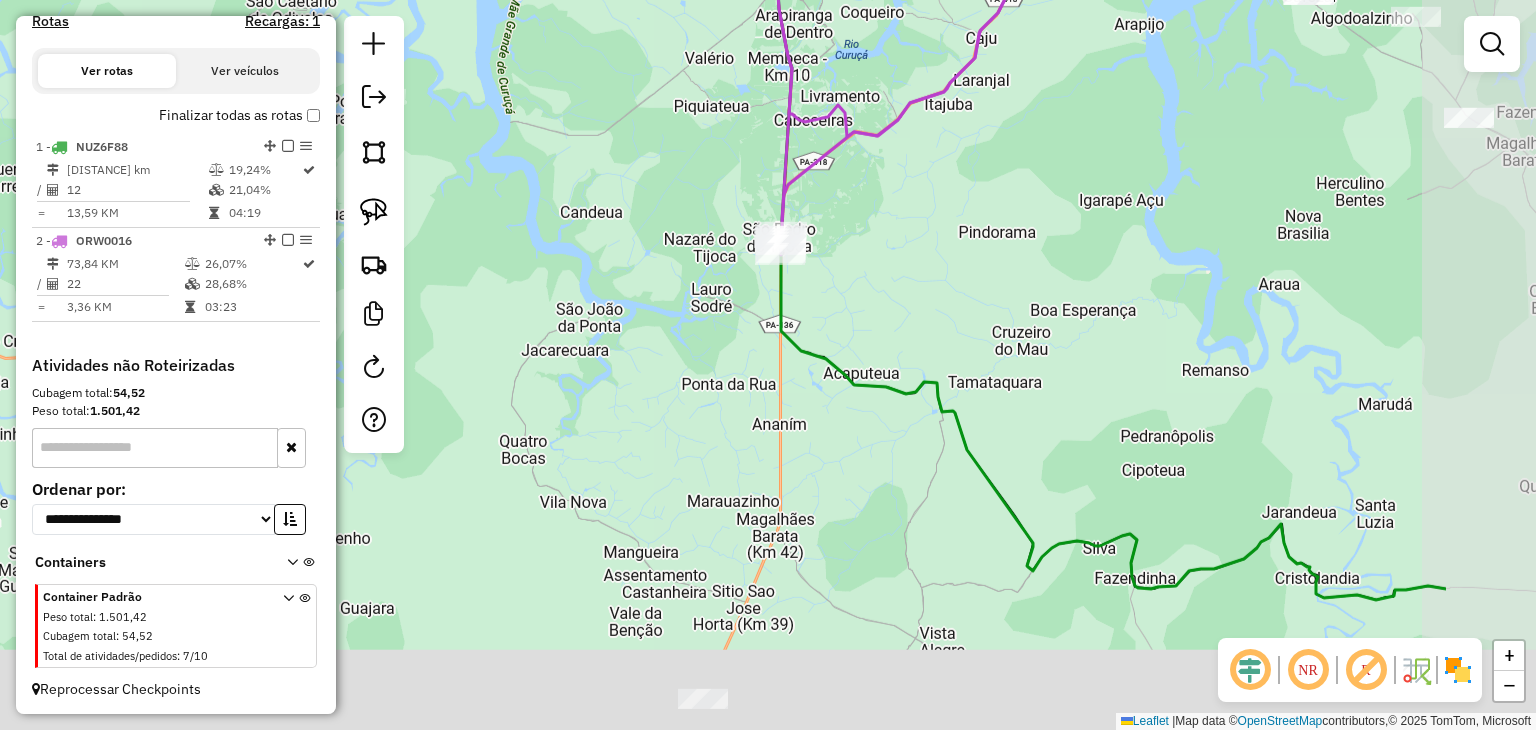 drag, startPoint x: 1181, startPoint y: 447, endPoint x: 936, endPoint y: 256, distance: 310.65414 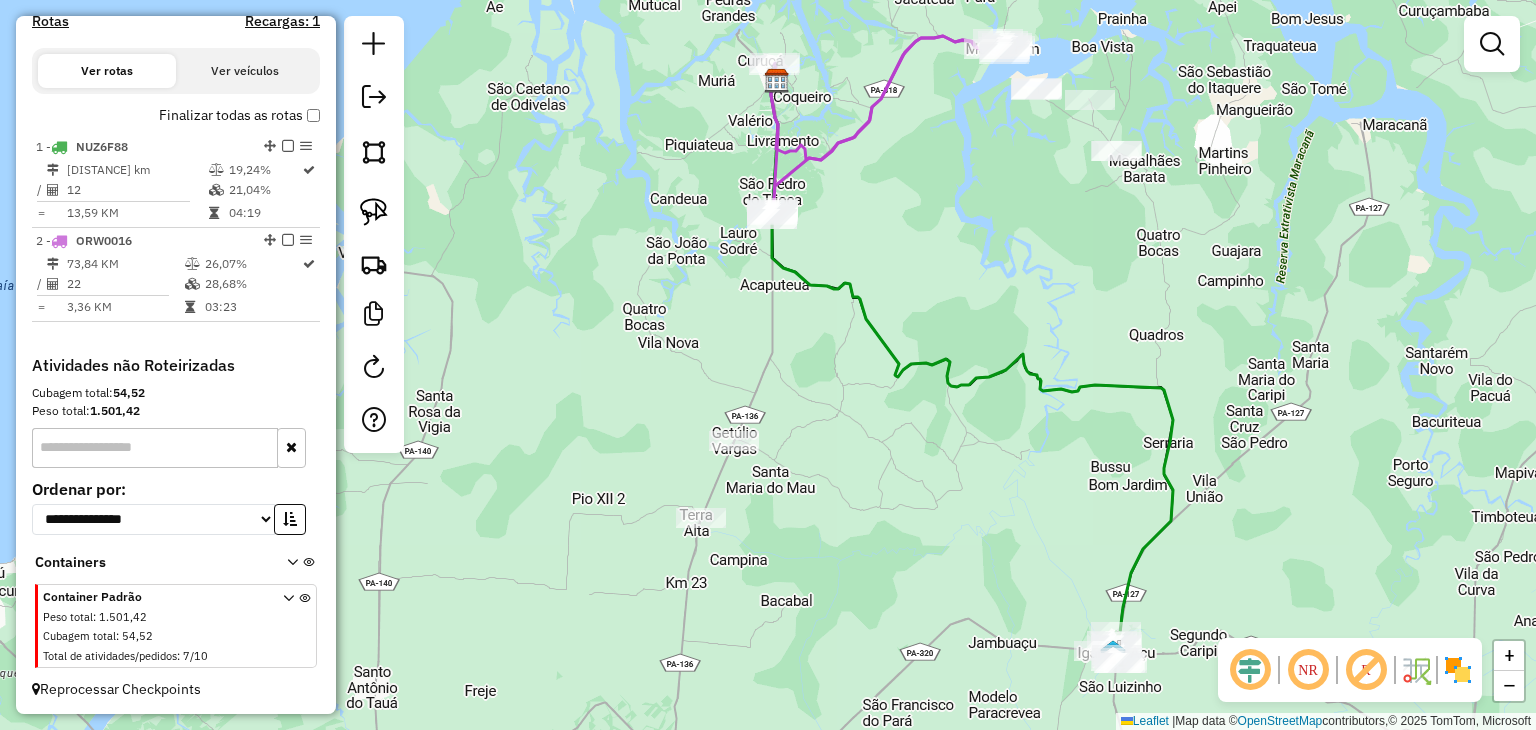 drag, startPoint x: 1204, startPoint y: 293, endPoint x: 1018, endPoint y: 244, distance: 192.34604 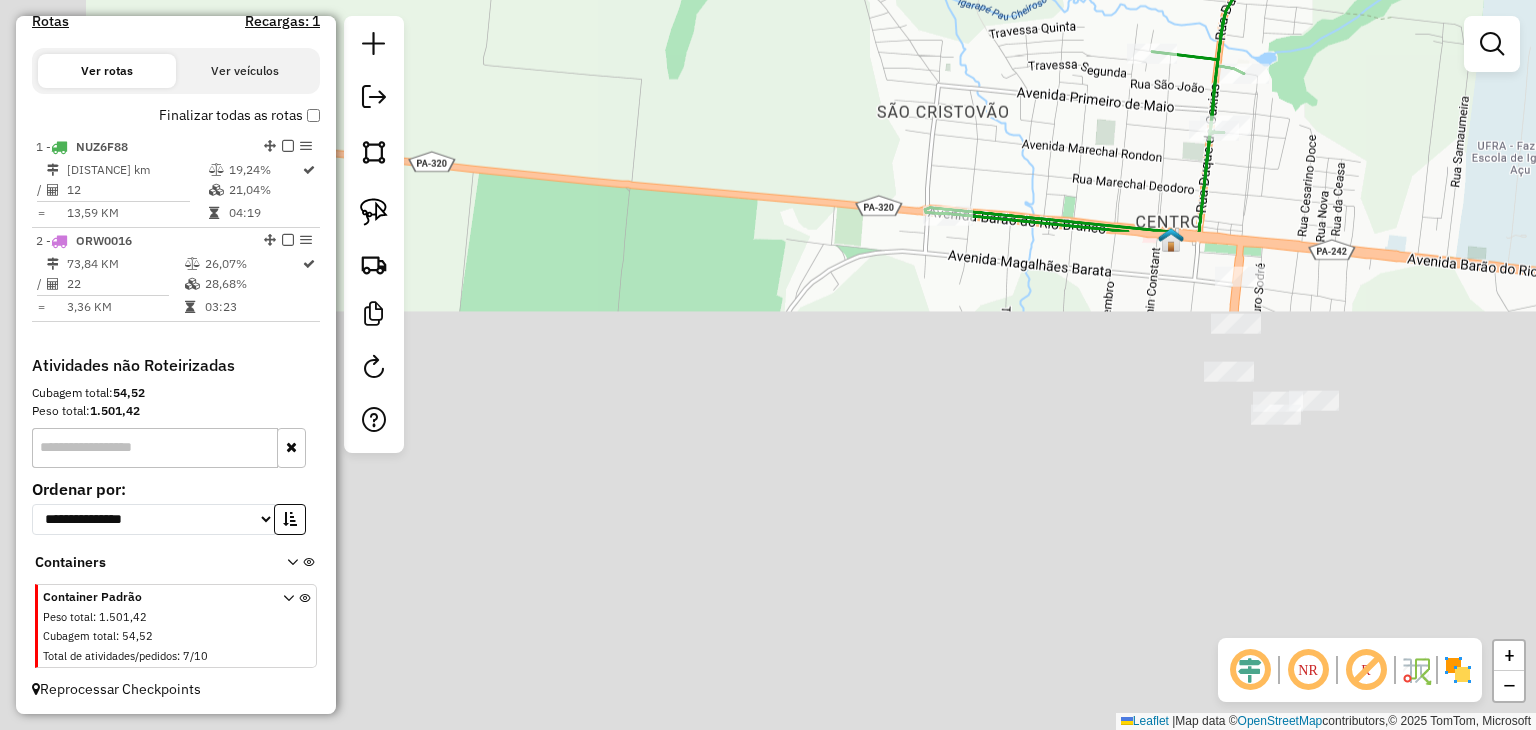 drag, startPoint x: 1197, startPoint y: 381, endPoint x: 1355, endPoint y: -87, distance: 493.95142 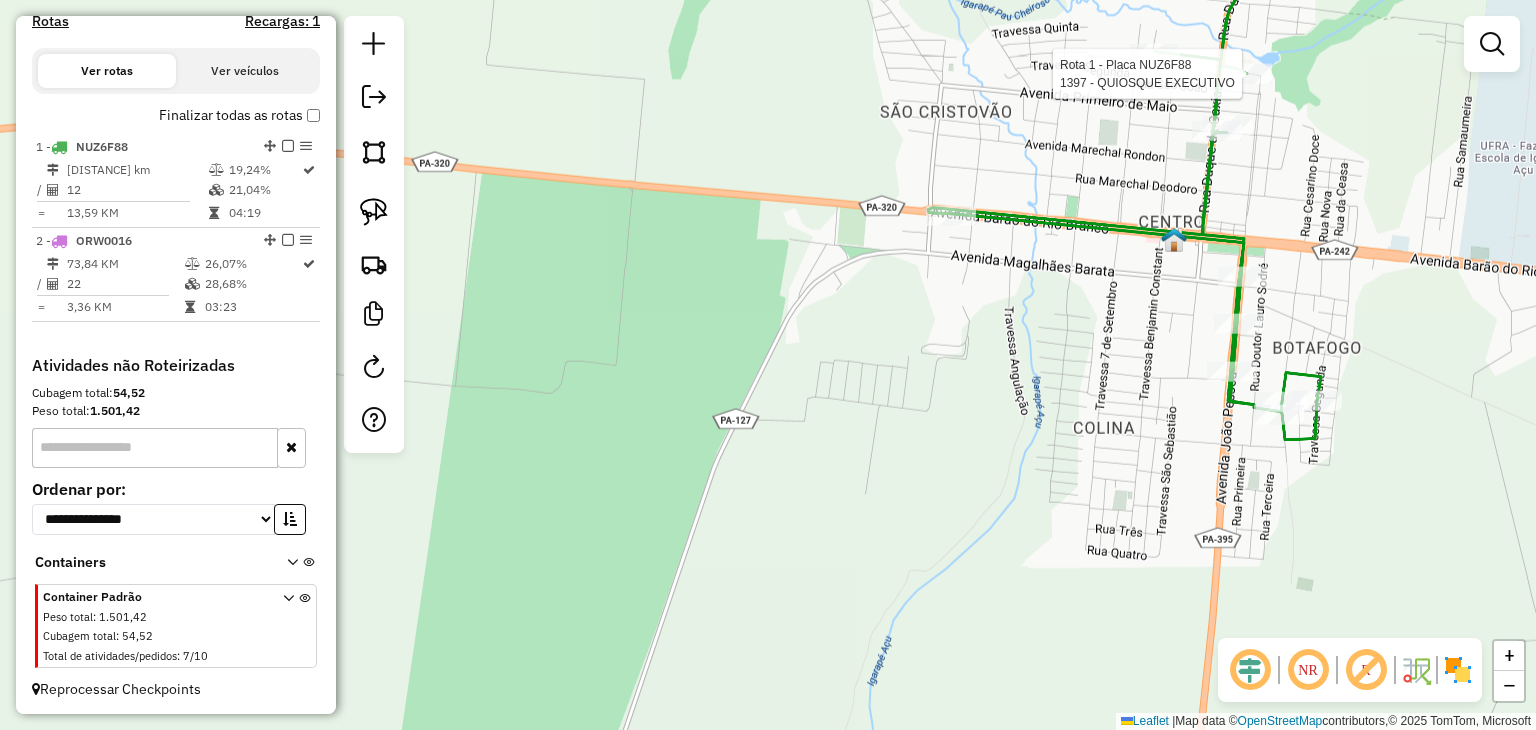 select on "**********" 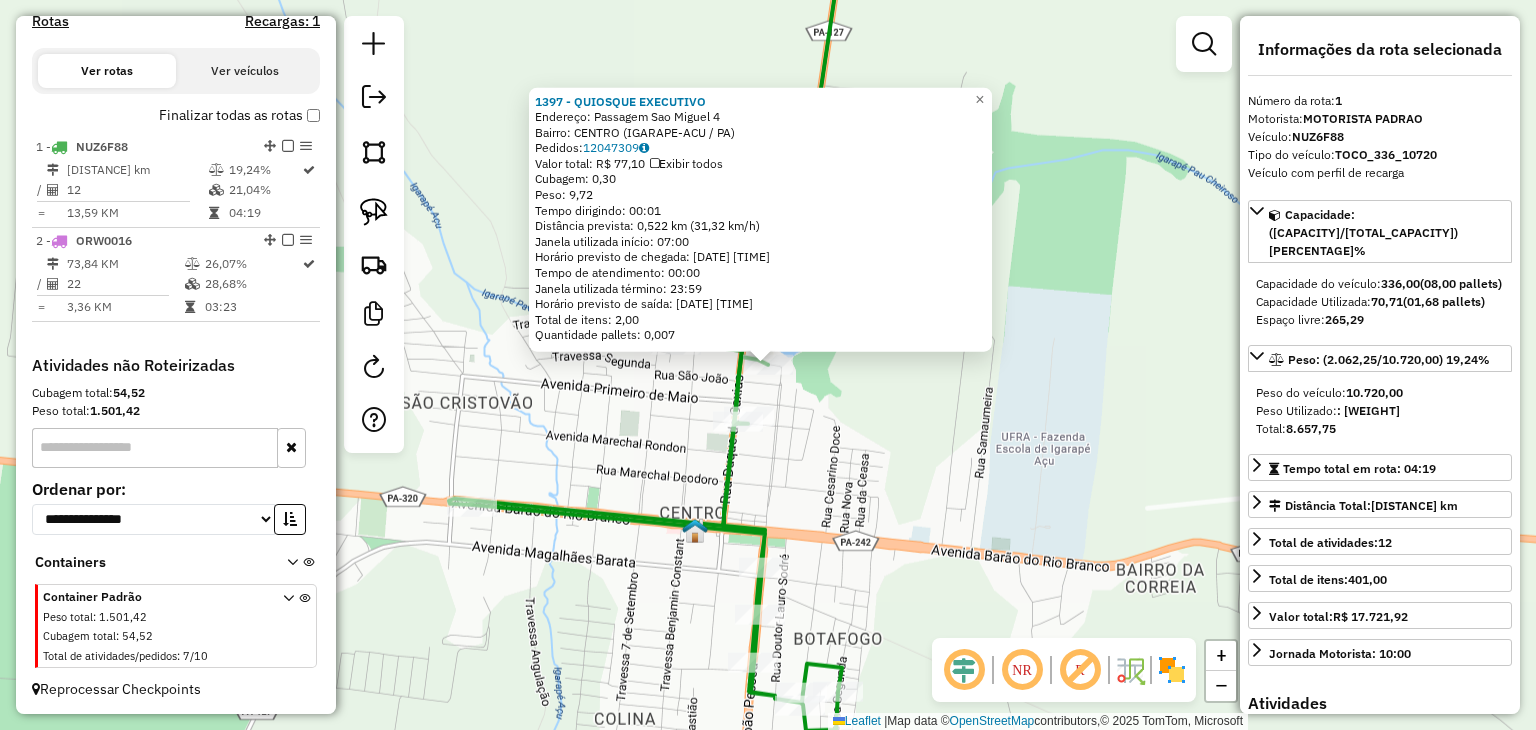 click on "1397 - QUIOSQUE EXECUTIVO  Endereço:  [STREET] [NUMBER]   Bairro: [NEIGHBORHOOD] ([CITY] / [STATE])   Pedidos:  [ORDER_ID]   Valor total: [CURRENCY] [PRICE]   Exibir todos   Cubagem: [CUBAGE]  Peso: [WEIGHT]  Tempo dirigindo: [TIME]   Distância prevista: [DISTANCE] km ([SPEED] km/h)   Janela utilizada início: [TIME]   Horário previsto de chegada: [DATE] [TIME]   Tempo de atendimento: [TIME]   Janela utilizada término: [TIME]   Horário previsto de saída: [DATE] [TIME]   Total de itens: [ITEMS]   Quantidade pallets: [PALLETS]  × Janela de atendimento Grade de atendimento Capacidade Transportadoras Veículos Cliente Pedidos  Rotas Selecione os dias de semana para filtrar as janelas de atendimento  Seg   Ter   Qua   Qui   Sex   Sáb   Dom  Informe o período da janela de atendimento: De: Até:  Filtrar exatamente a janela do cliente  Considerar janela de atendimento padrão  Selecione os dias de semana para filtrar as grades de atendimento  Seg   Ter   Qua   Qui   Sex   Sáb   Dom   Considerar clientes sem dia de atendimento cadastrado De:" 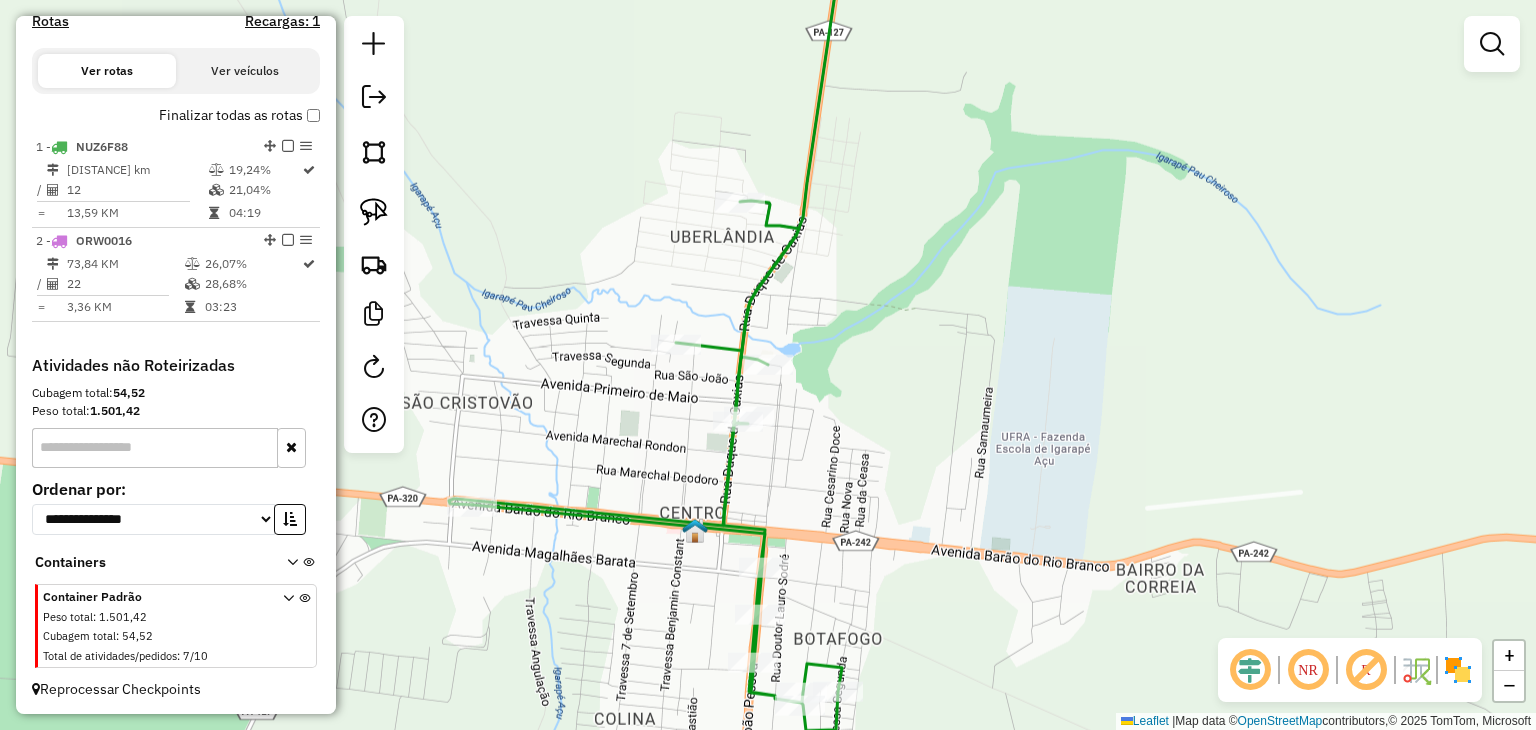 click 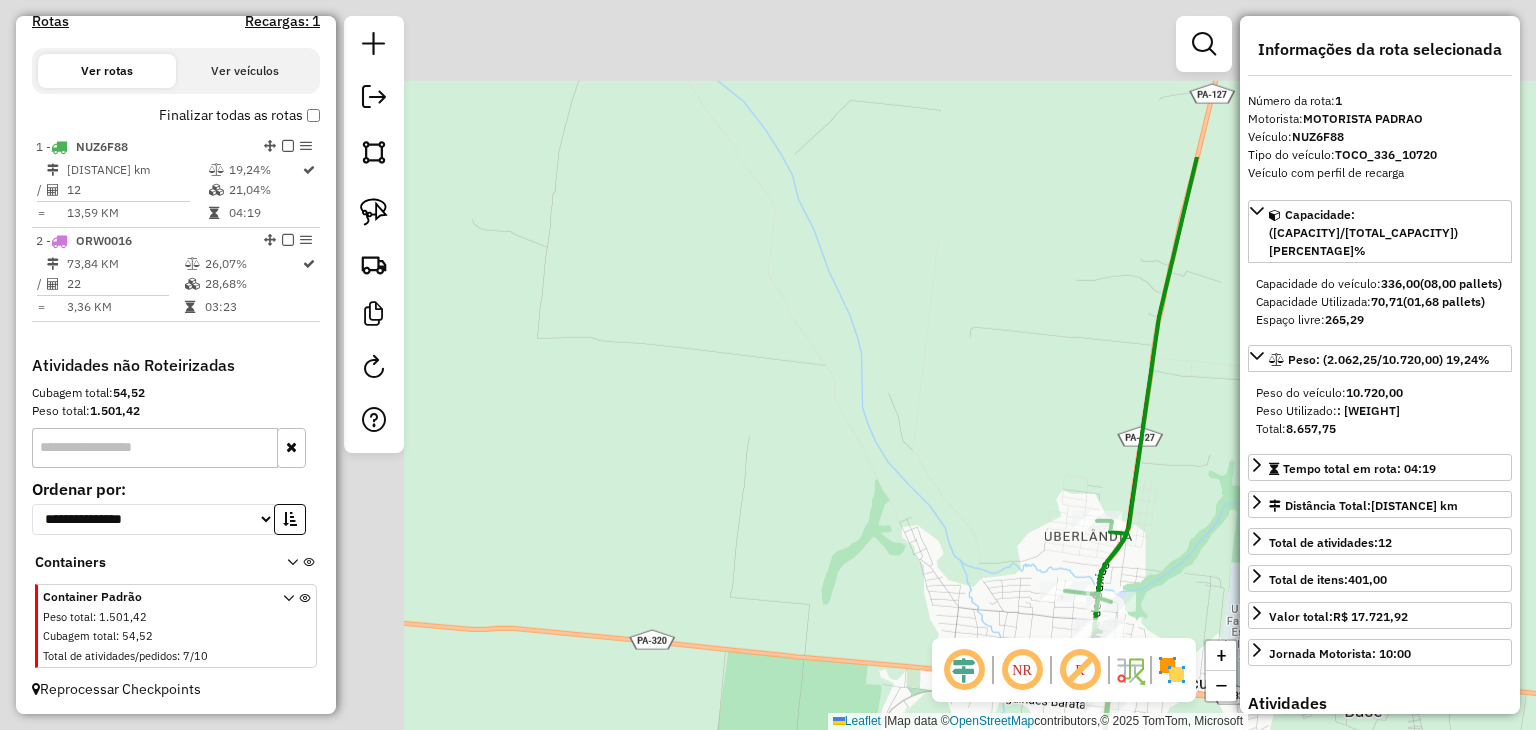 drag, startPoint x: 560, startPoint y: 241, endPoint x: 950, endPoint y: 421, distance: 429.53464 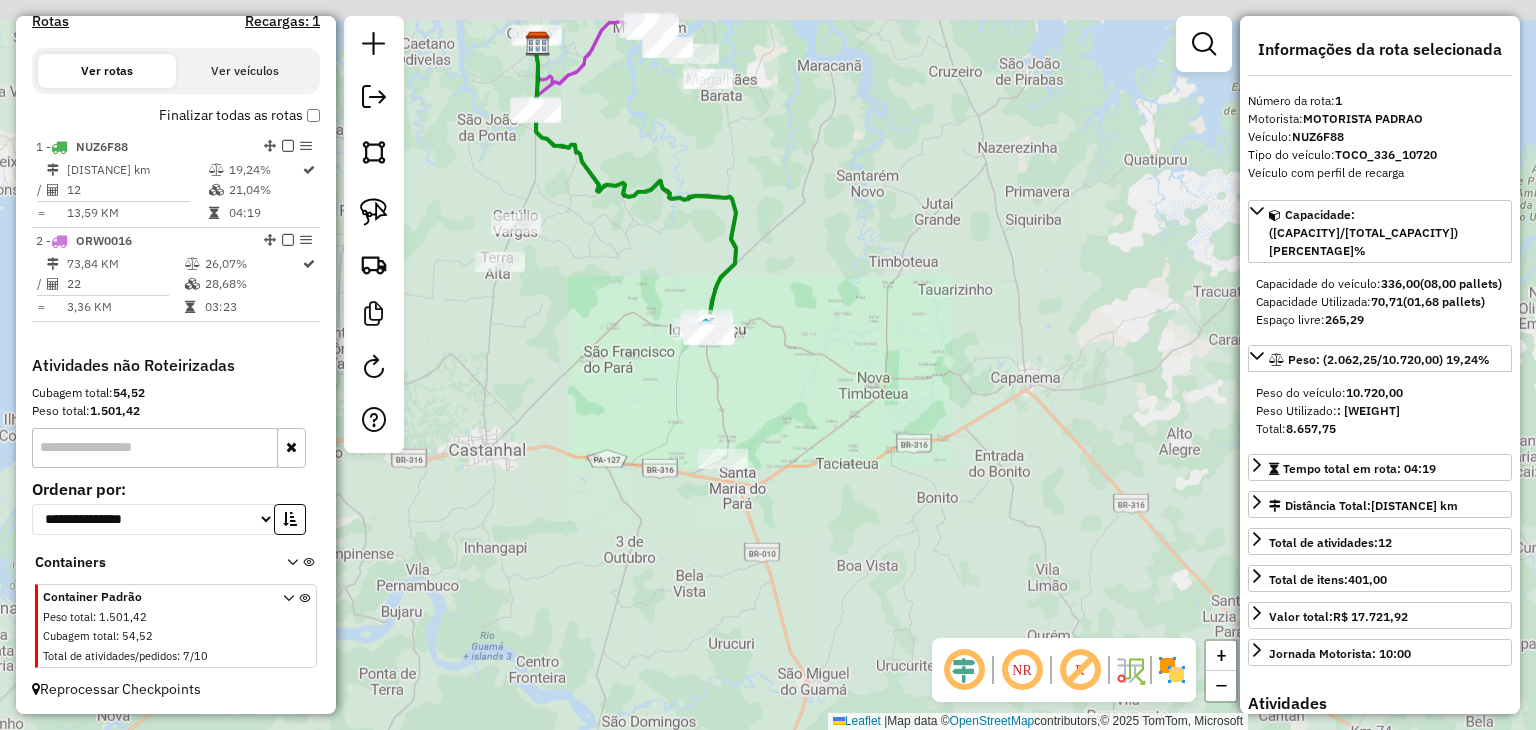 drag, startPoint x: 581, startPoint y: 124, endPoint x: 744, endPoint y: 321, distance: 255.69122 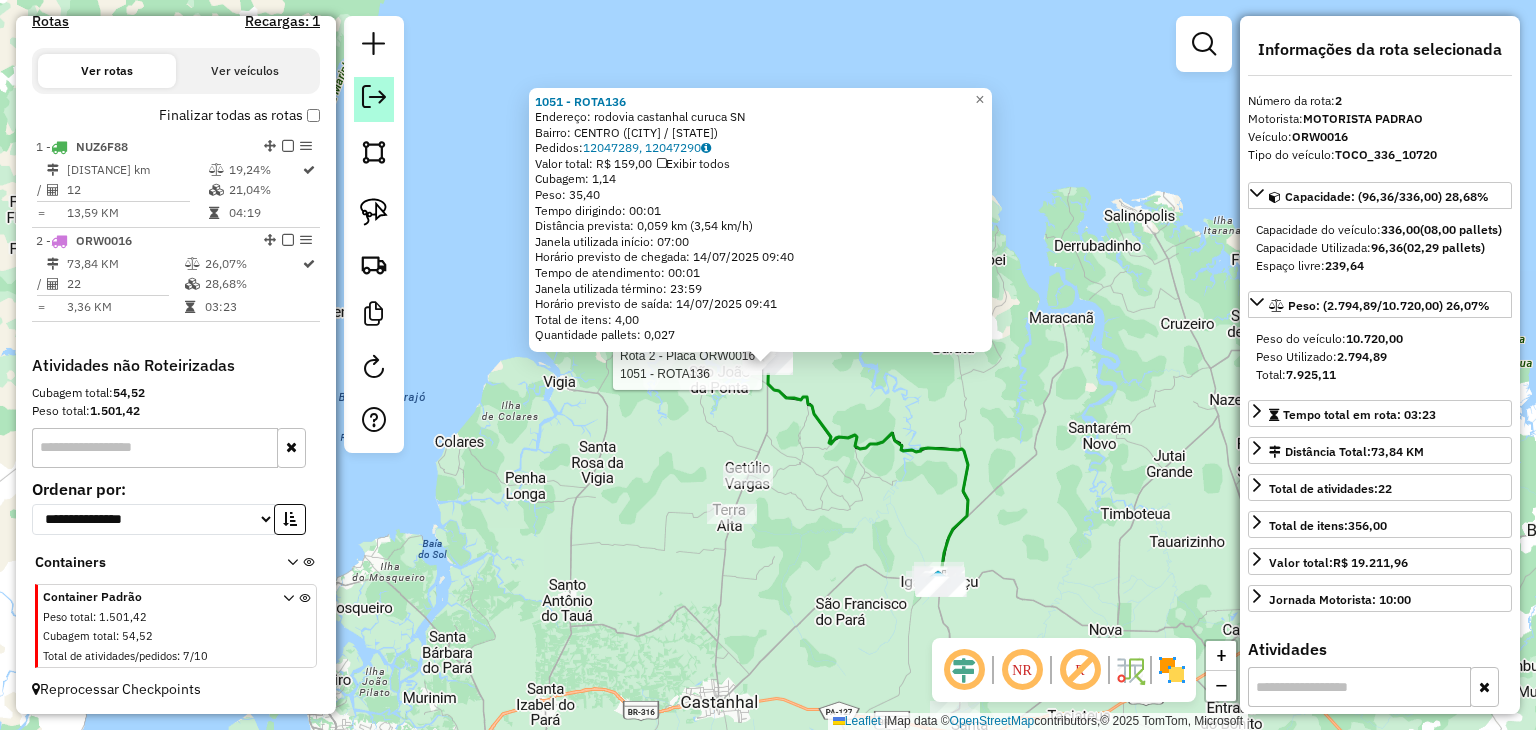 click 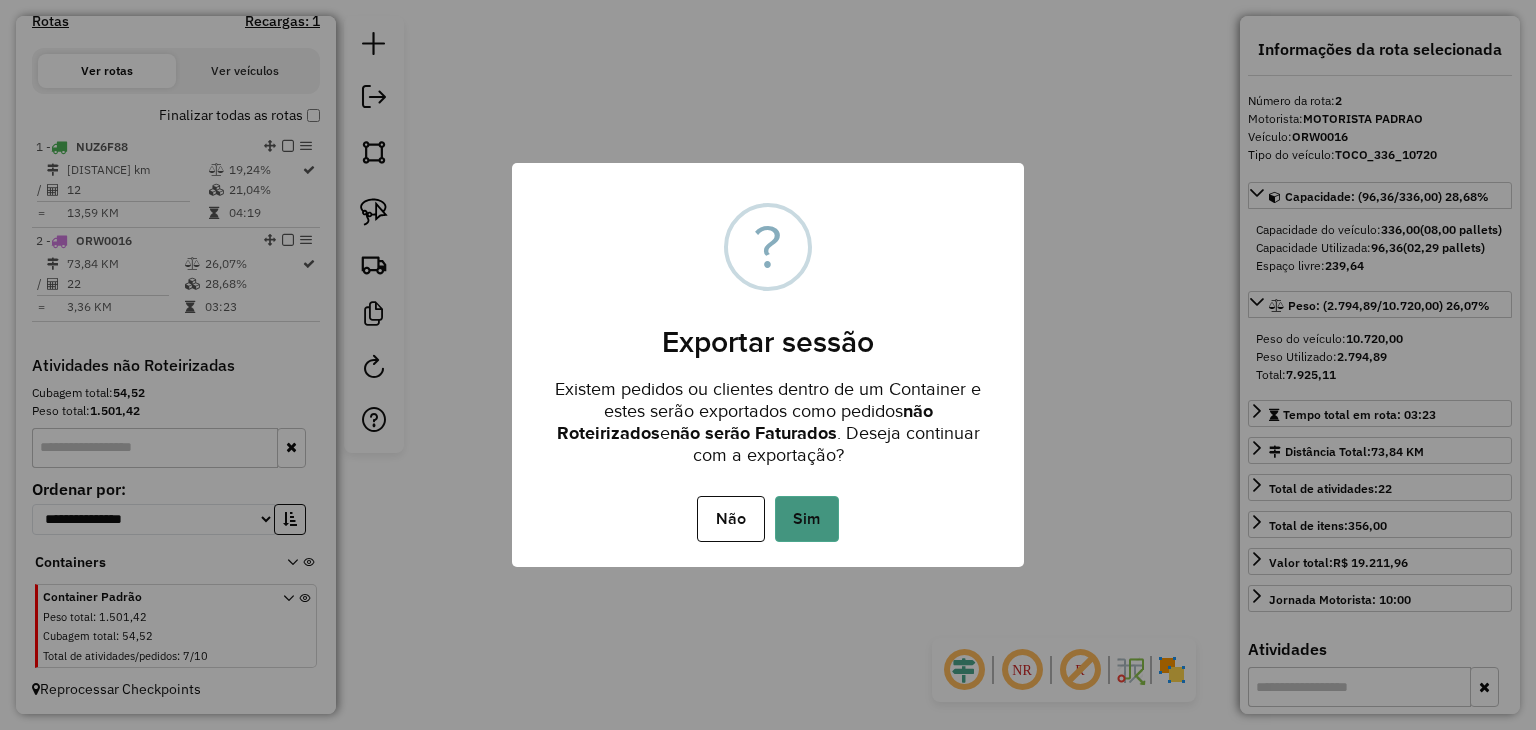 click on "Sim" at bounding box center [807, 519] 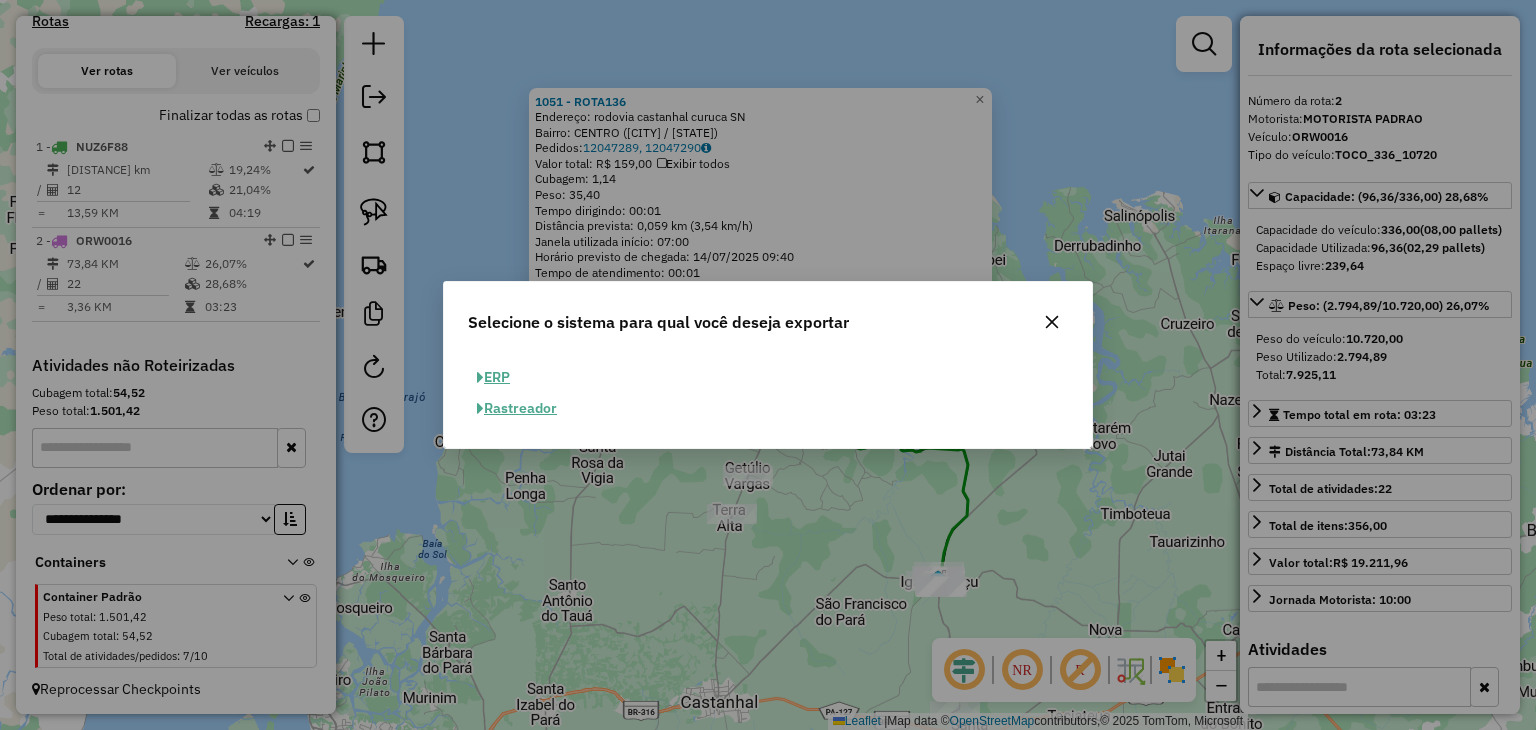 click on "ERP" 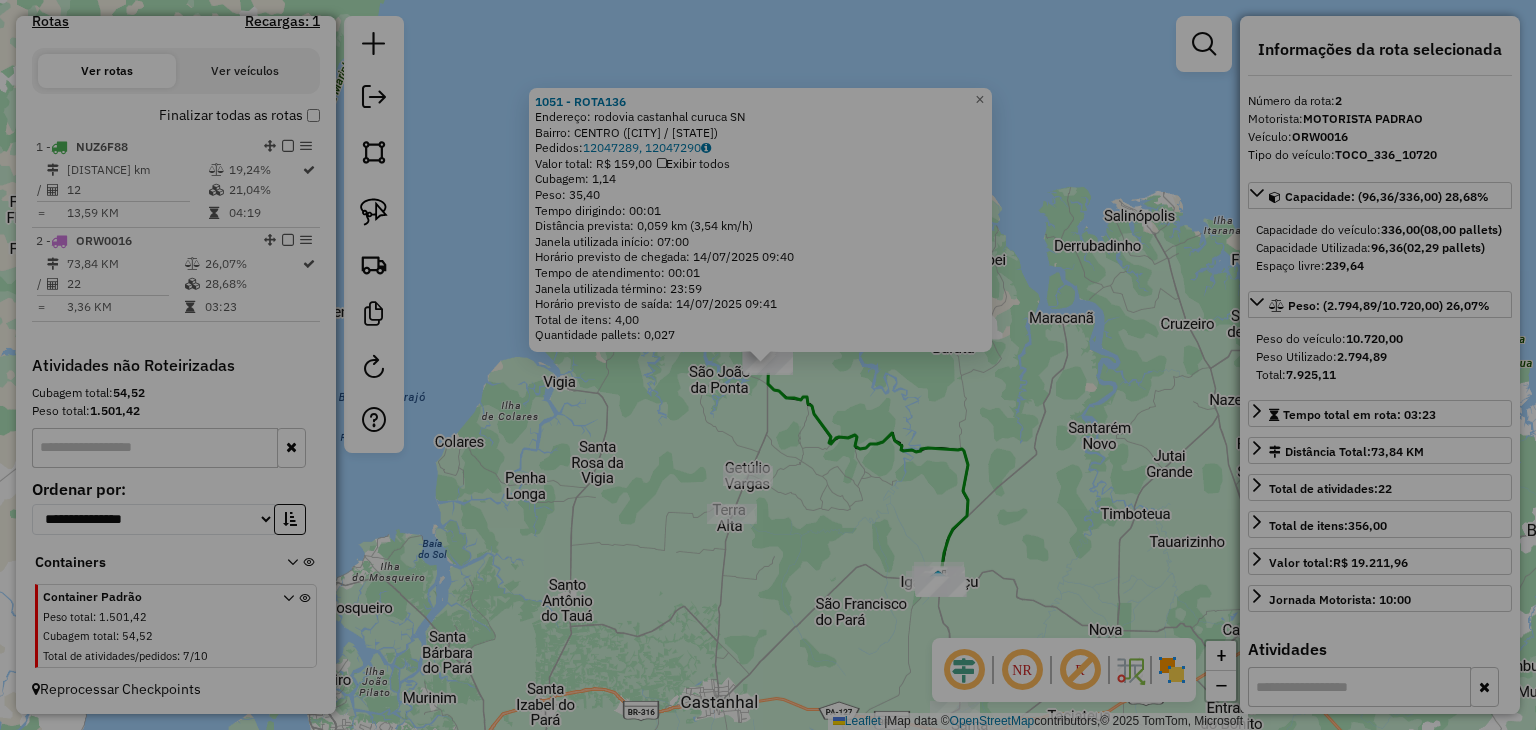 select on "**" 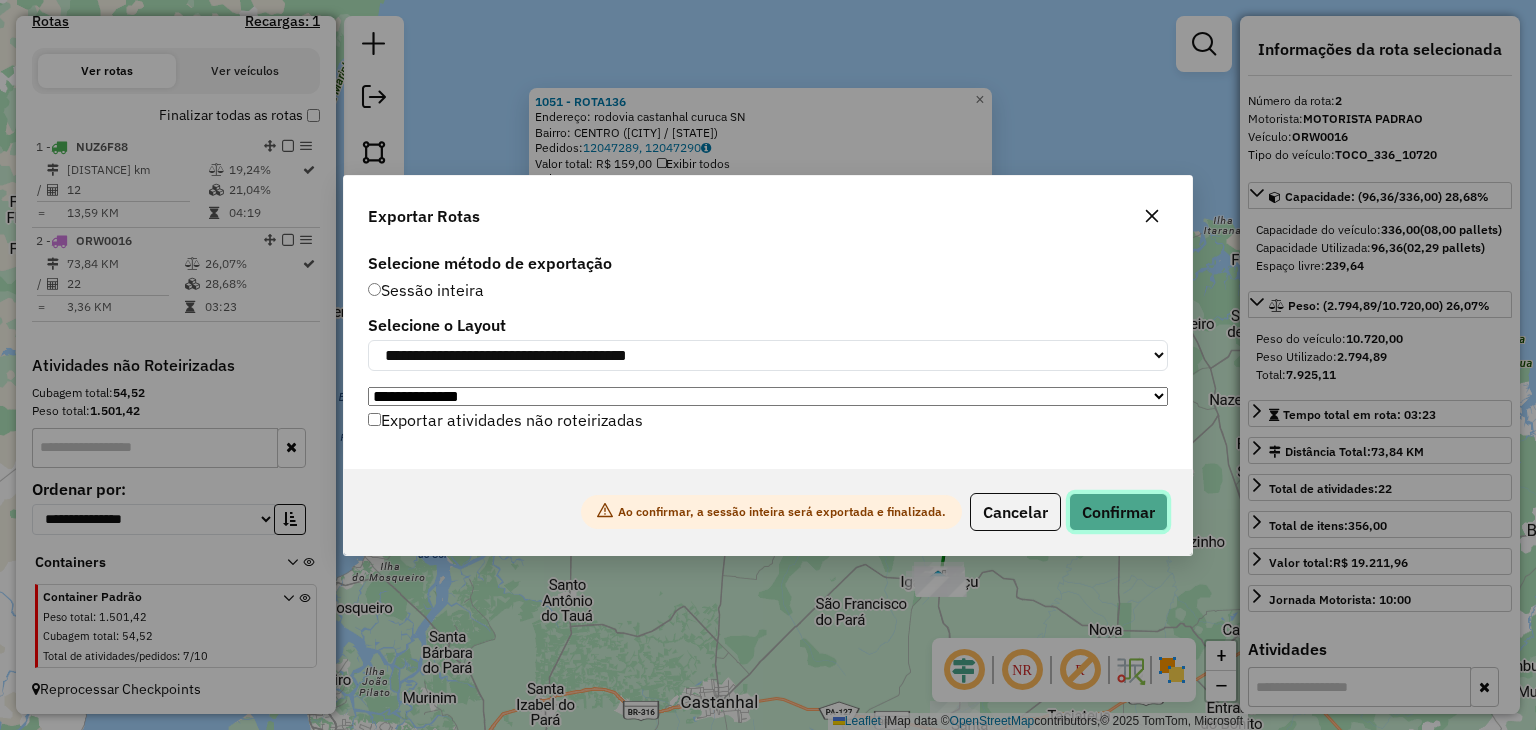 click on "Confirmar" 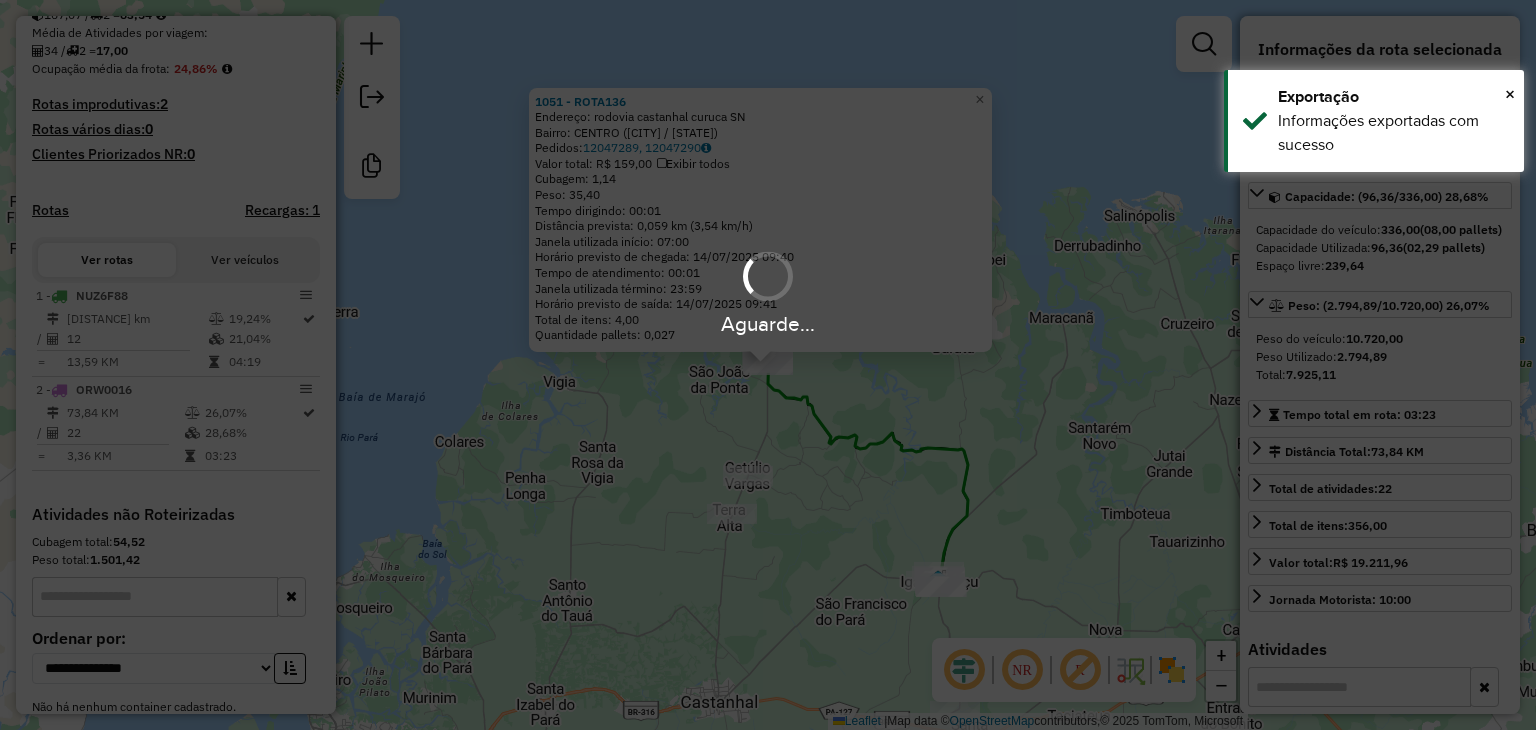 scroll, scrollTop: 625, scrollLeft: 0, axis: vertical 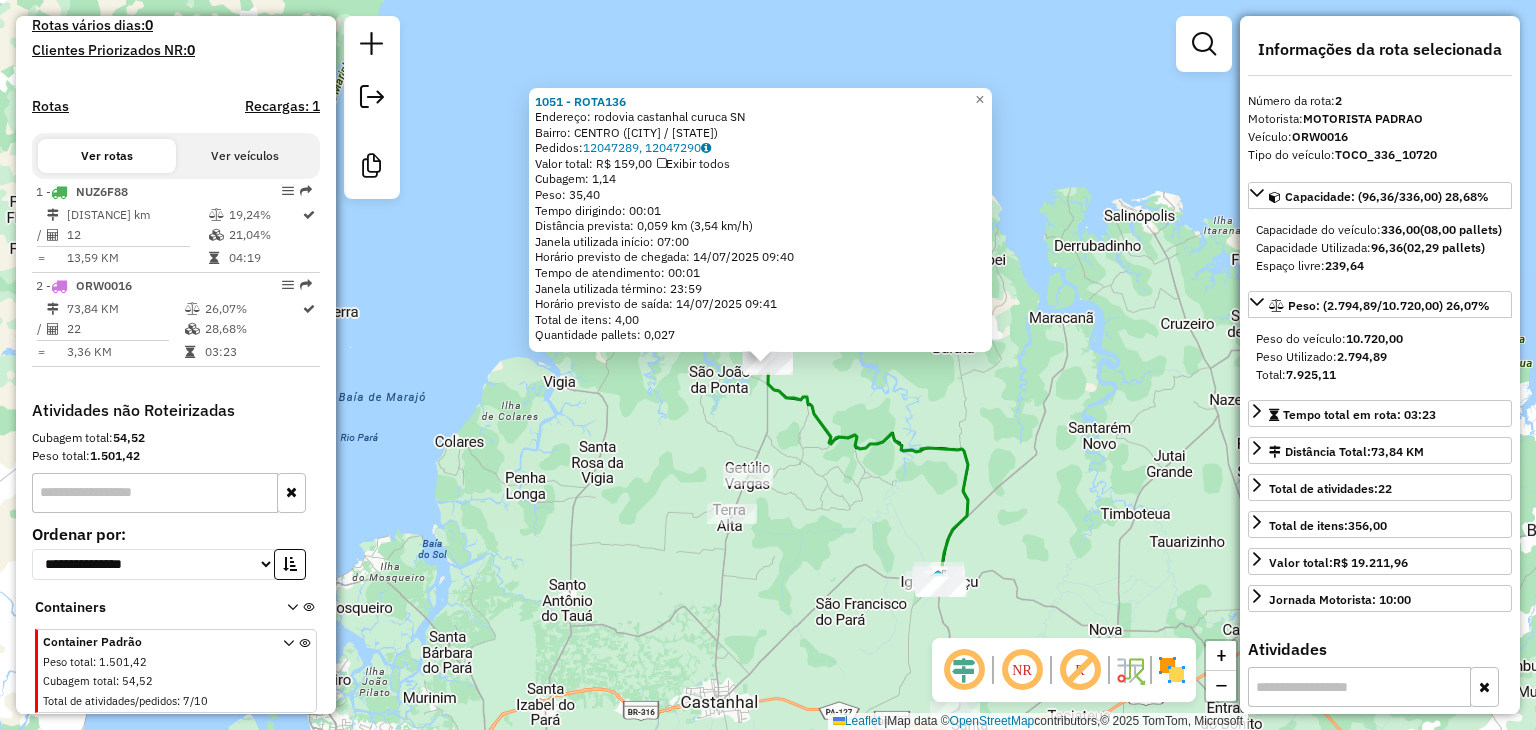 click on "1051 - ROTA136  Endereço:  rodovia castanhal curuca SN   Bairro: CENTRO ([CITY] / [STATE])   Pedidos:  12047289, 12047290   Valor total: R$ 159,00   Exibir todos   Cubagem: 1,14  Peso: 35,40  Tempo dirigindo: 00:01   Distância prevista: 0,059 km (3,54 km/h)   Janela utilizada início: 07:00   Horário previsto de chegada: 14/07/2025 09:40   Tempo de atendimento: 00:01   Janela utilizada término: 23:59   Horário previsto de saída: 14/07/2025 09:41   Total de itens: 4,00   Quantidade pallets: 0,027  × Janela de atendimento Grade de atendimento Capacidade Transportadoras Veículos Cliente Pedidos  Rotas Selecione os dias de semana para filtrar as janelas de atendimento  Seg   Ter   Qua   Qui   Sex   Sáb   Dom  Informe o período da janela de atendimento: De: Até:  Filtrar exatamente a janela do cliente  Considerar janela de atendimento padrão  Selecione os dias de semana para filtrar as grades de atendimento  Seg   Ter   Qua   Qui   Sex   Sáb   Dom   Considerar clientes sem dia de atendimento cadastrado De:" 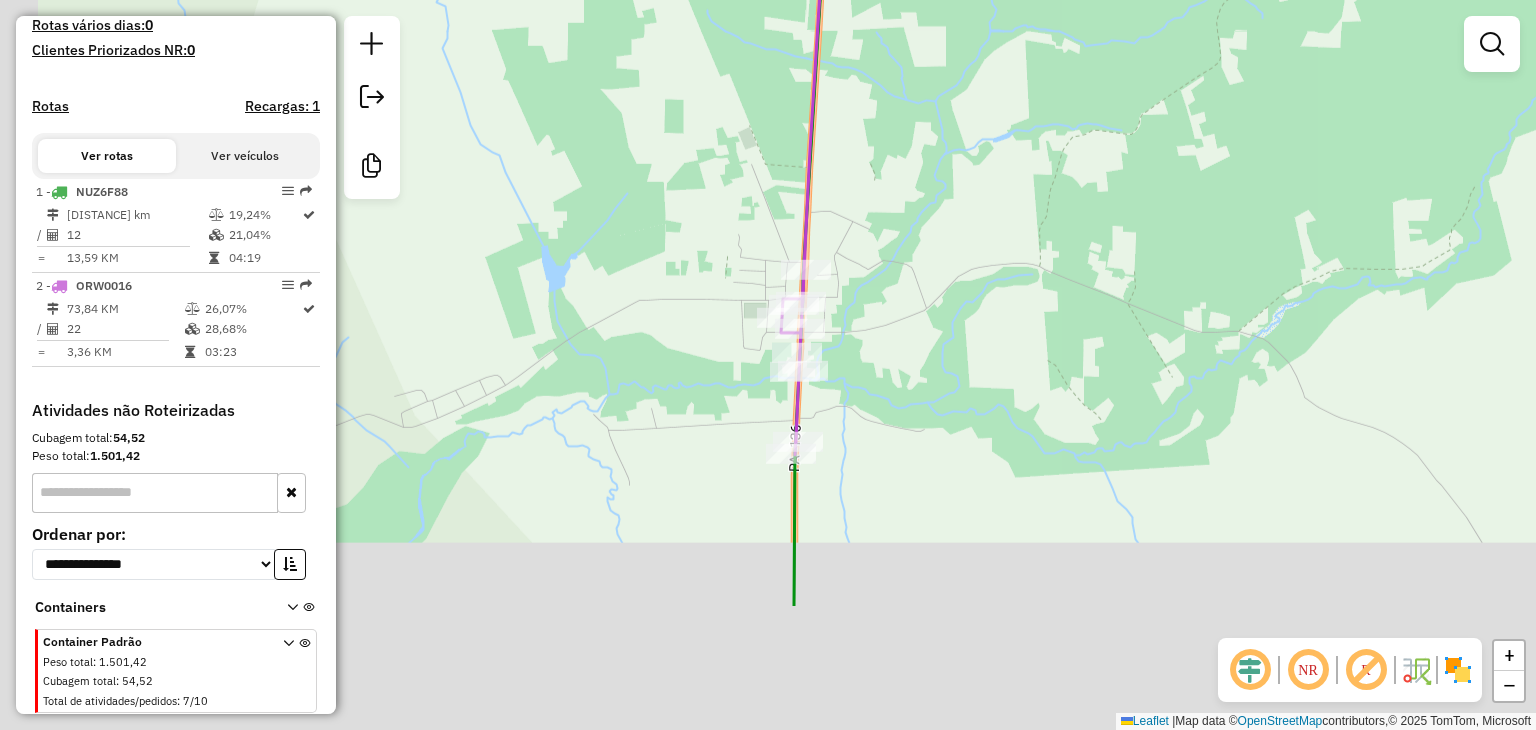 drag, startPoint x: 848, startPoint y: 356, endPoint x: 968, endPoint y: 157, distance: 232.38115 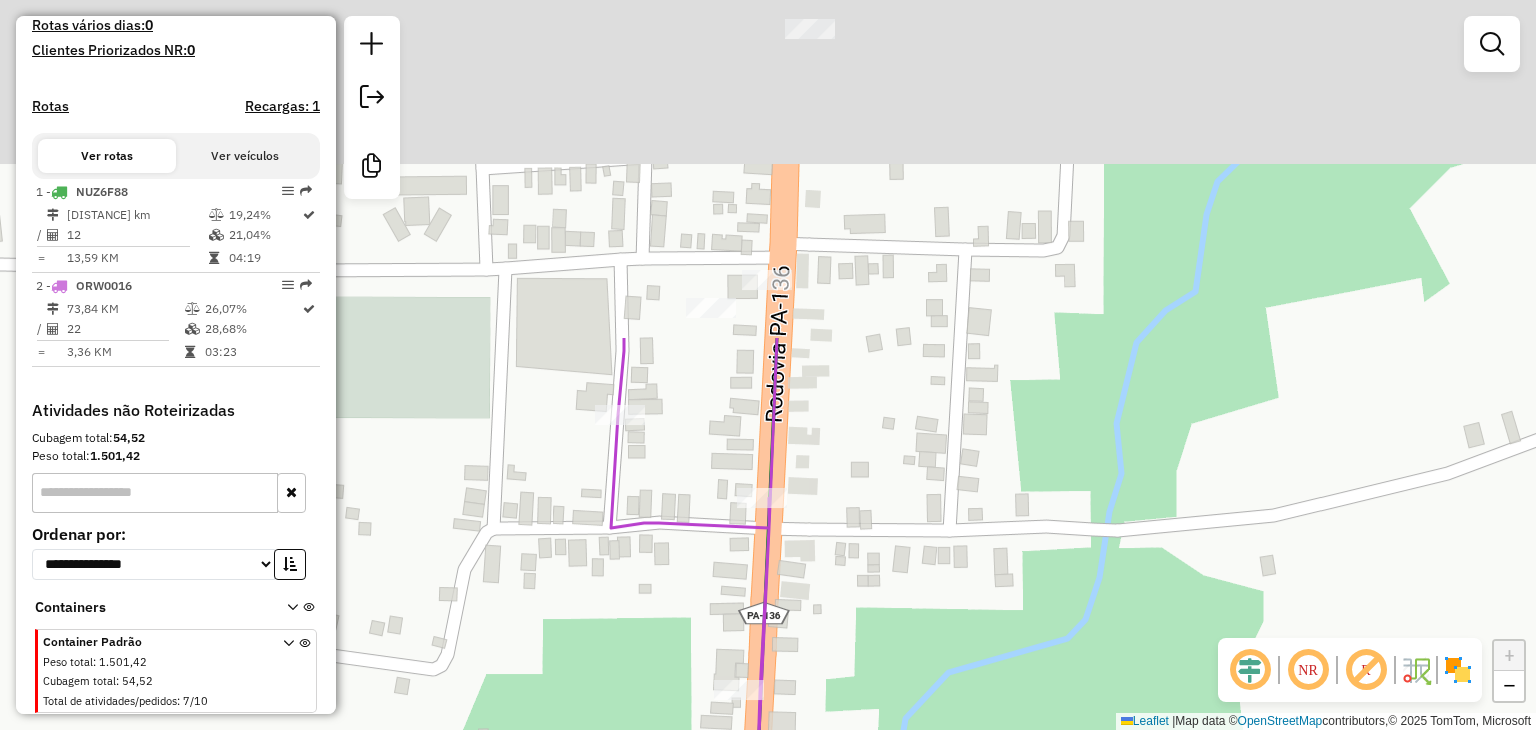 drag, startPoint x: 854, startPoint y: 152, endPoint x: 815, endPoint y: 590, distance: 439.73288 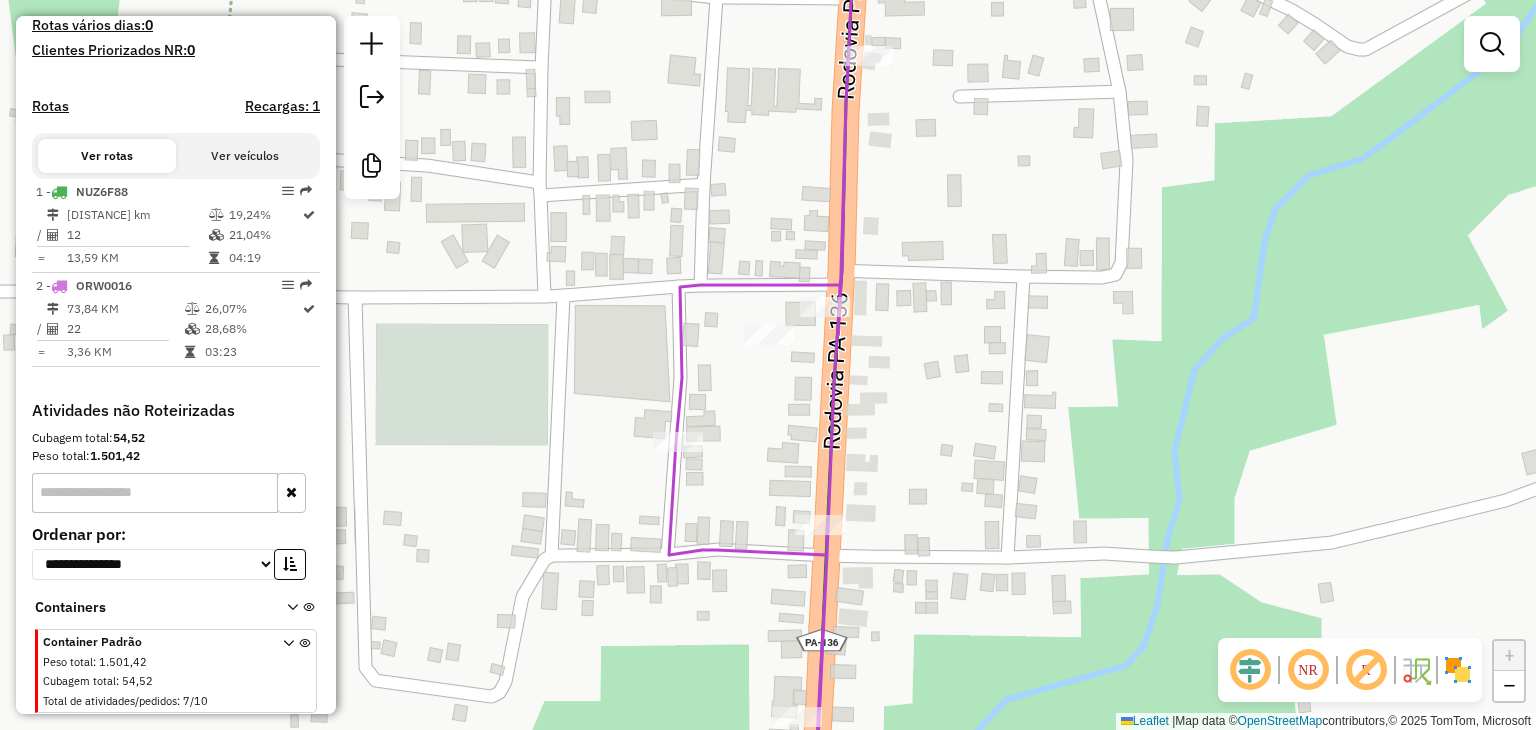 click on "Janela de atendimento Grade de atendimento Capacidade Transportadoras Veículos Cliente Pedidos  Rotas Selecione os dias de semana para filtrar as janelas de atendimento  Seg   Ter   Qua   Qui   Sex   Sáb   Dom  Informe o período da janela de atendimento: De: Até:  Filtrar exatamente a janela do cliente  Considerar janela de atendimento padrão  Selecione os dias de semana para filtrar as grades de atendimento  Seg   Ter   Qua   Qui   Sex   Sáb   Dom   Considerar clientes sem dia de atendimento cadastrado  Clientes fora do dia de atendimento selecionado Filtrar as atividades entre os valores definidos abaixo:  Peso mínimo:   Peso máximo:   Cubagem mínima:   Cubagem máxima:   De:   Até:  Filtrar as atividades entre o tempo de atendimento definido abaixo:  De:   Até:   Considerar capacidade total dos clientes não roteirizados Transportadora: Selecione um ou mais itens Tipo de veículo: Selecione um ou mais itens Veículo: Selecione um ou mais itens Motorista: Selecione um ou mais itens Nome: Rótulo:" 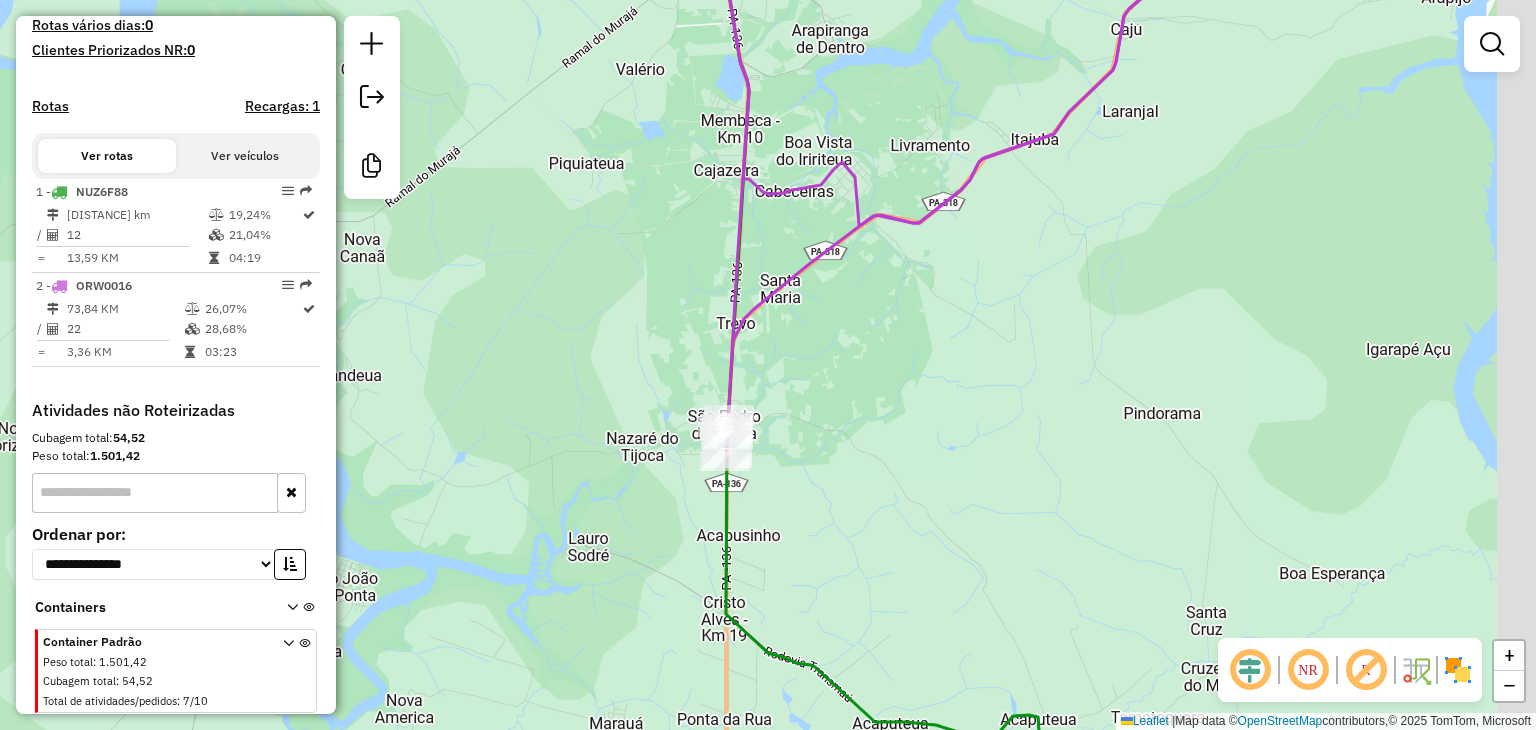 drag, startPoint x: 1284, startPoint y: 202, endPoint x: 976, endPoint y: 561, distance: 473.0169 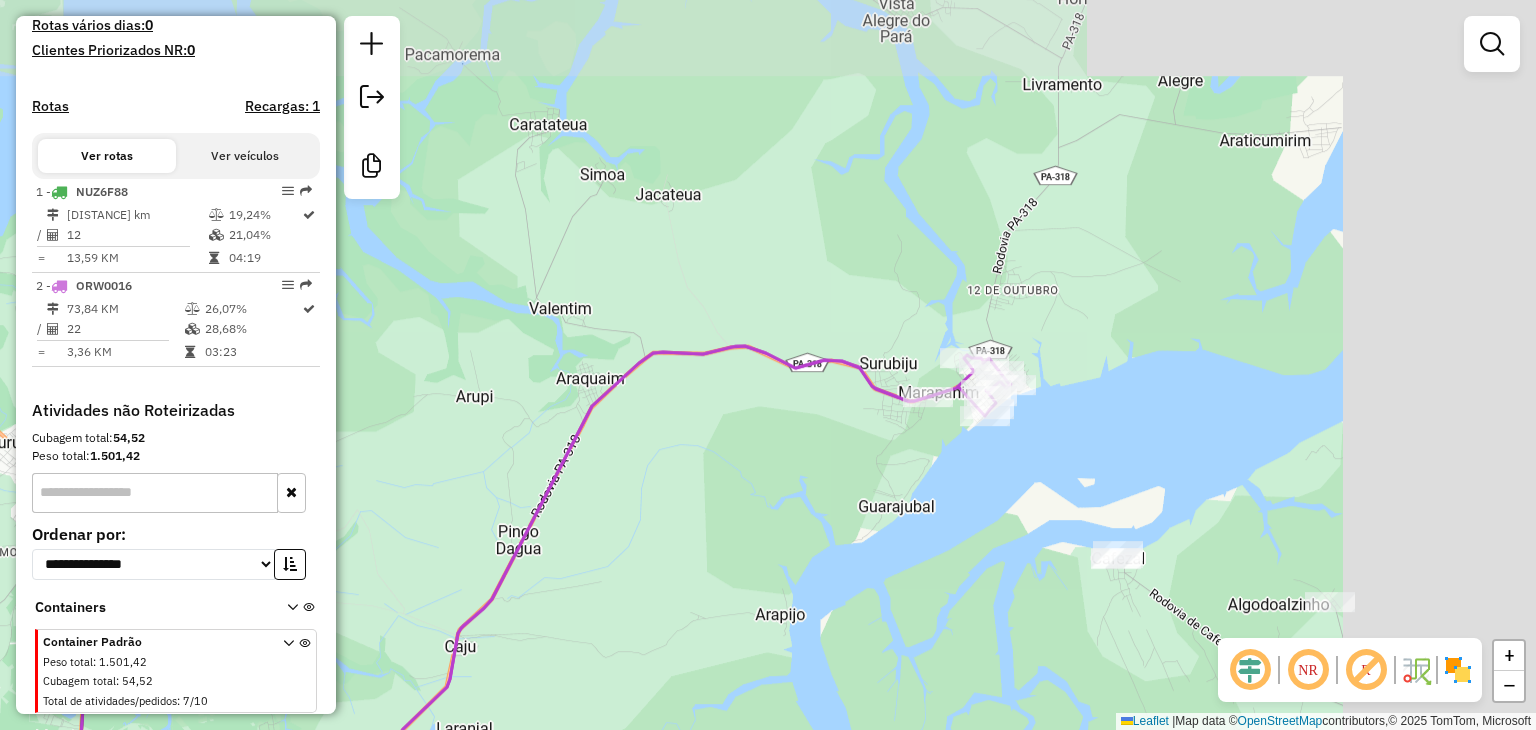 drag, startPoint x: 1320, startPoint y: 167, endPoint x: 929, endPoint y: 433, distance: 472.90274 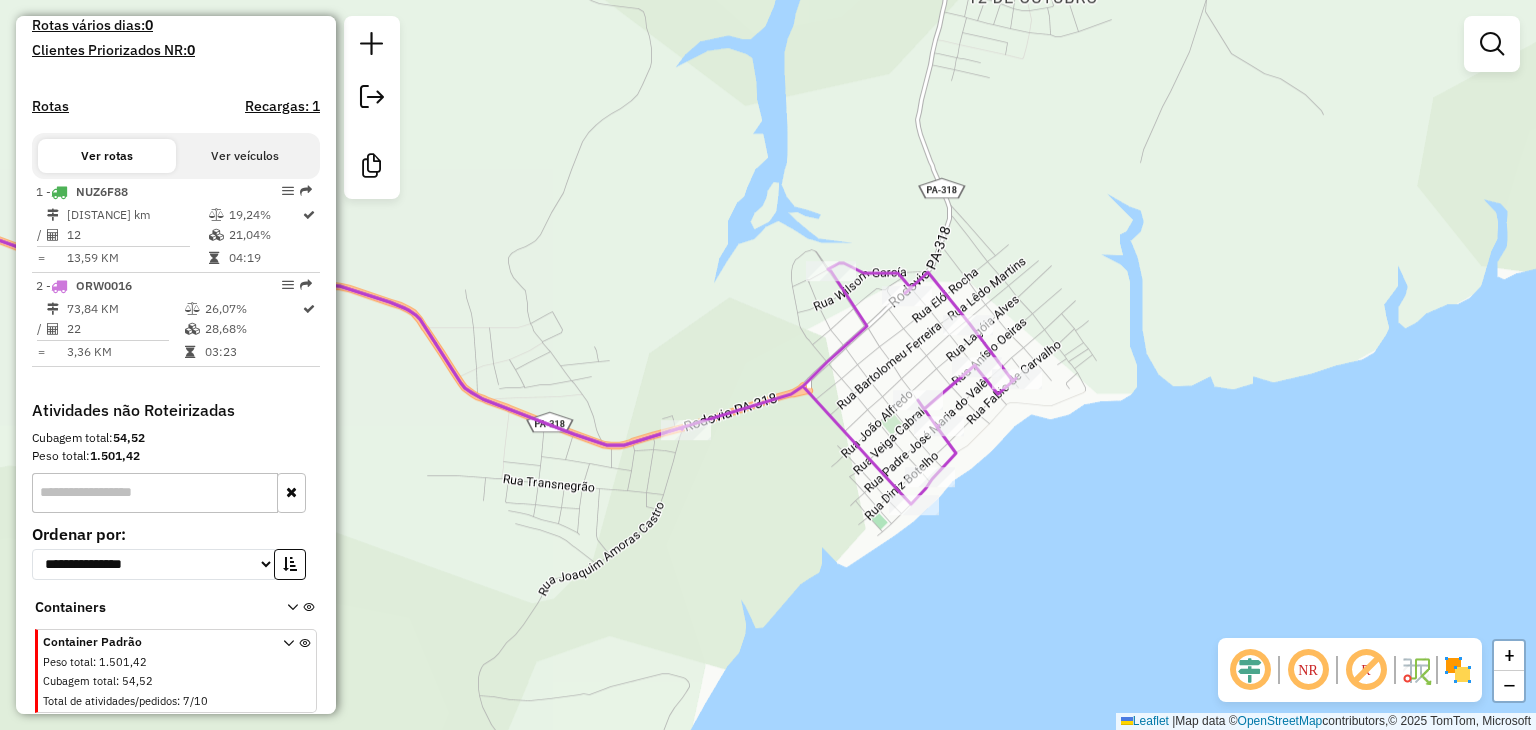 drag, startPoint x: 902, startPoint y: 285, endPoint x: 772, endPoint y: 567, distance: 310.52216 